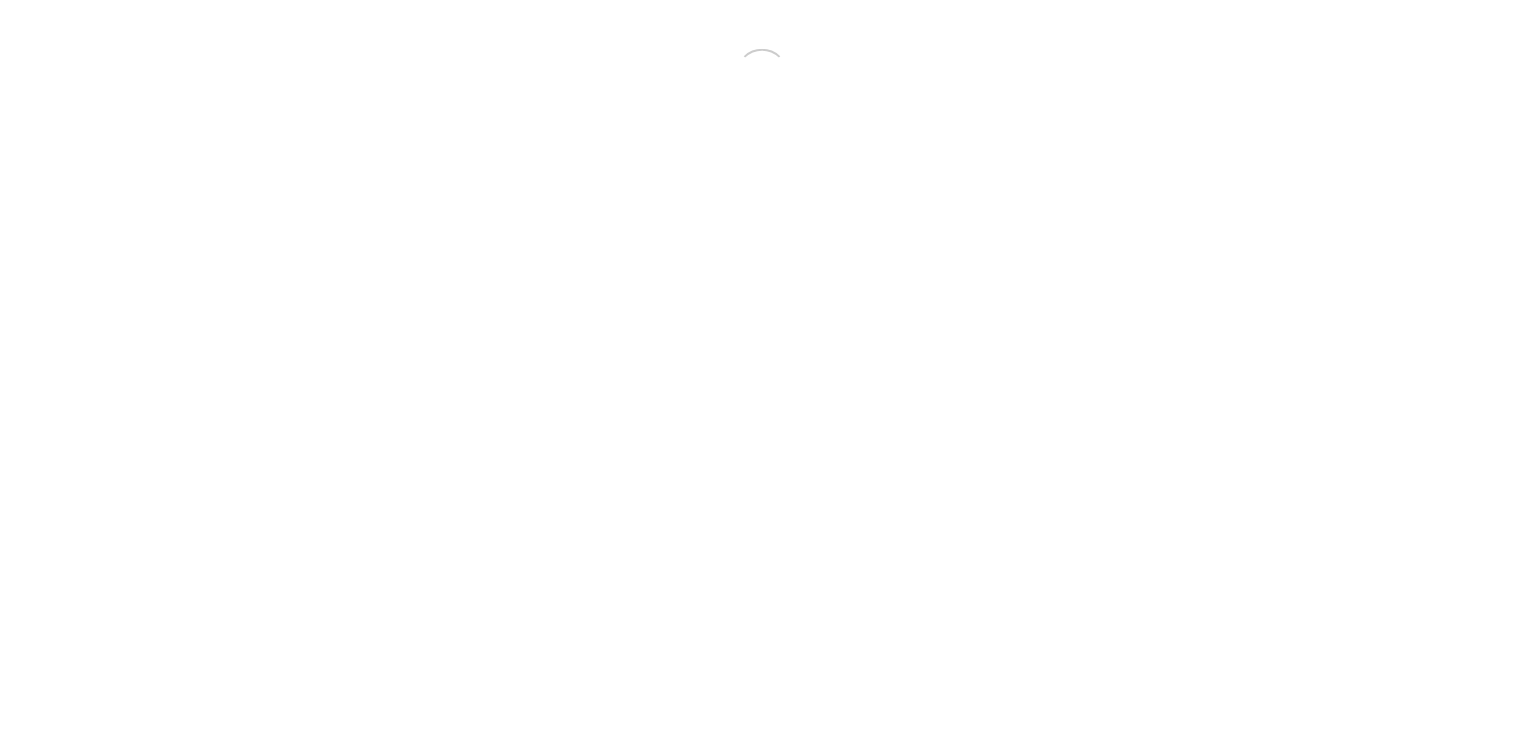 scroll, scrollTop: 0, scrollLeft: 0, axis: both 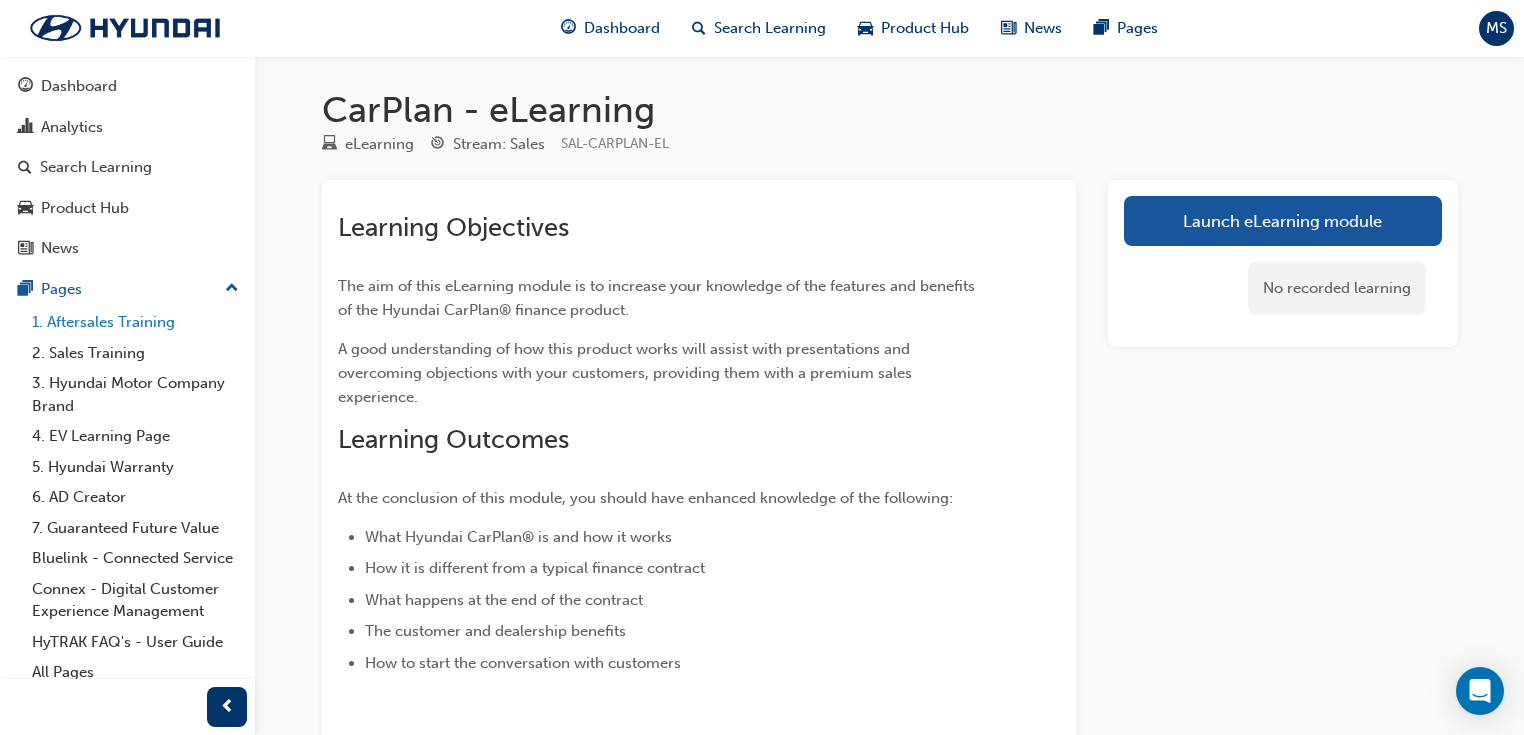 click on "1. Aftersales Training" at bounding box center (135, 322) 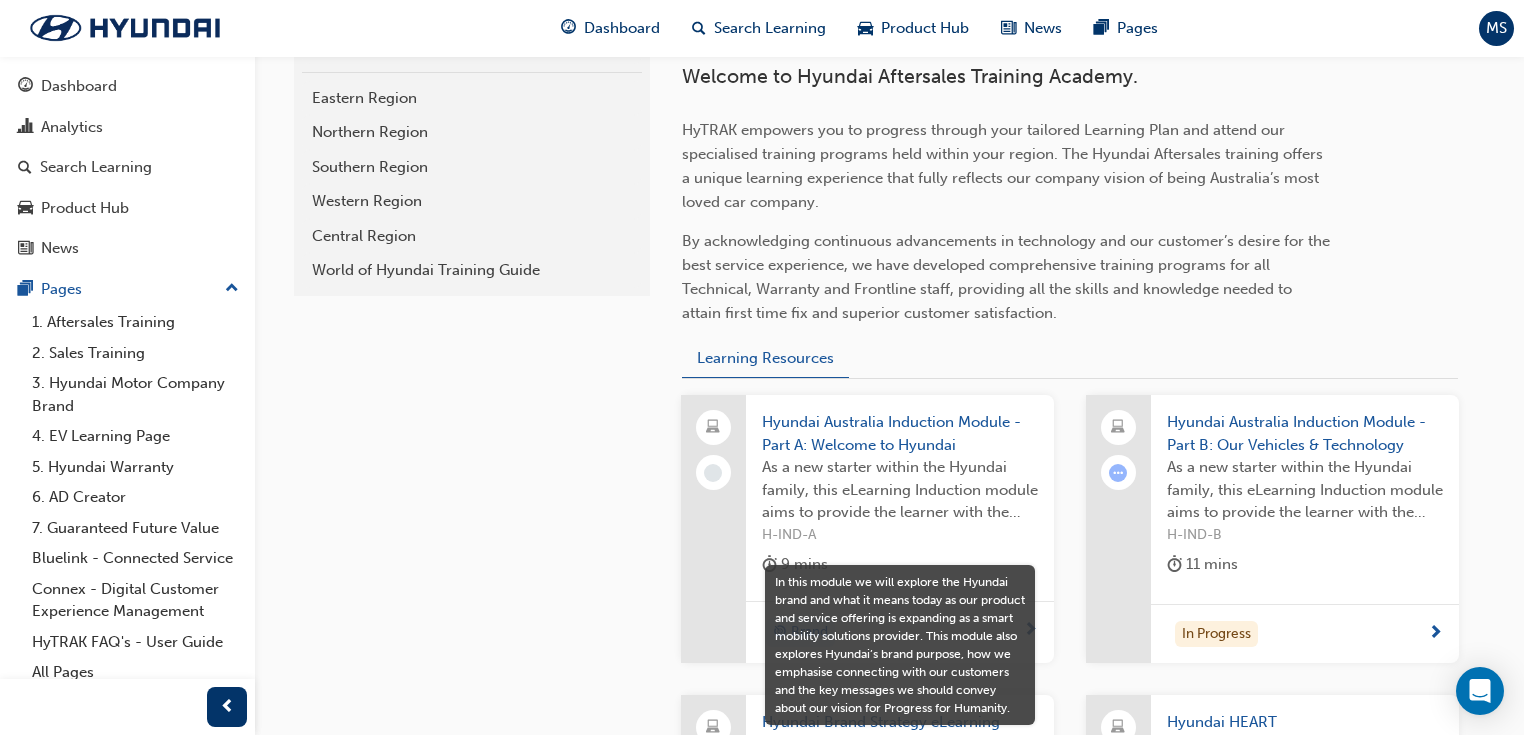 scroll, scrollTop: 377, scrollLeft: 0, axis: vertical 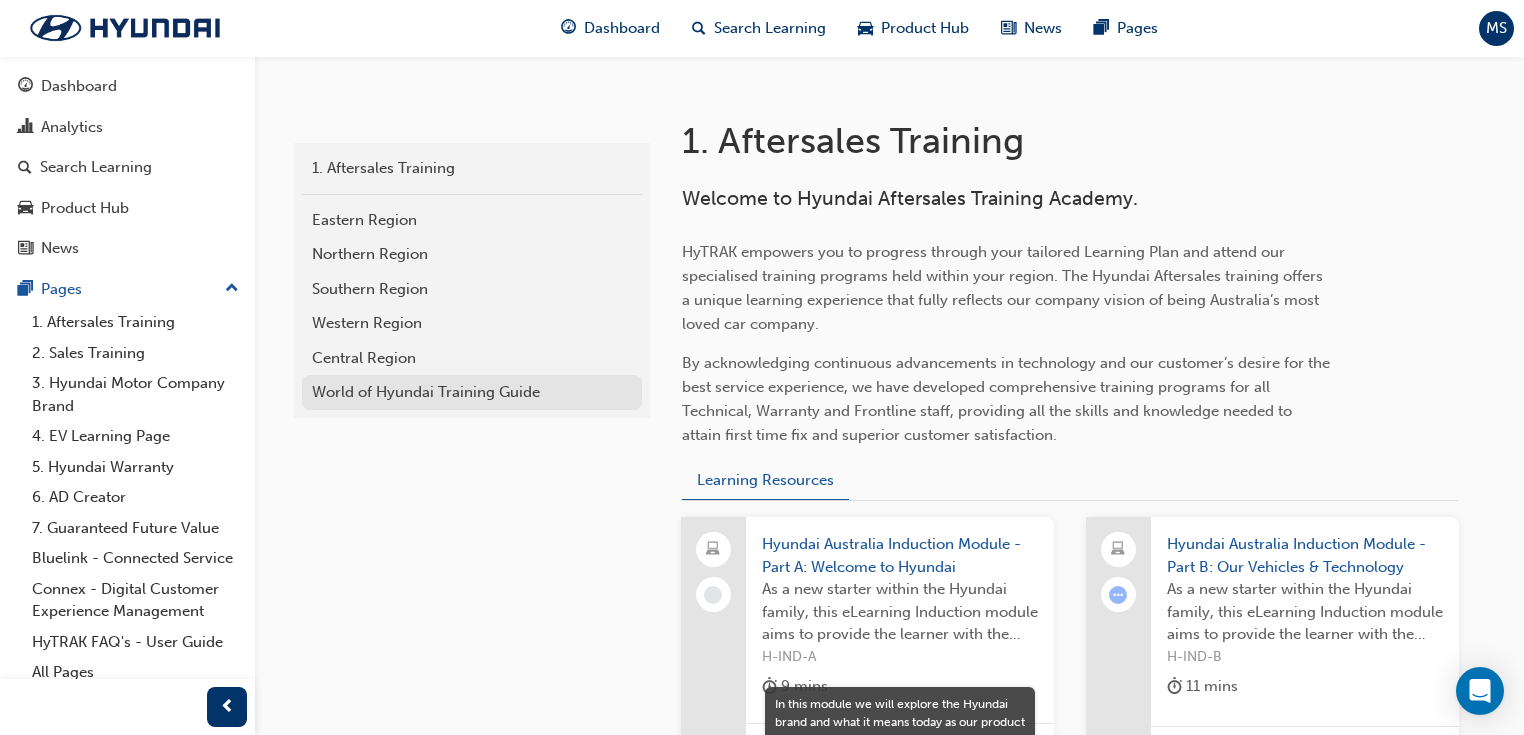 click on "World of Hyundai Training Guide" at bounding box center (472, 392) 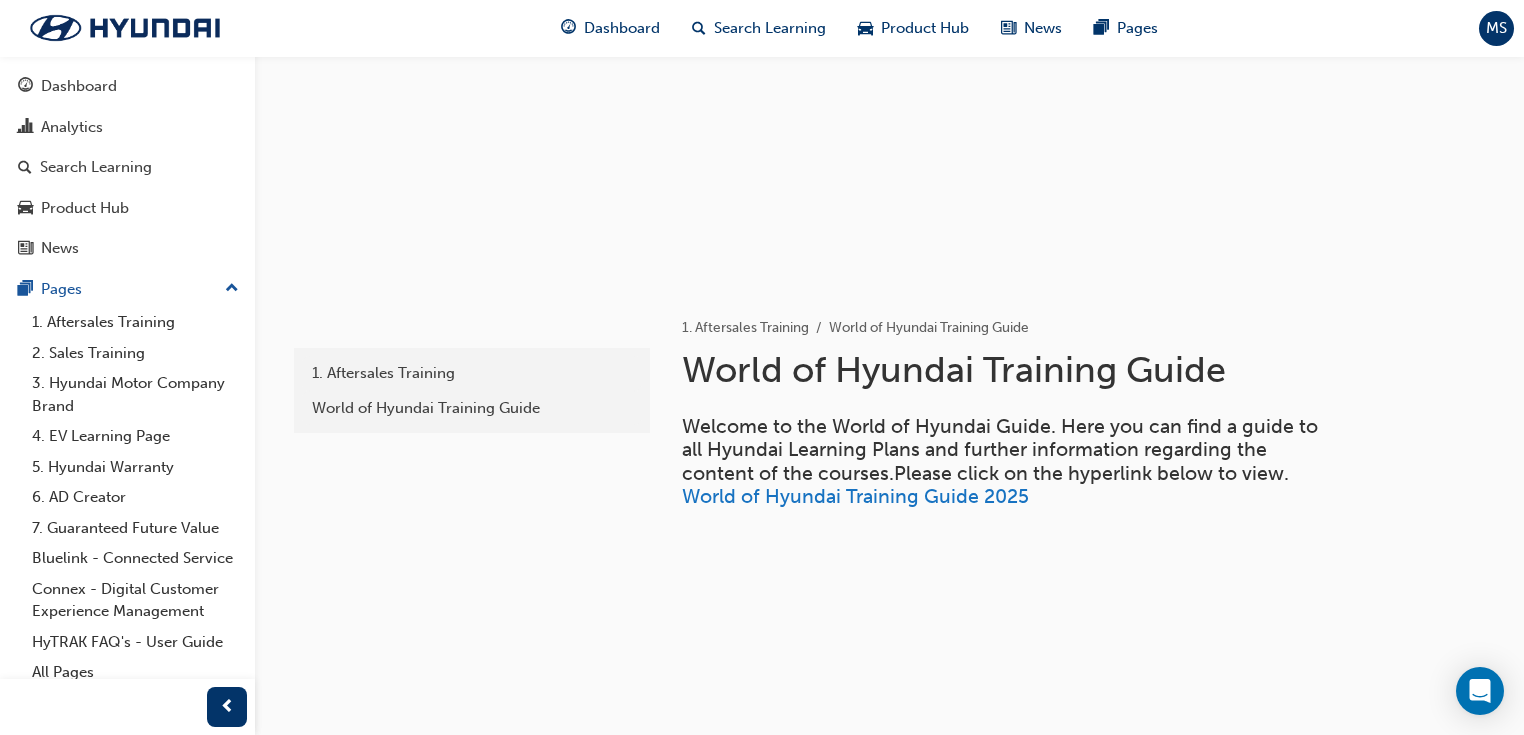 scroll, scrollTop: 160, scrollLeft: 0, axis: vertical 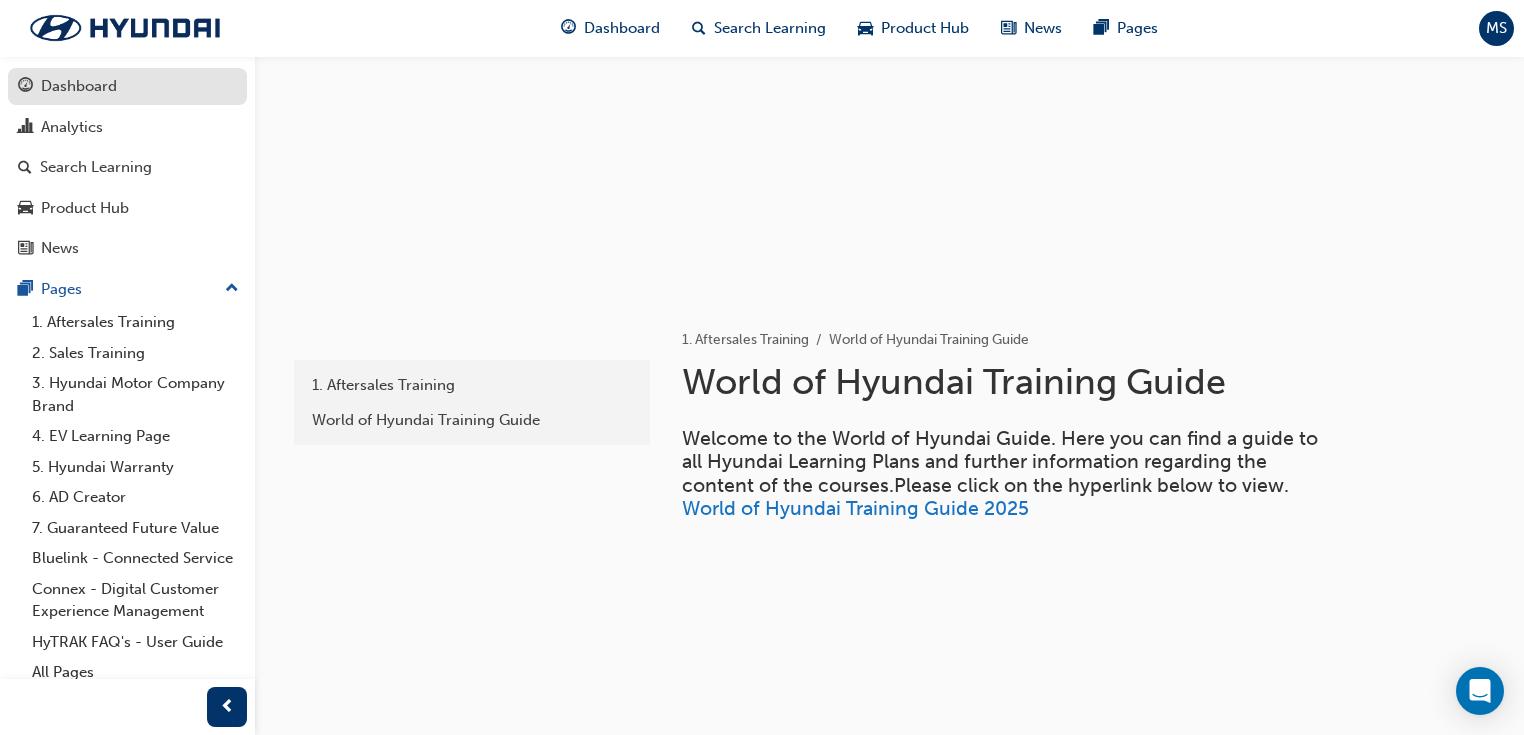 click on "Dashboard" at bounding box center [79, 86] 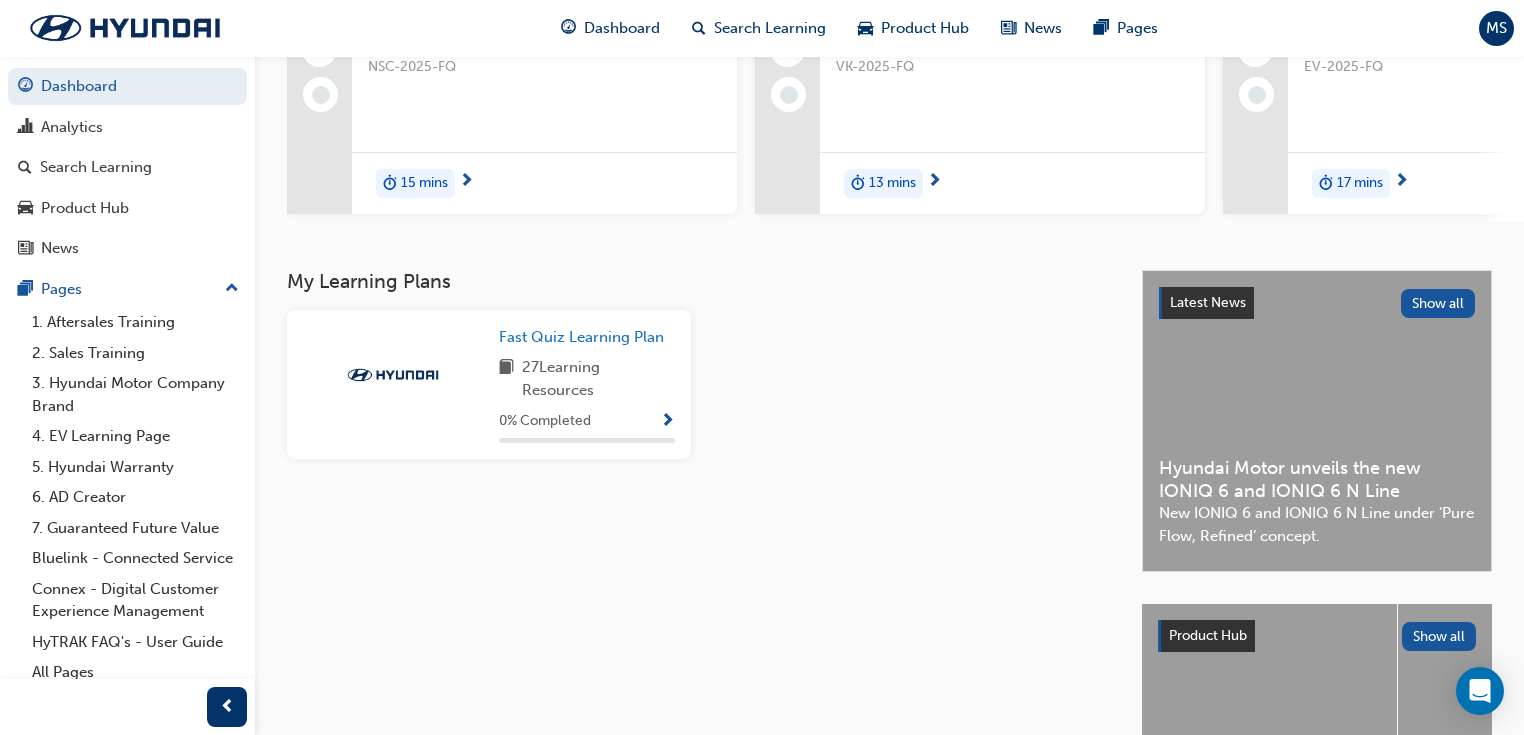 scroll, scrollTop: 240, scrollLeft: 0, axis: vertical 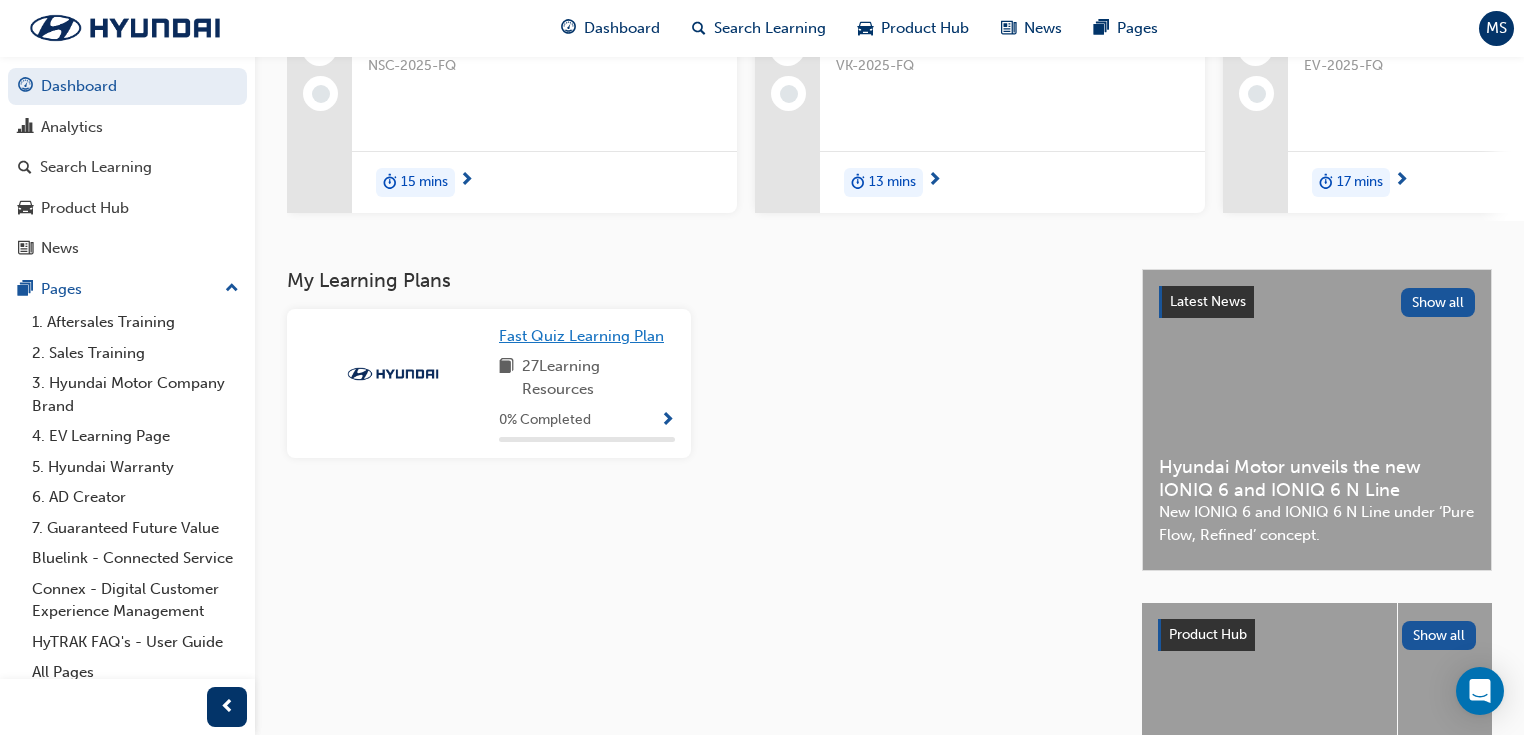 click on "Fast Quiz Learning Plan" at bounding box center (581, 336) 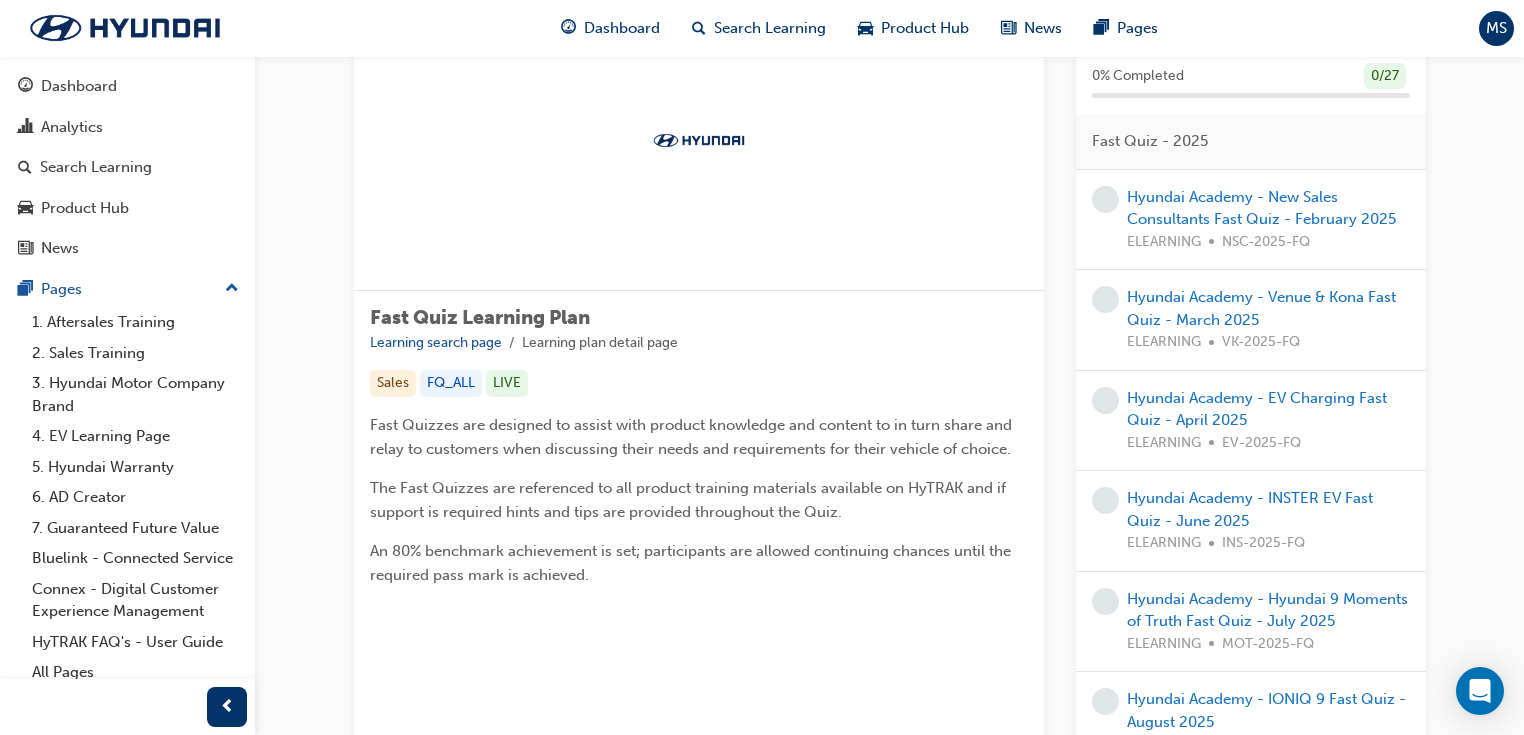 scroll, scrollTop: 0, scrollLeft: 0, axis: both 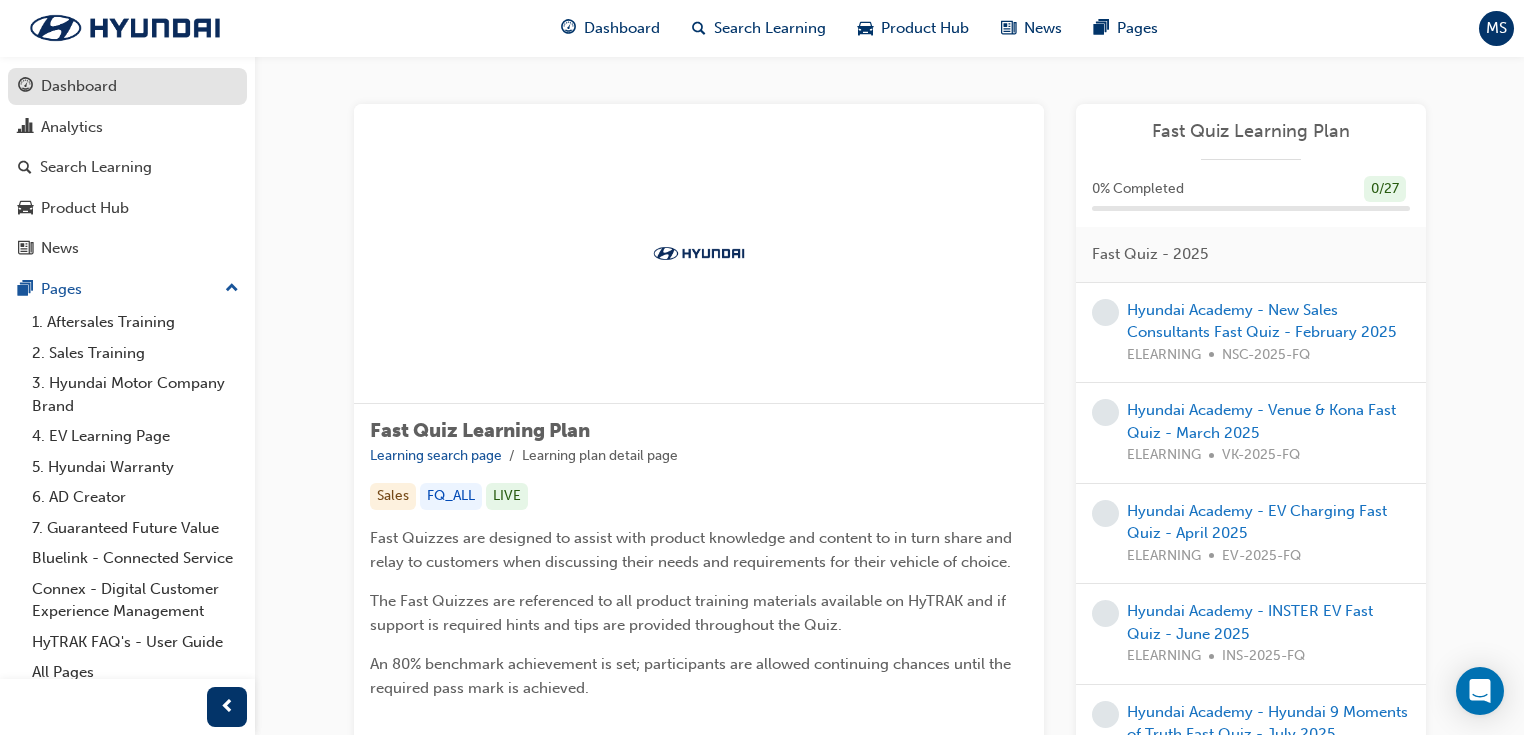 click on "Dashboard" at bounding box center (79, 86) 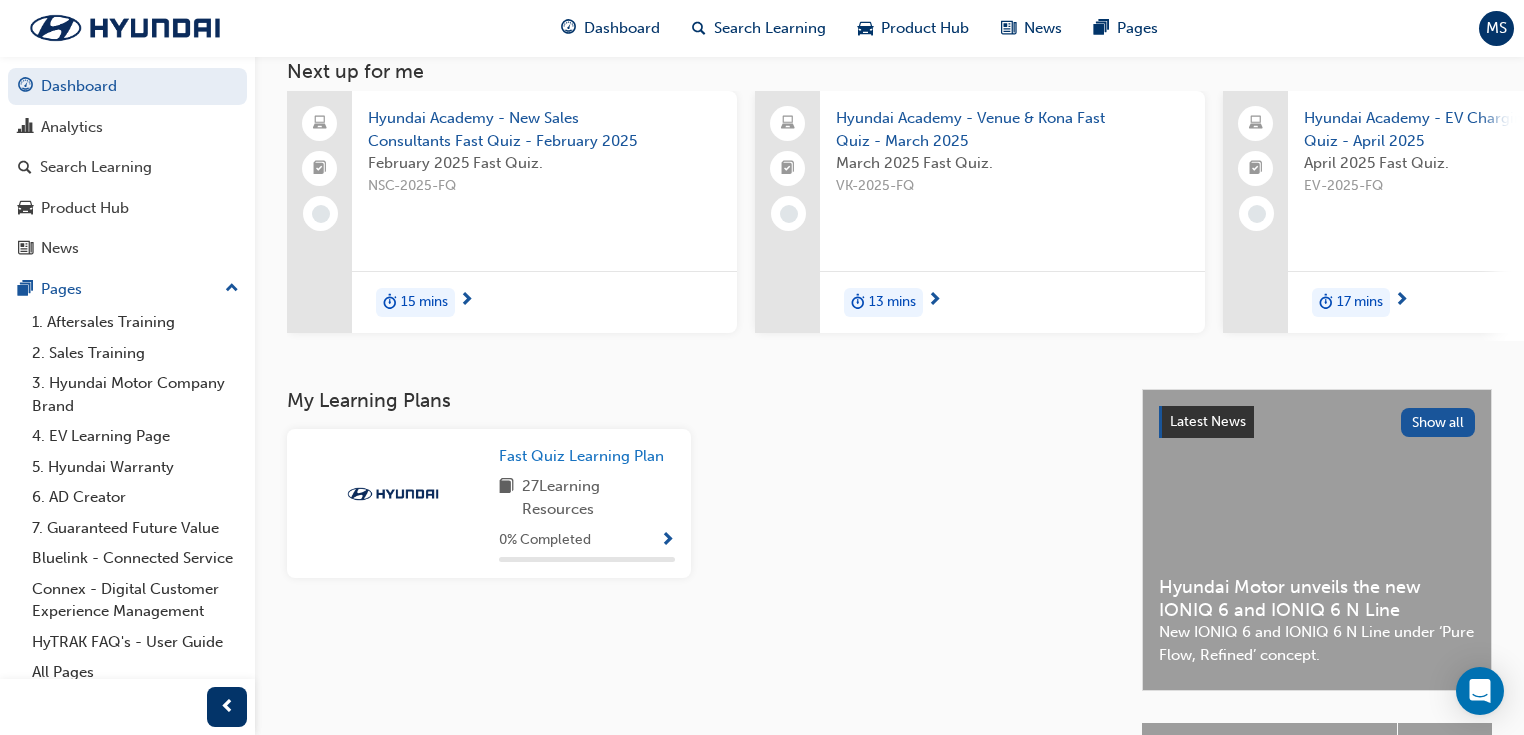 scroll, scrollTop: 160, scrollLeft: 0, axis: vertical 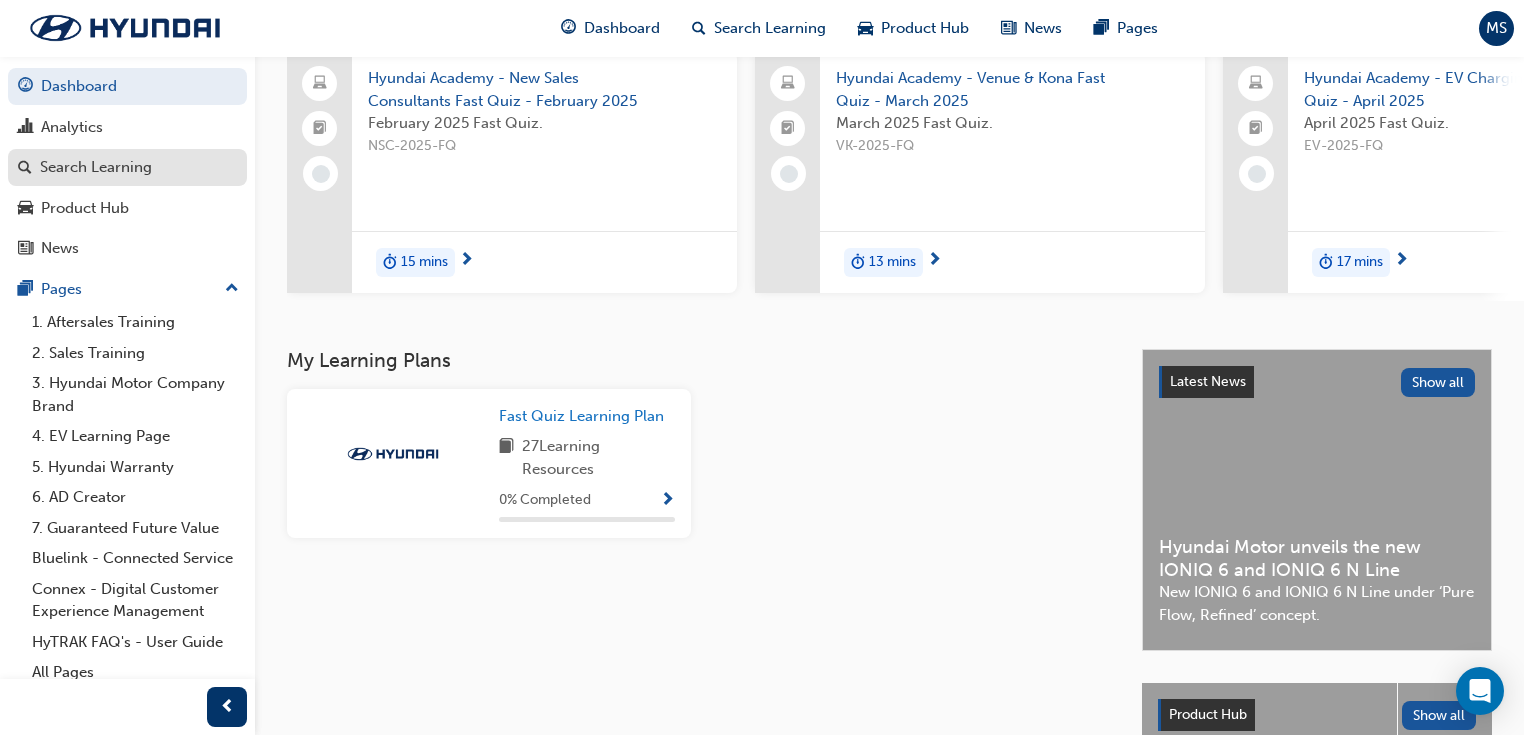 click on "Search Learning" at bounding box center (96, 167) 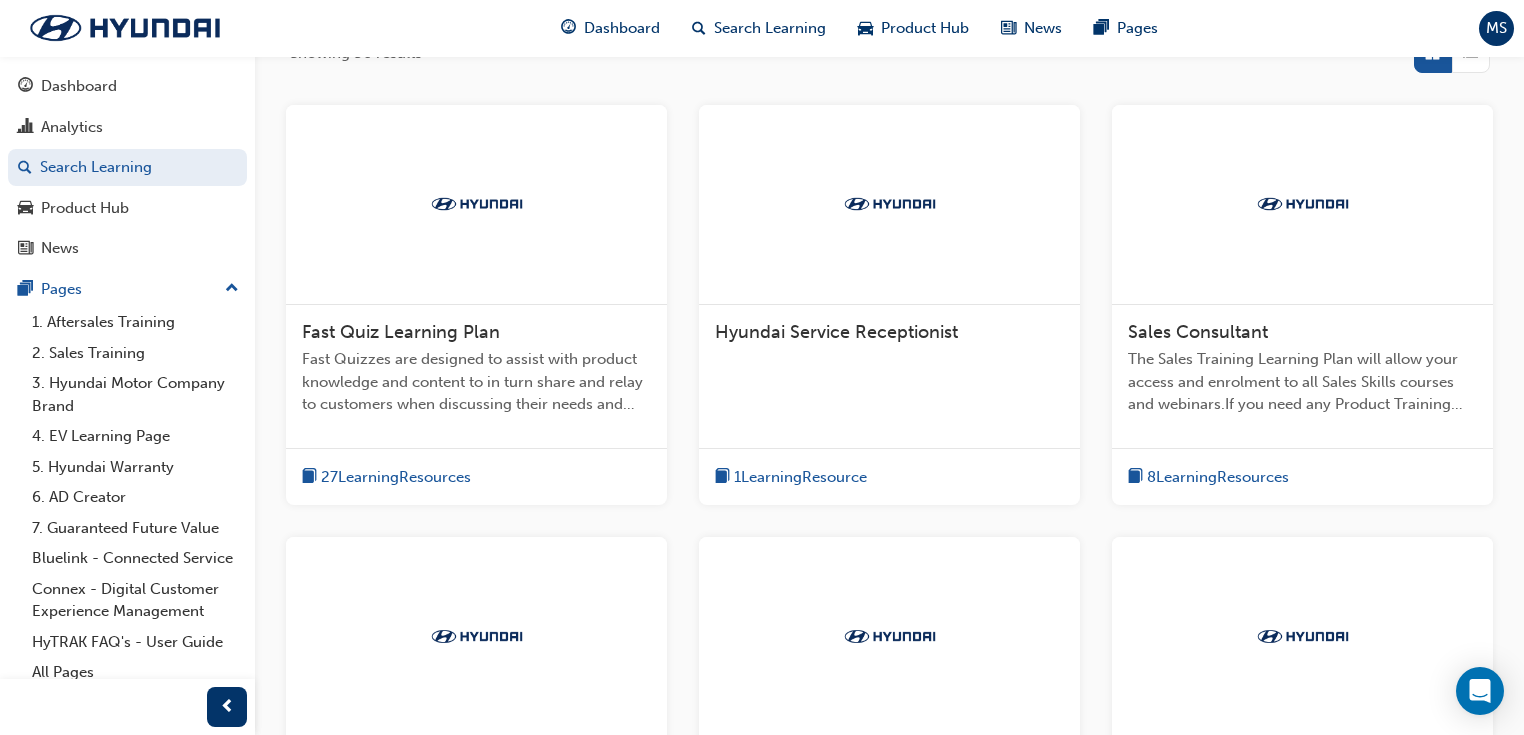 scroll, scrollTop: 320, scrollLeft: 0, axis: vertical 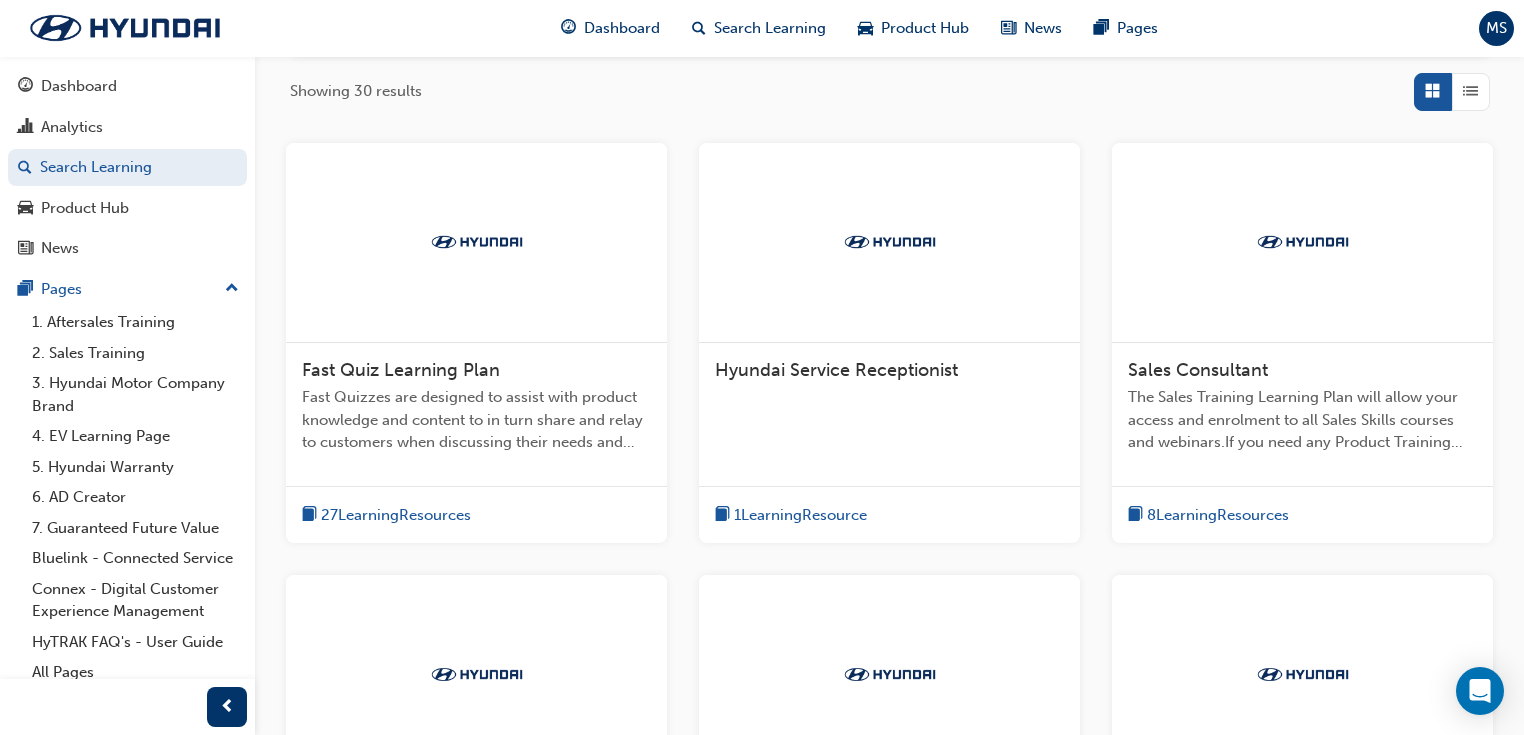 click on "27  Learning  Resources" at bounding box center [396, 515] 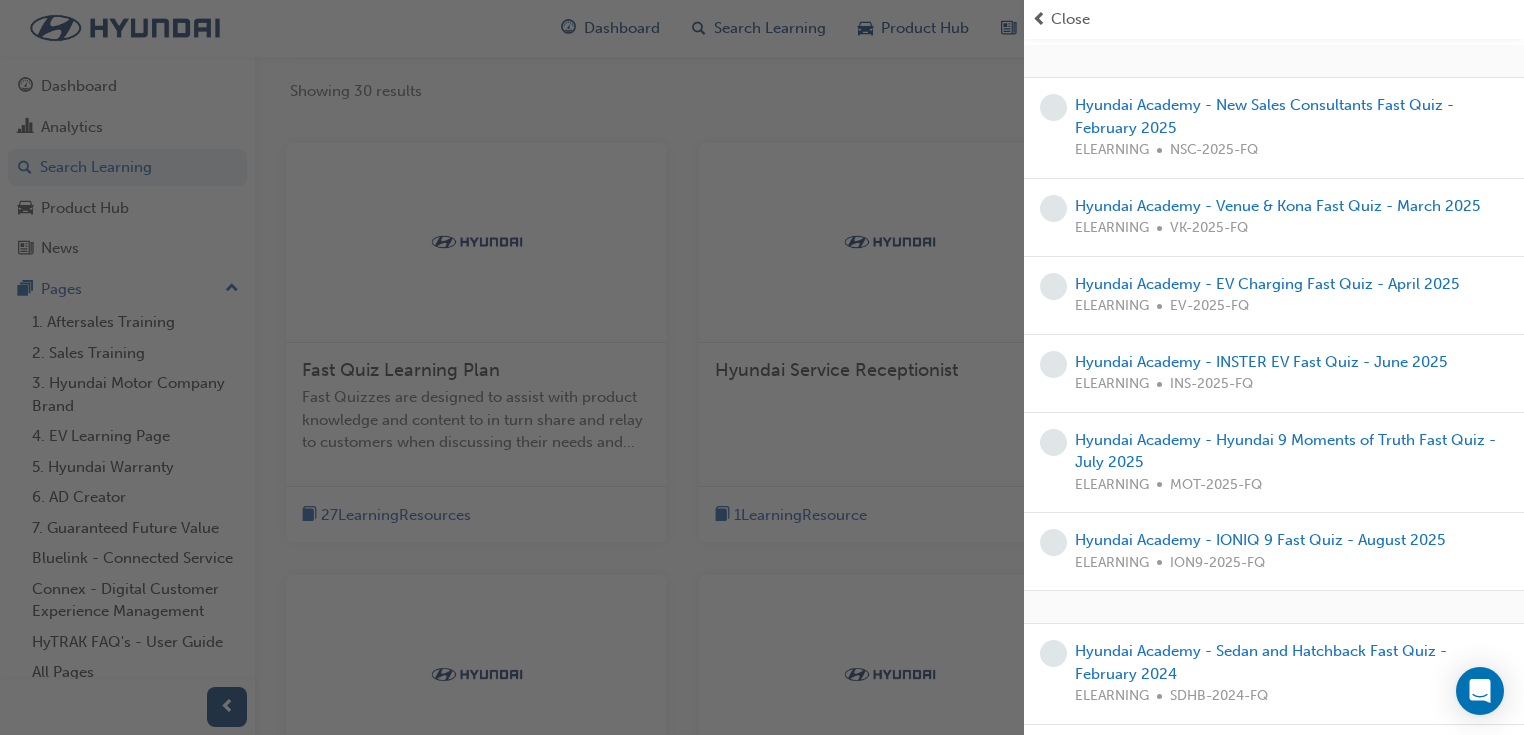 scroll, scrollTop: 0, scrollLeft: 0, axis: both 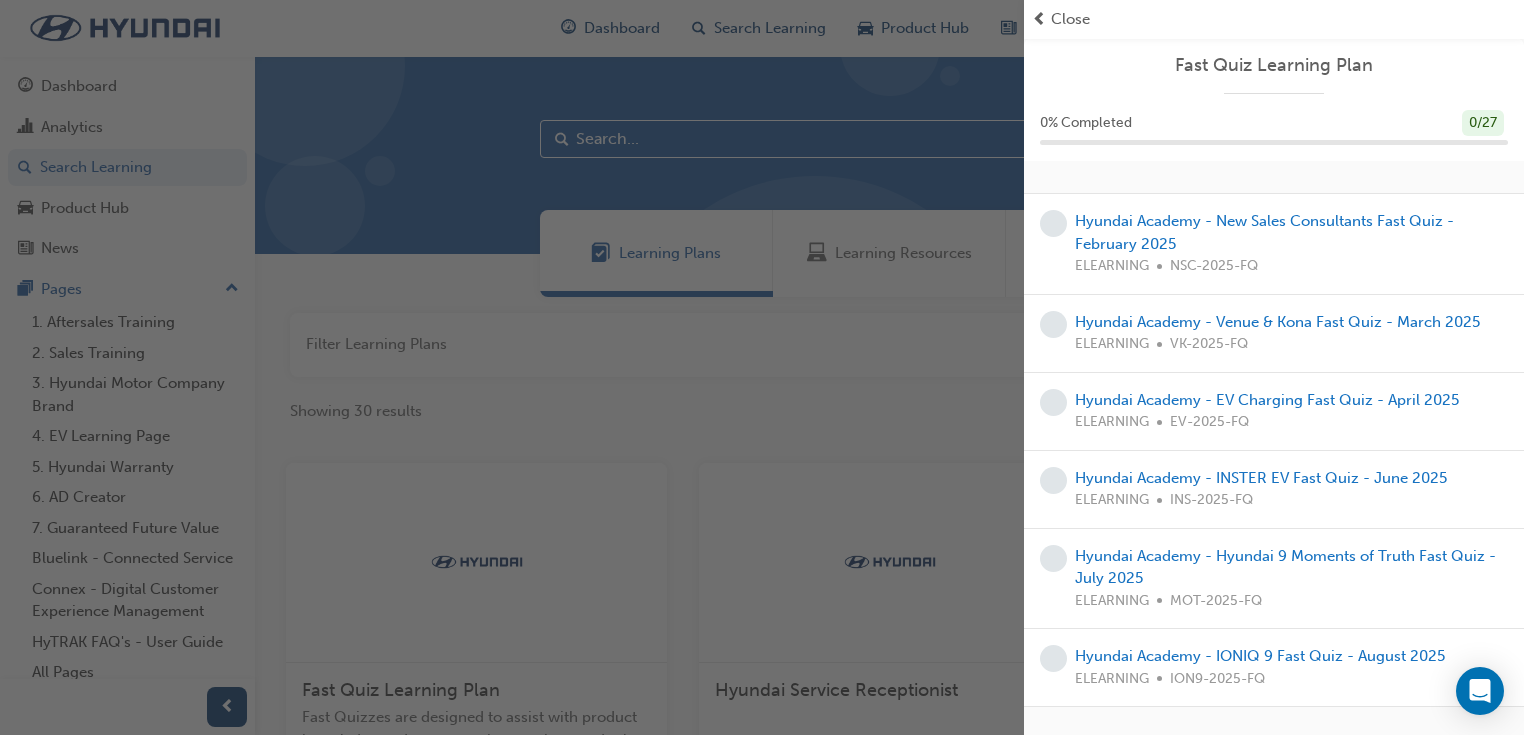 click at bounding box center [512, 367] 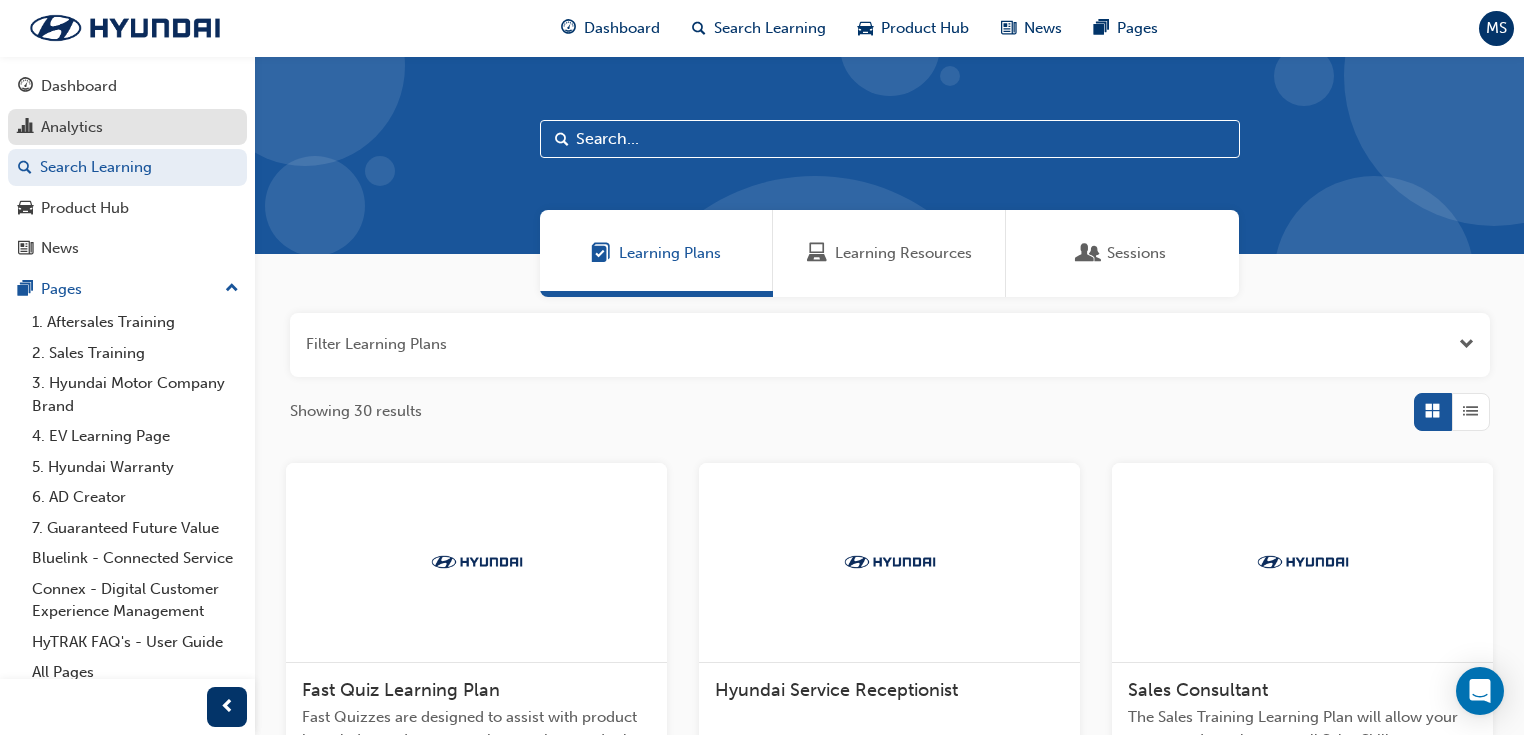 click on "Analytics" at bounding box center (72, 127) 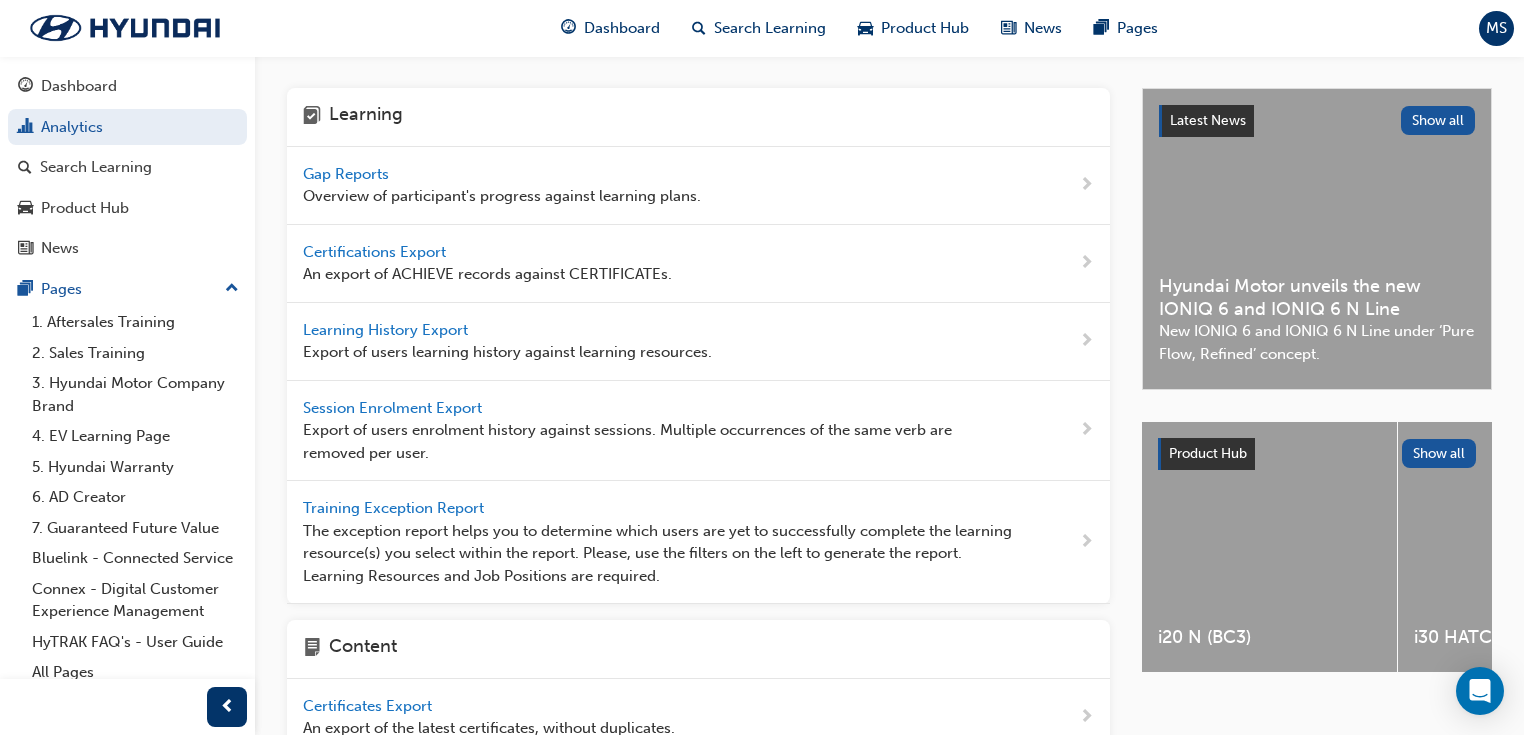 click on "Session Enrolment Export" at bounding box center (394, 408) 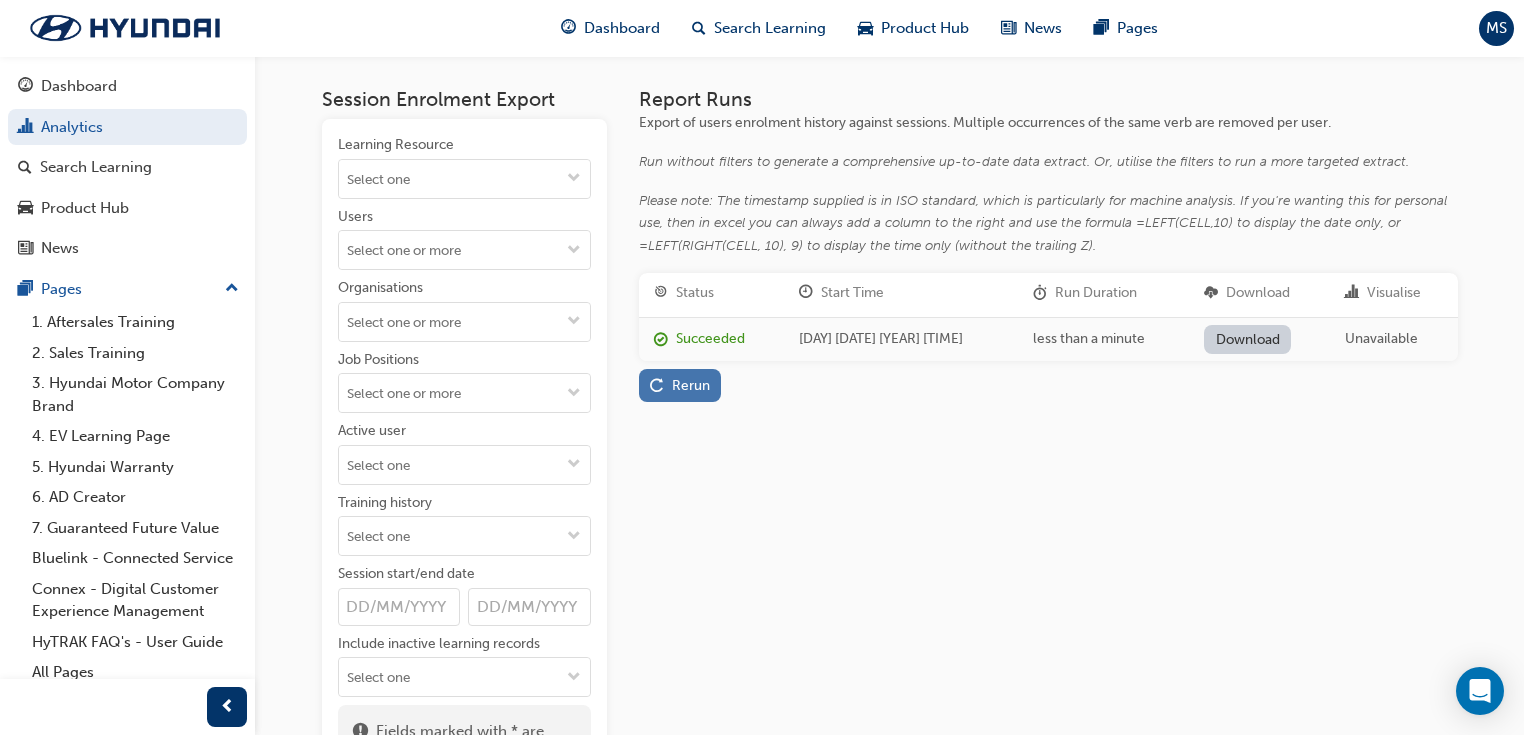 click on "Rerun" at bounding box center (691, 385) 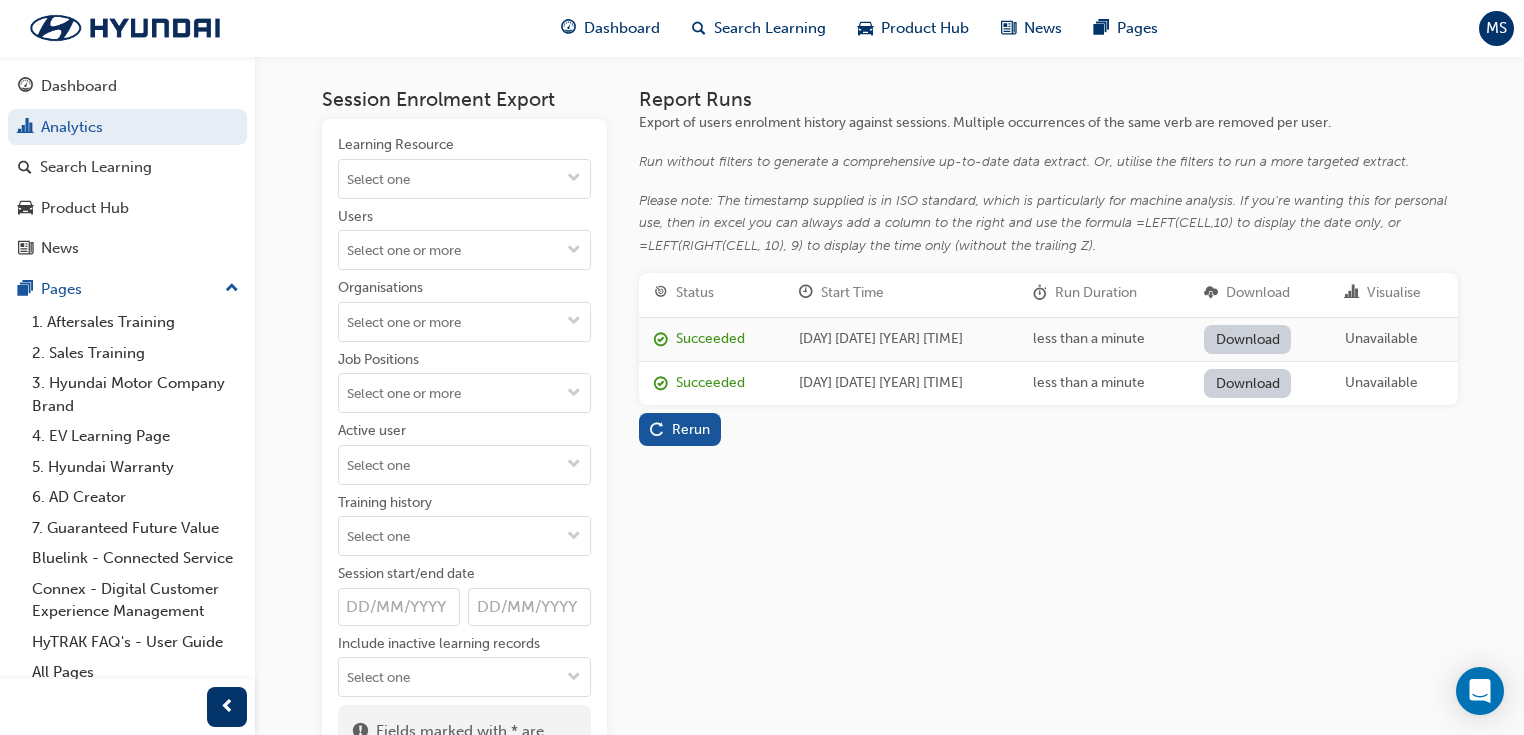 click on "Download" at bounding box center (1247, 339) 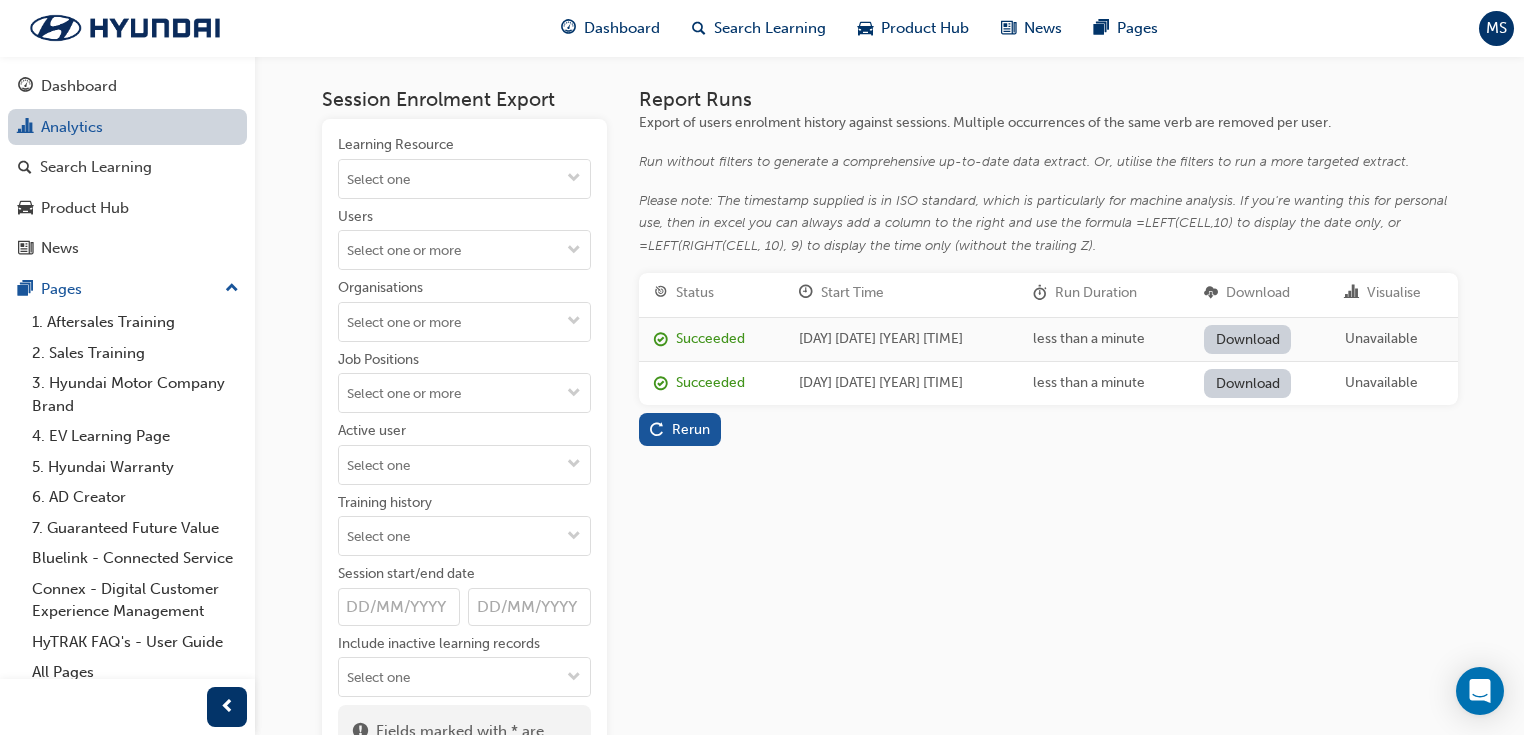 click on "Analytics" at bounding box center (127, 127) 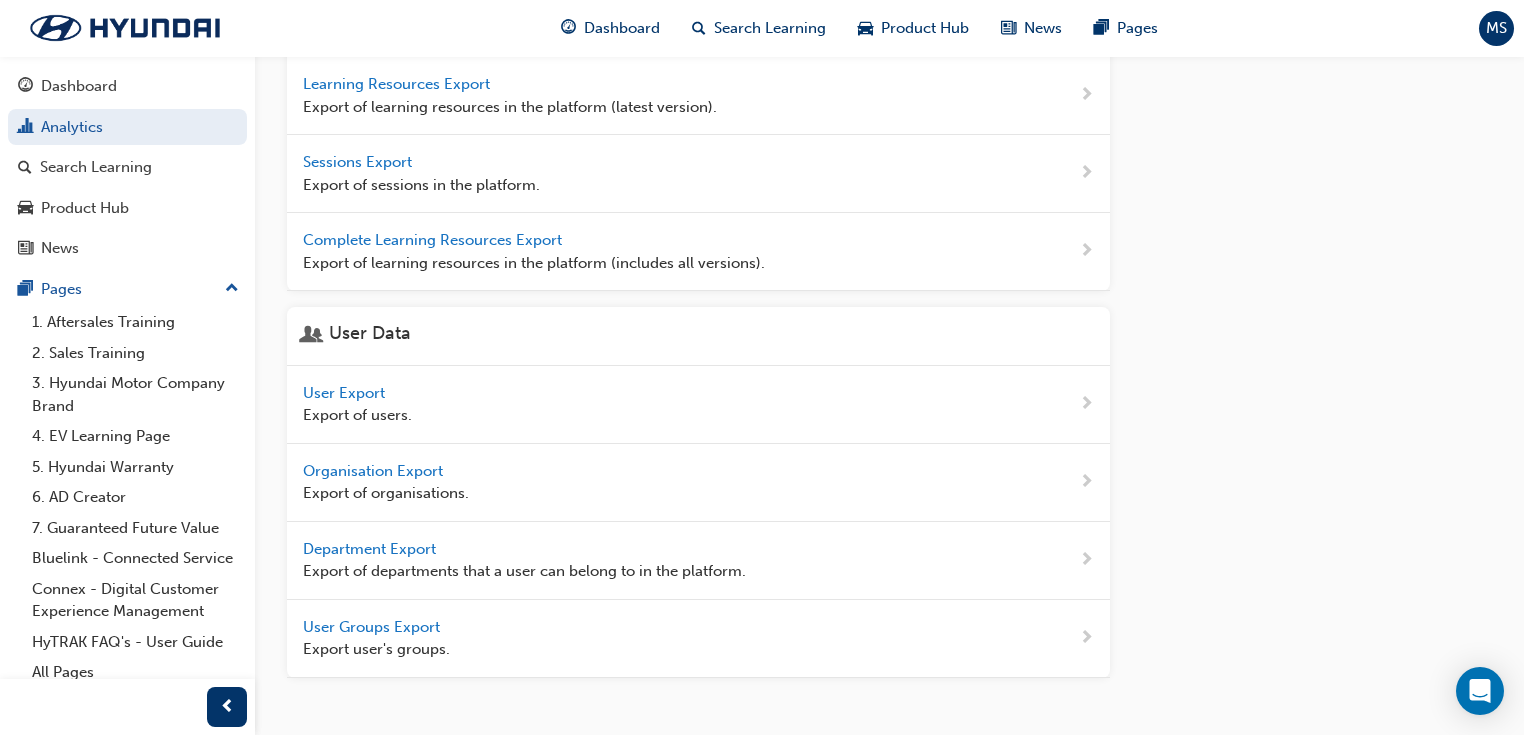 scroll, scrollTop: 837, scrollLeft: 0, axis: vertical 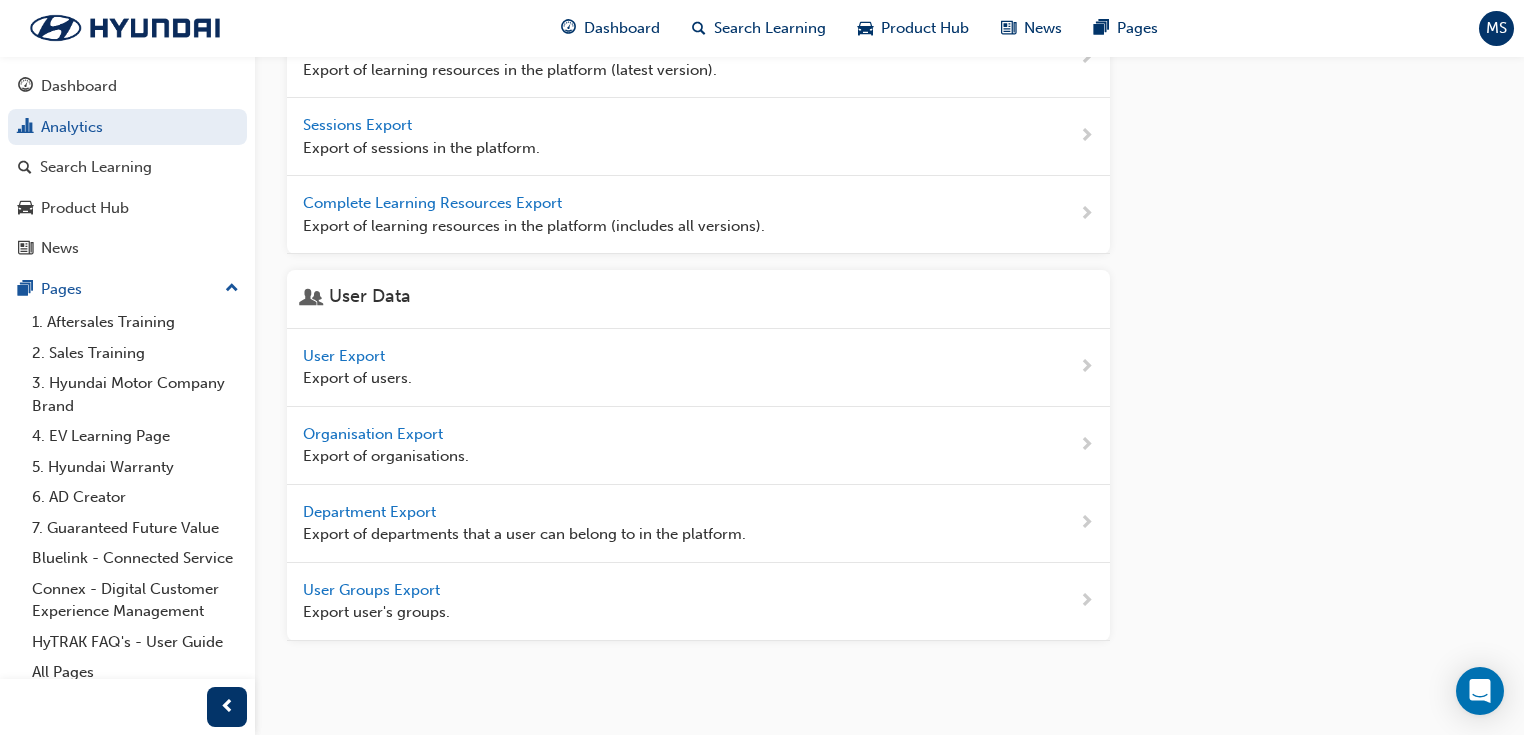 click on "User Export" at bounding box center (346, 356) 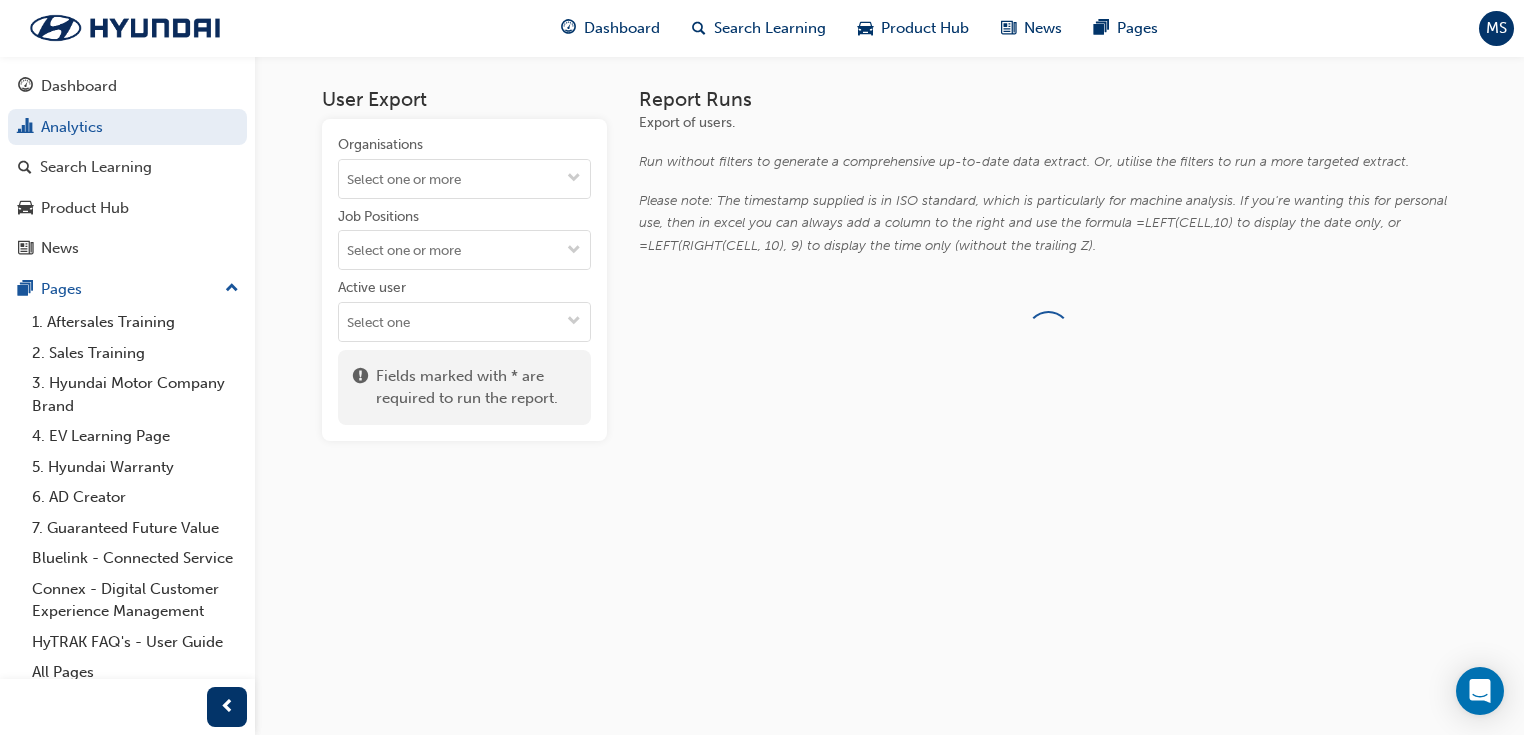 scroll, scrollTop: 0, scrollLeft: 0, axis: both 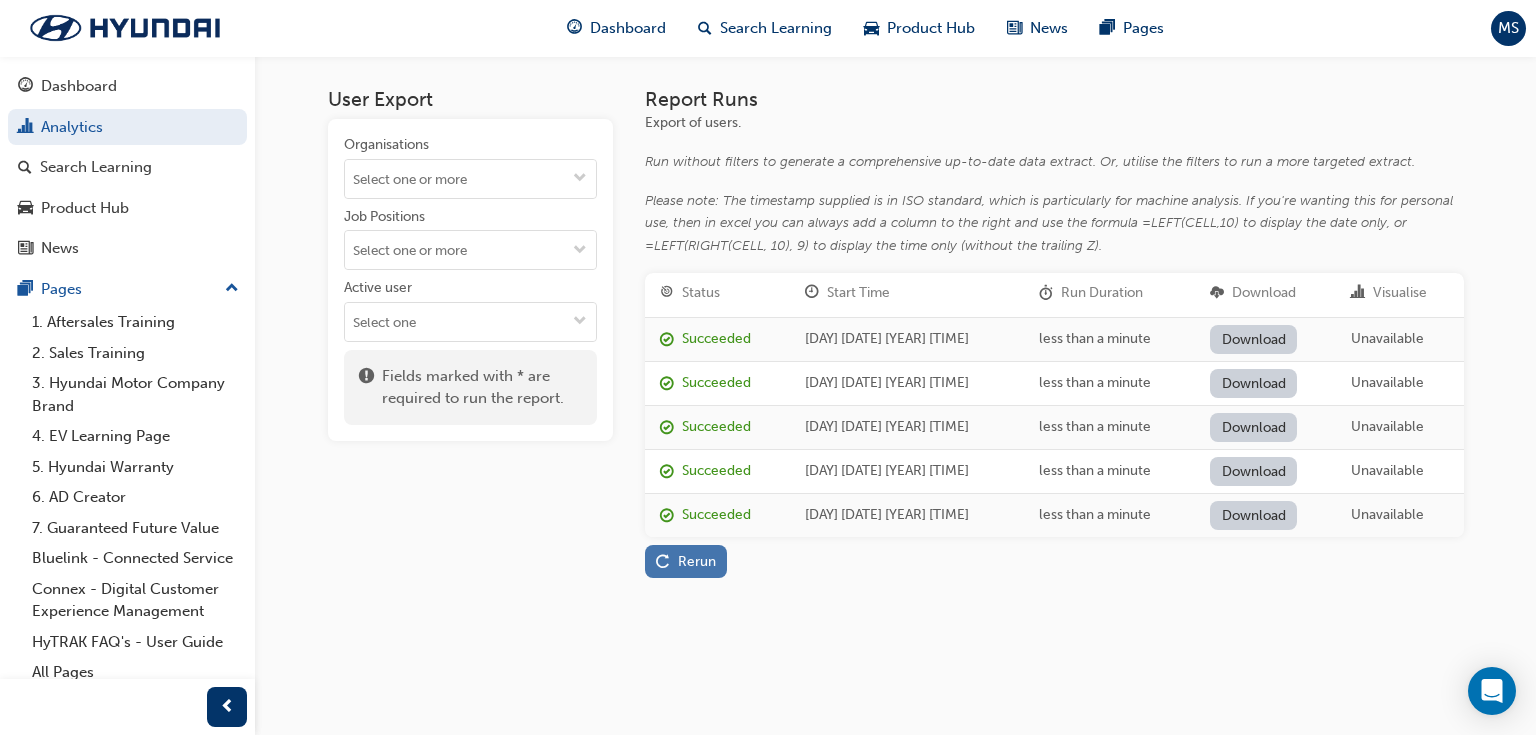 click on "Rerun" at bounding box center (697, 561) 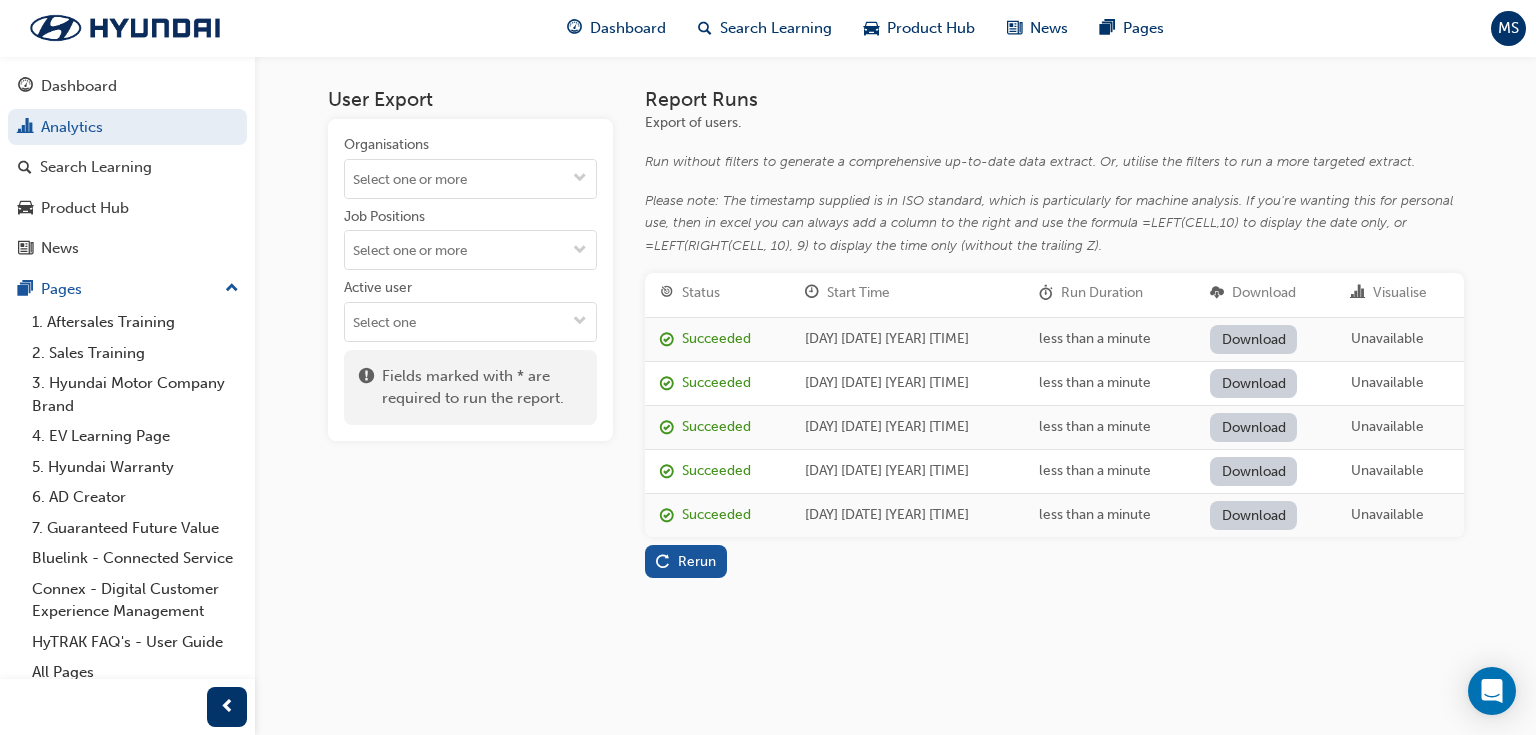 type 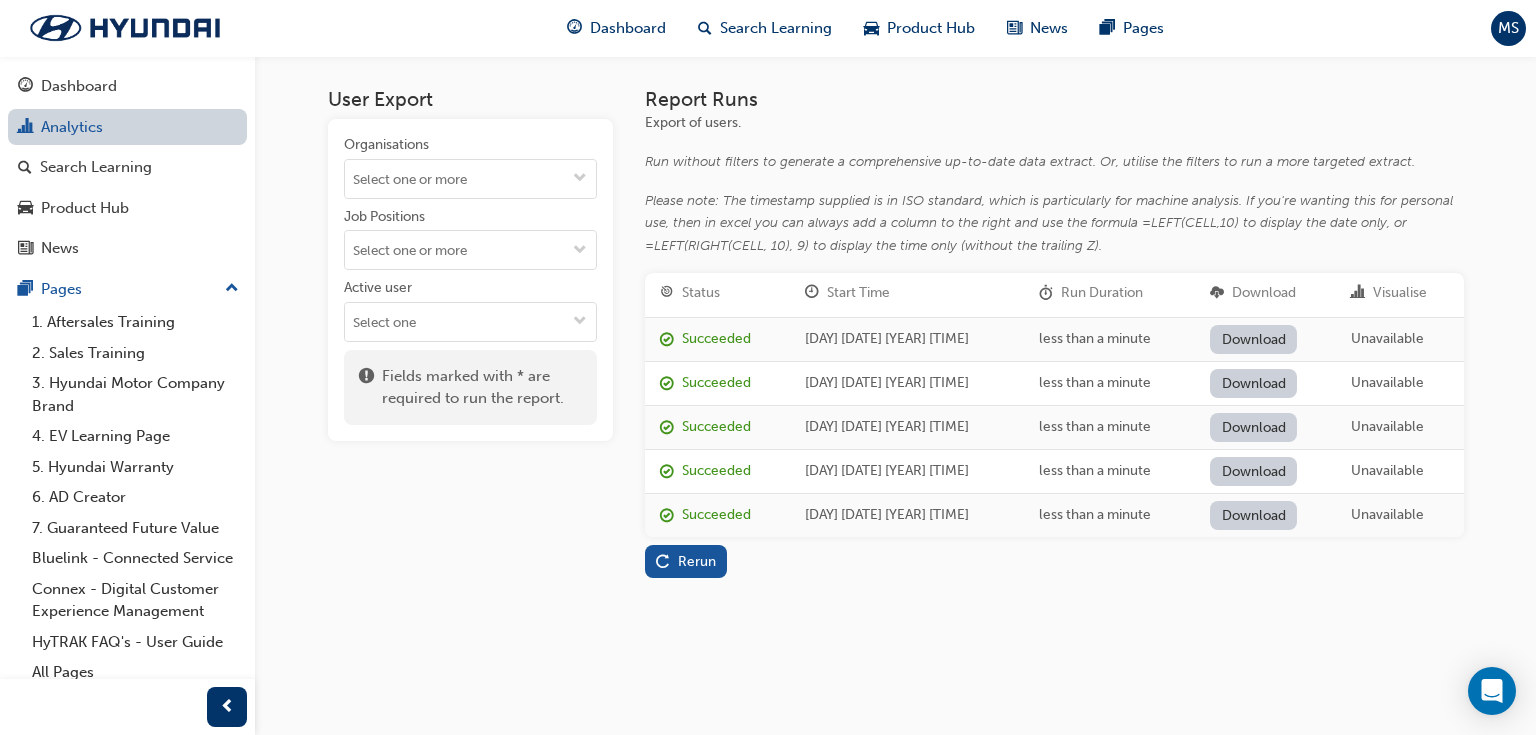 click on "Analytics" at bounding box center (127, 127) 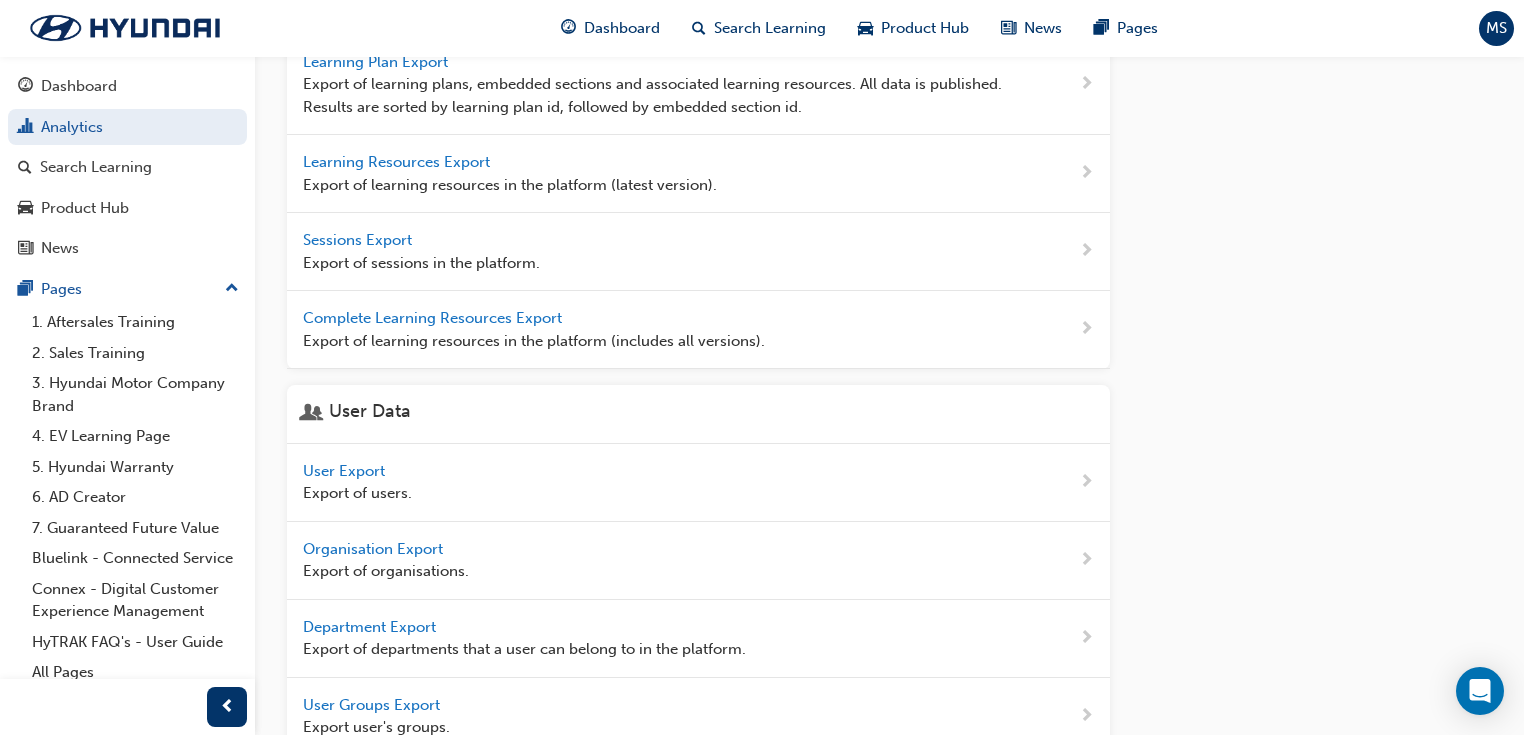 scroll, scrollTop: 837, scrollLeft: 0, axis: vertical 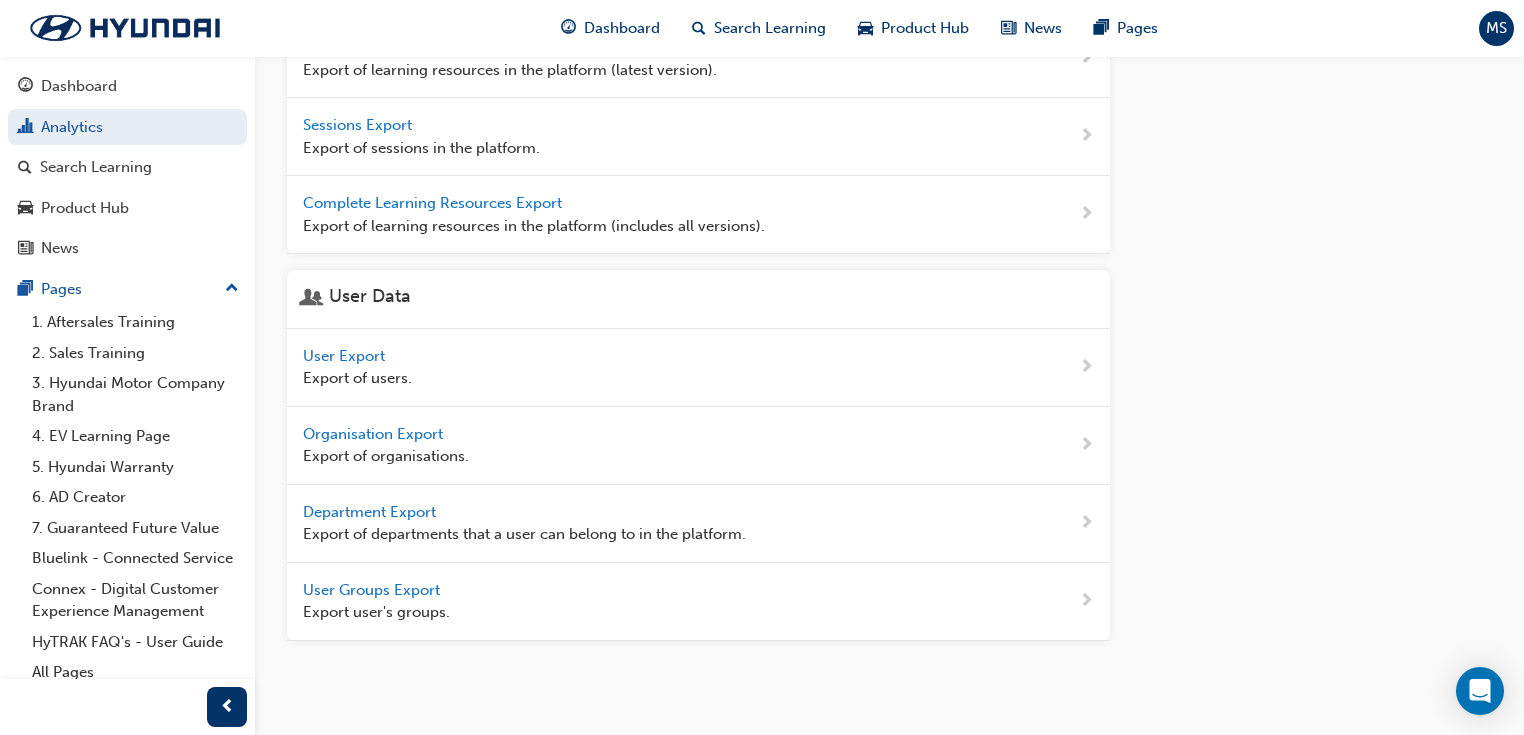 click on "User Export" at bounding box center (346, 356) 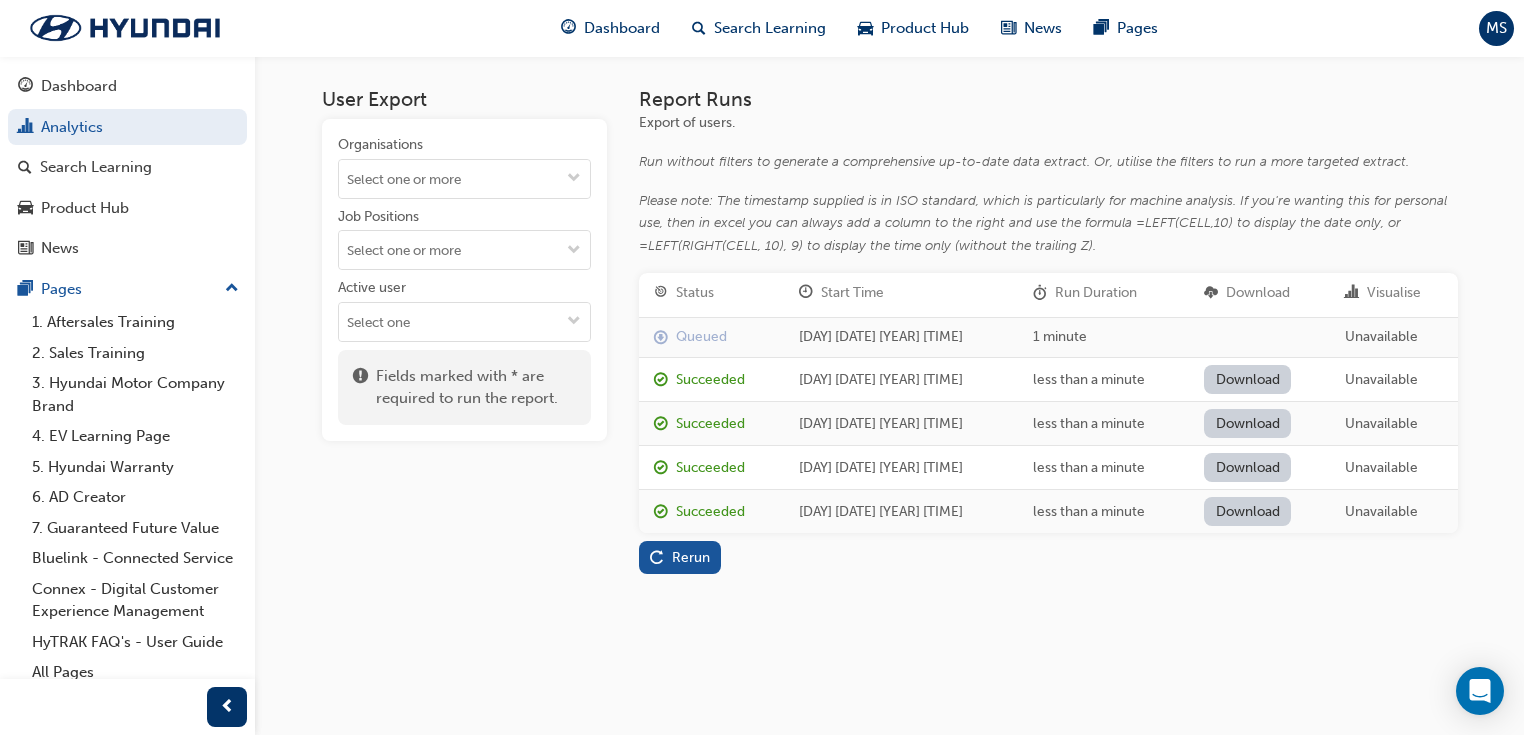 scroll, scrollTop: 0, scrollLeft: 0, axis: both 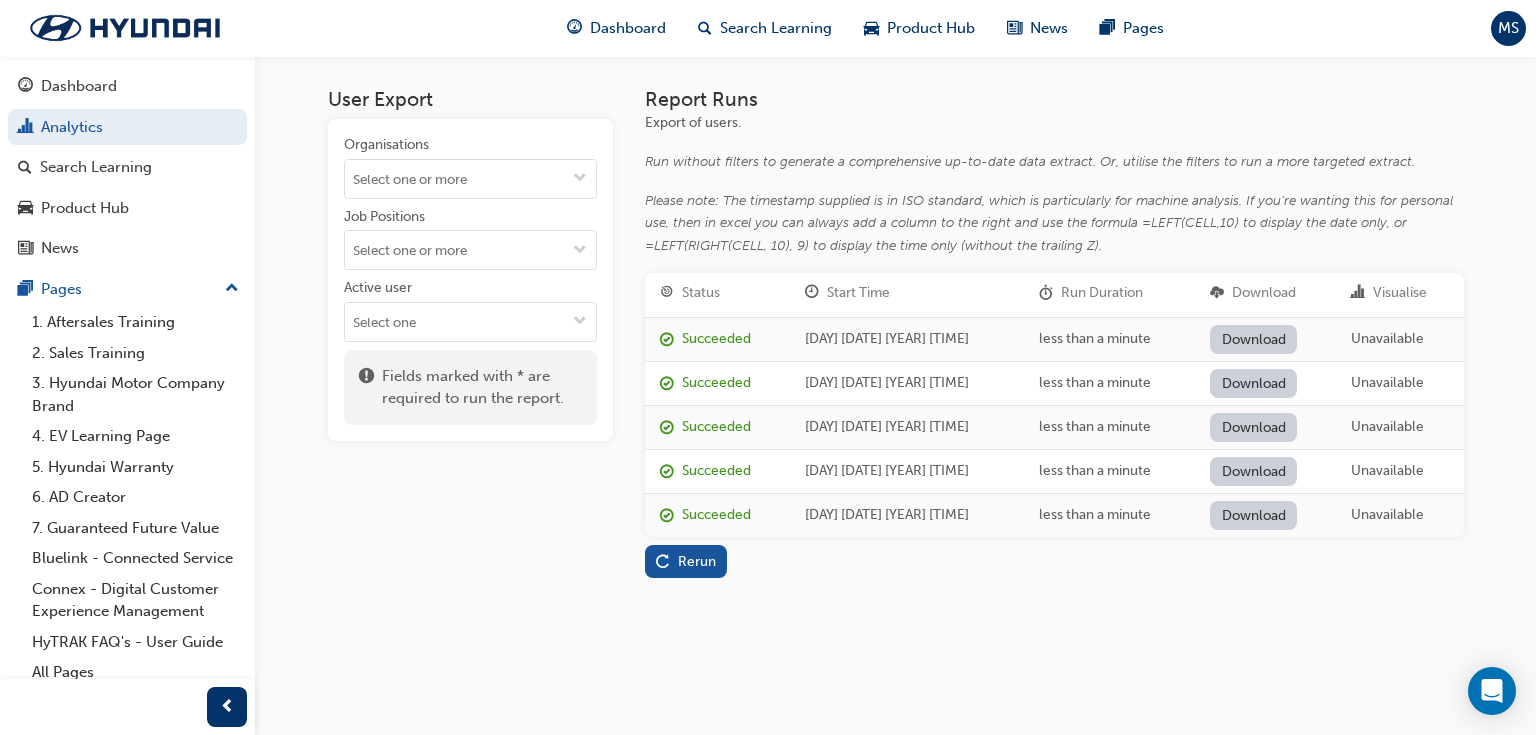 click on "Download" at bounding box center [1253, 339] 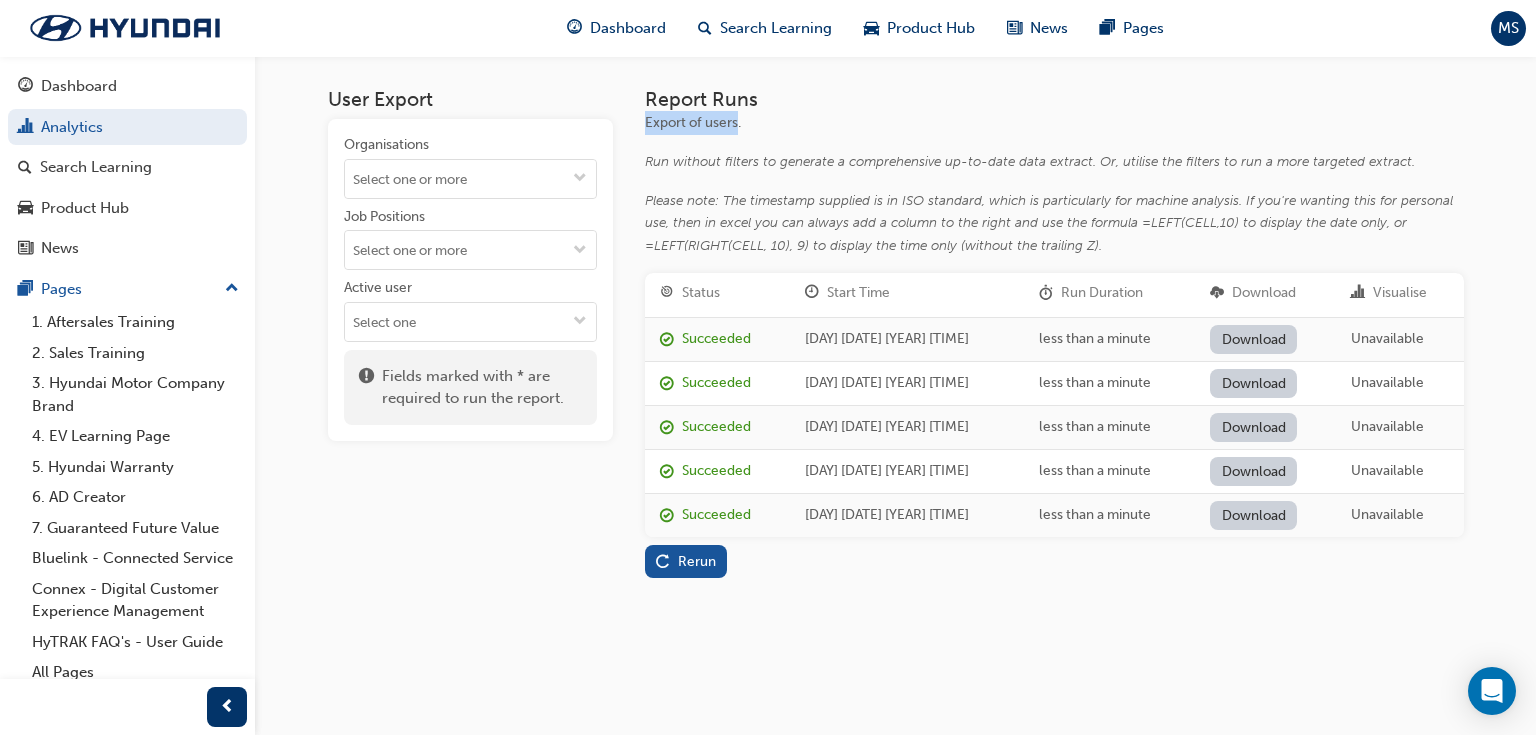 drag, startPoint x: 644, startPoint y: 123, endPoint x: 735, endPoint y: 126, distance: 91.04944 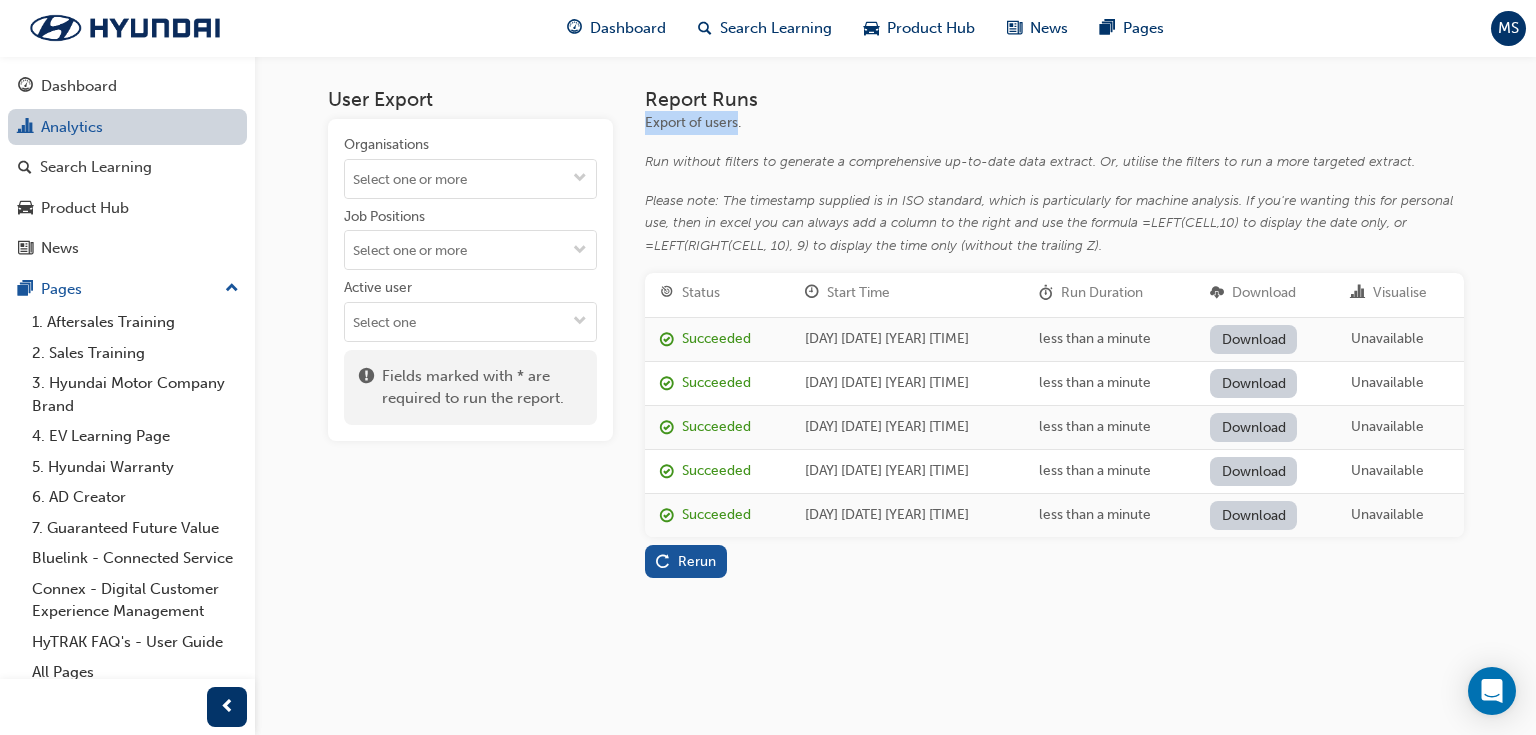 click on "Analytics" at bounding box center [127, 127] 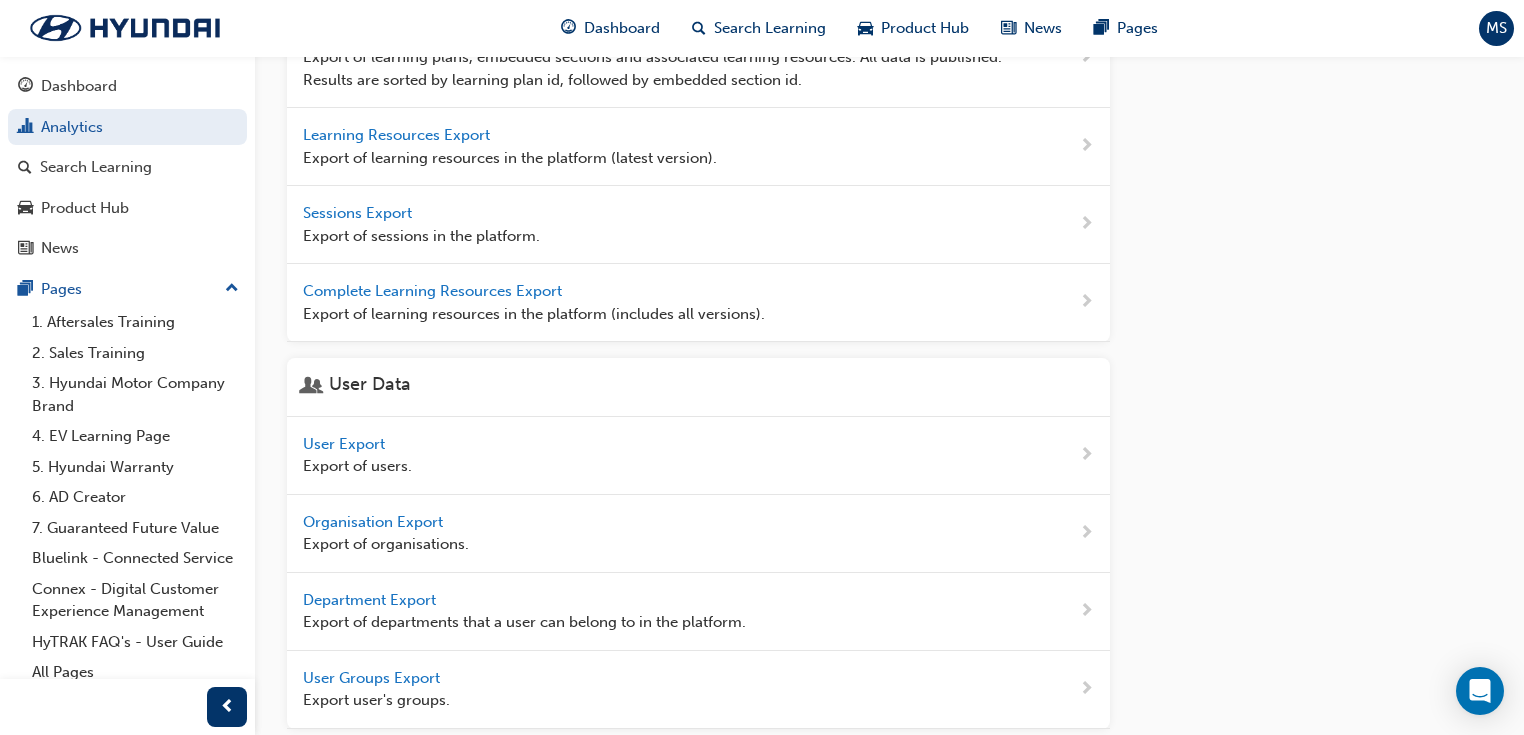 scroll, scrollTop: 837, scrollLeft: 0, axis: vertical 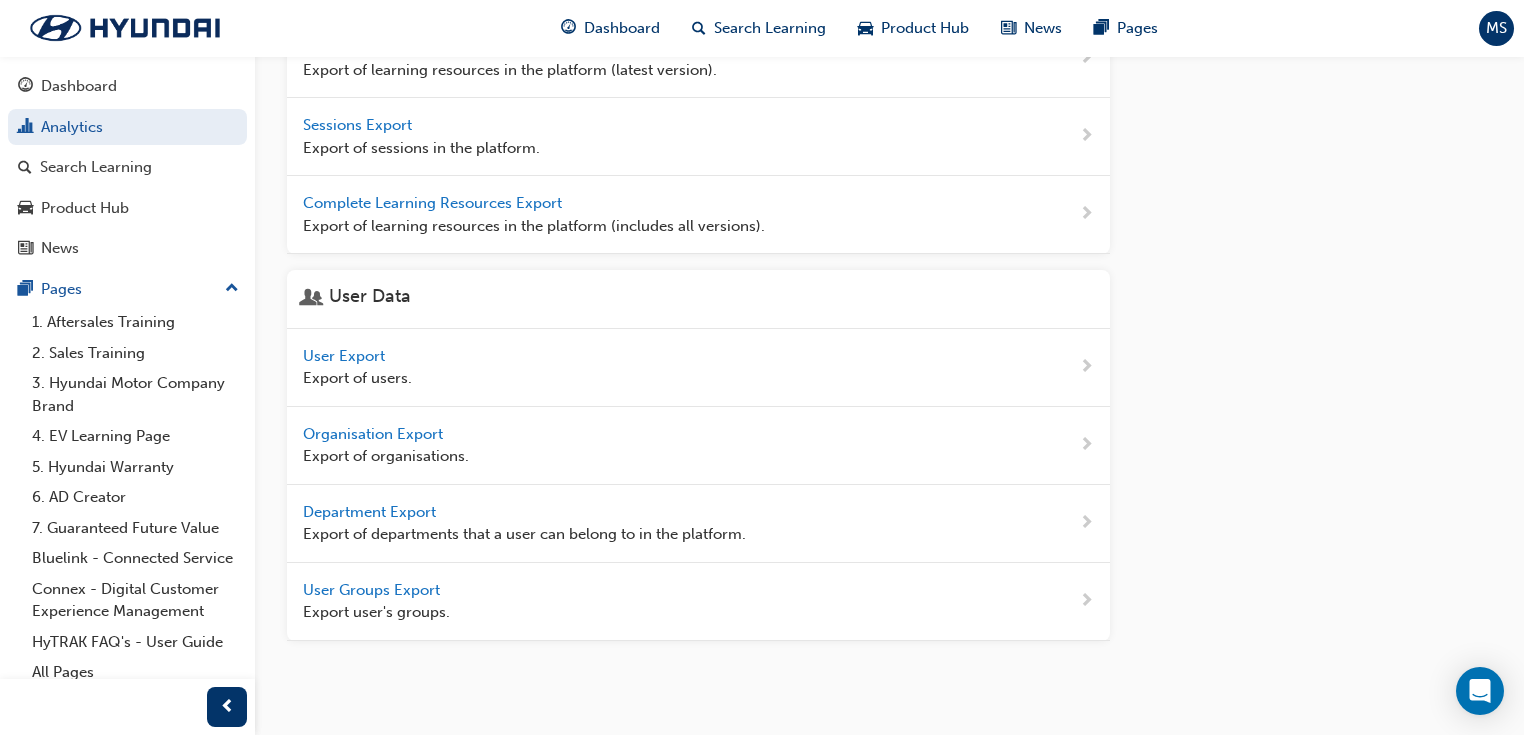 click on "Organisation Export" at bounding box center [375, 434] 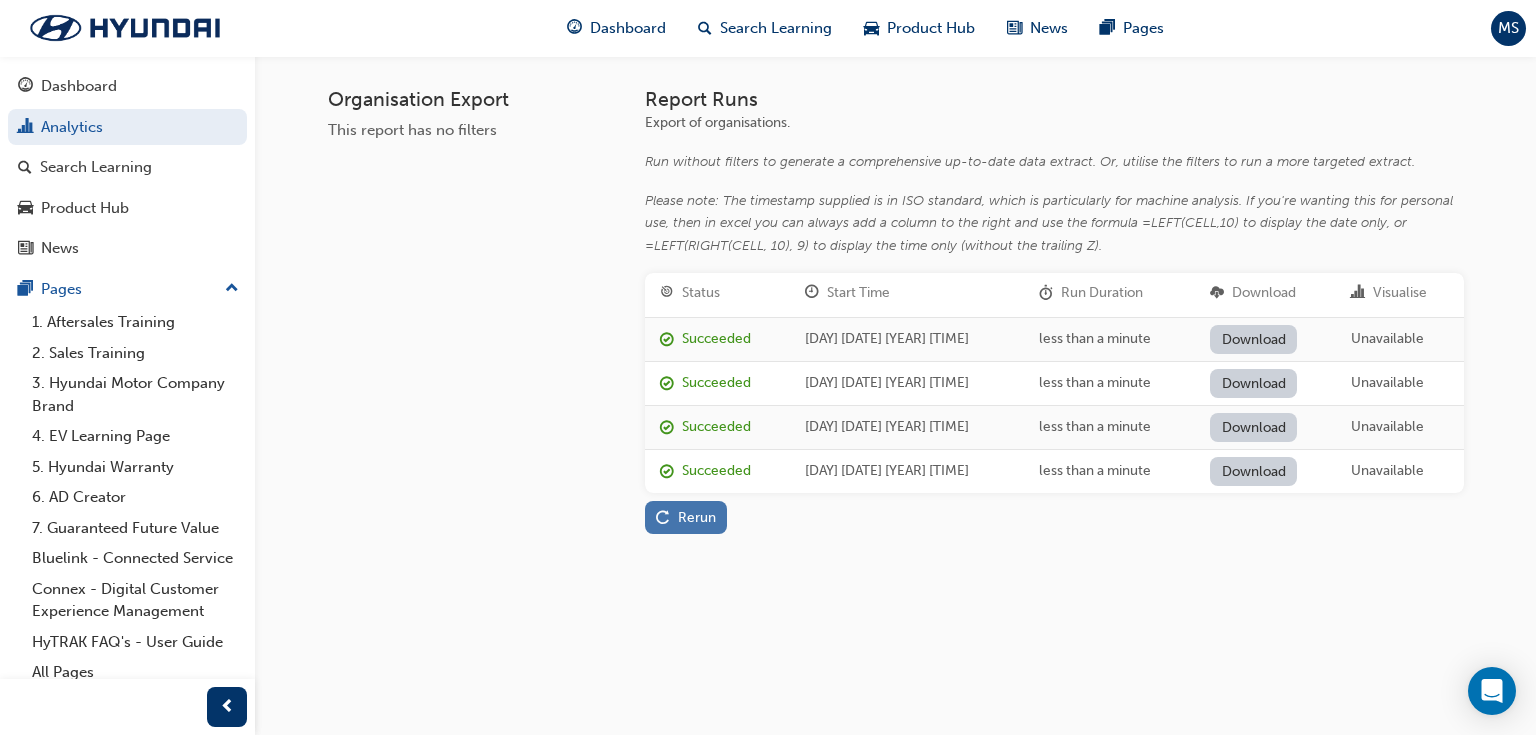 click on "Rerun" at bounding box center (686, 517) 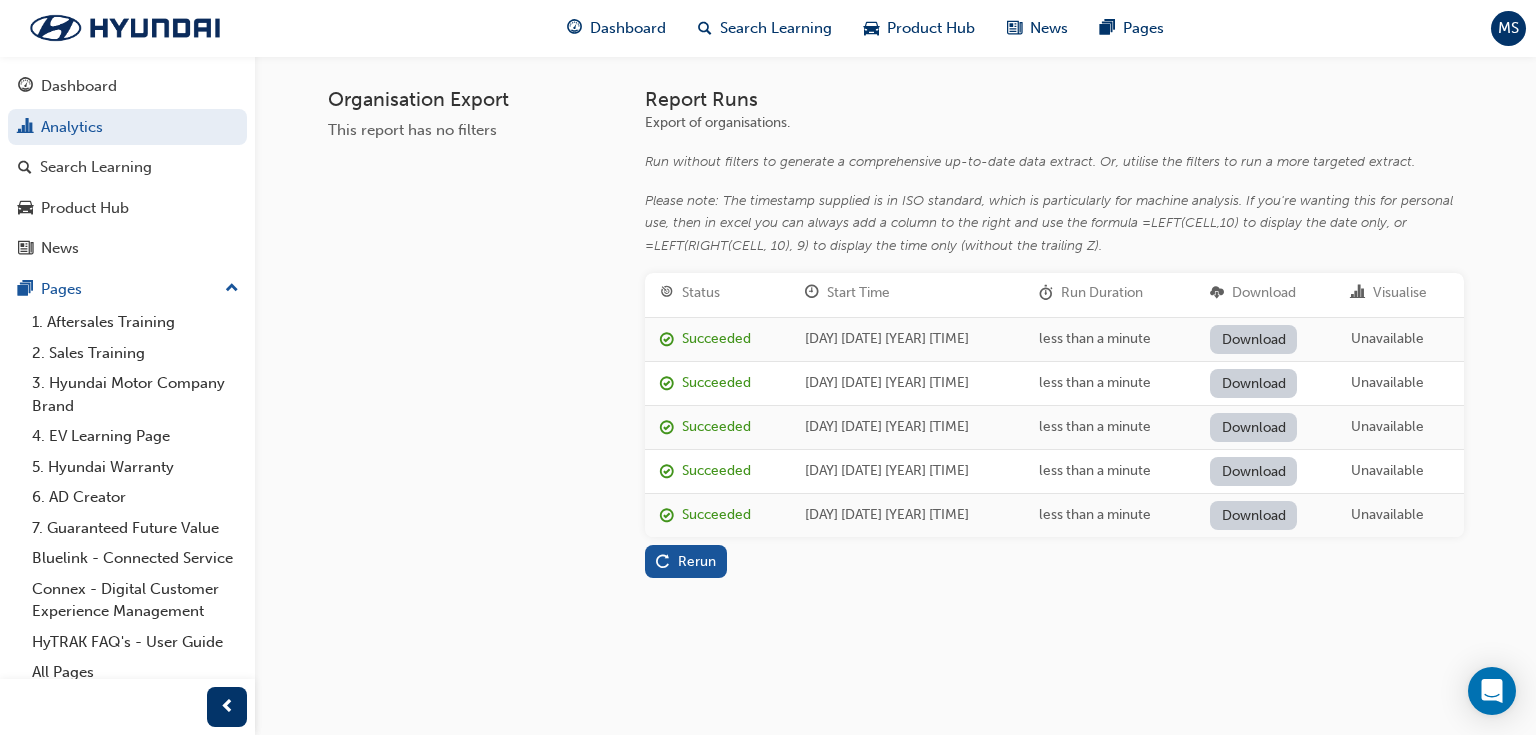 click on "Download" at bounding box center [1253, 339] 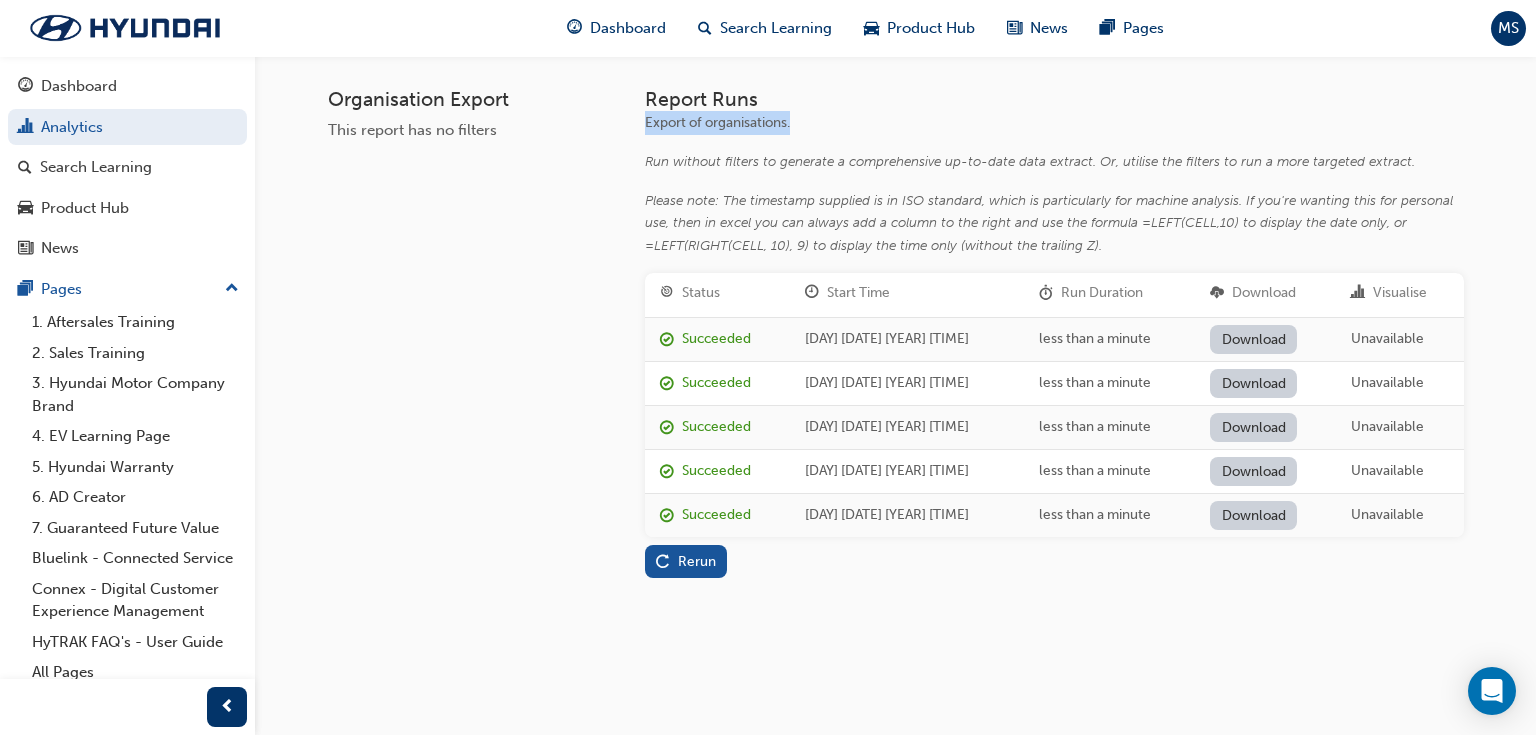 drag, startPoint x: 646, startPoint y: 120, endPoint x: 792, endPoint y: 123, distance: 146.03082 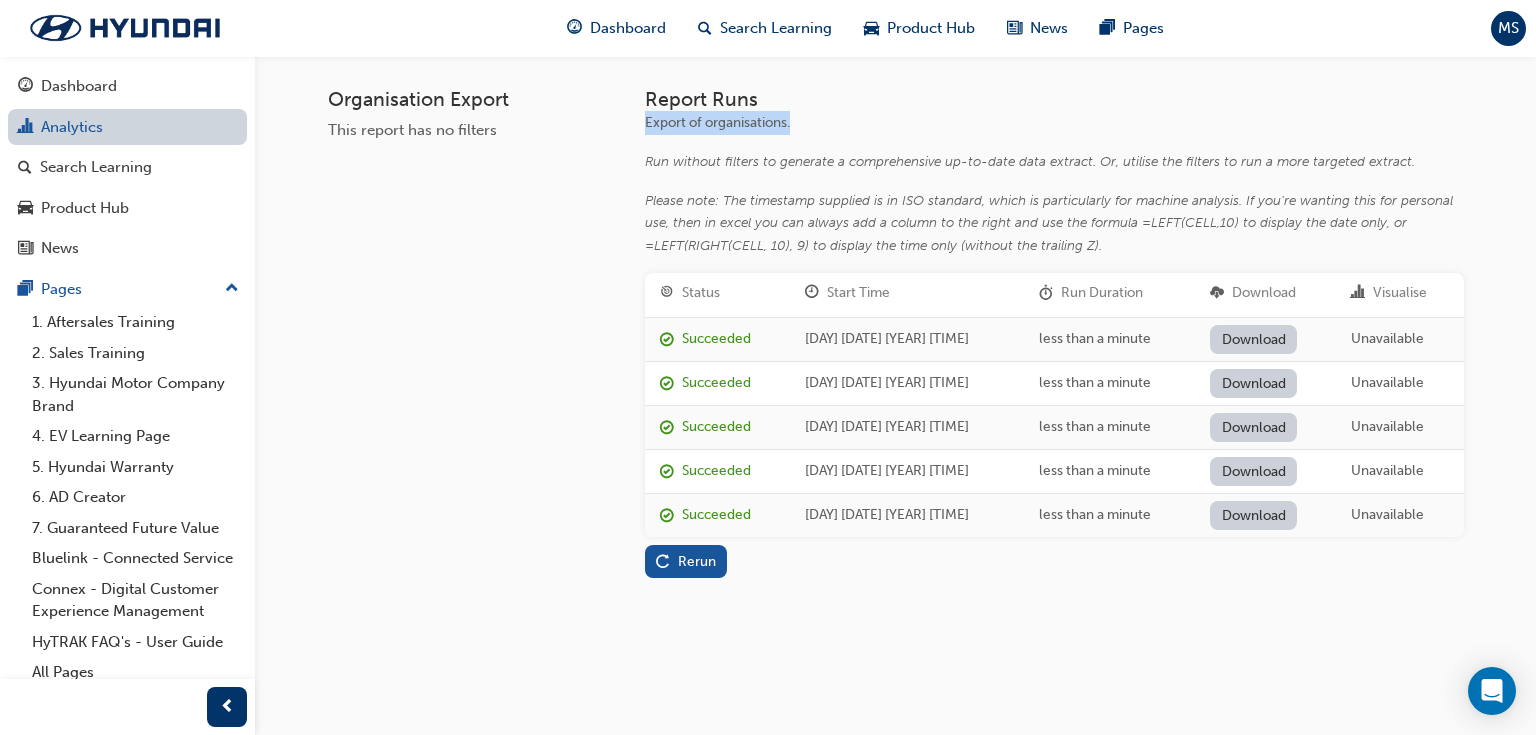 click on "Analytics" at bounding box center [127, 127] 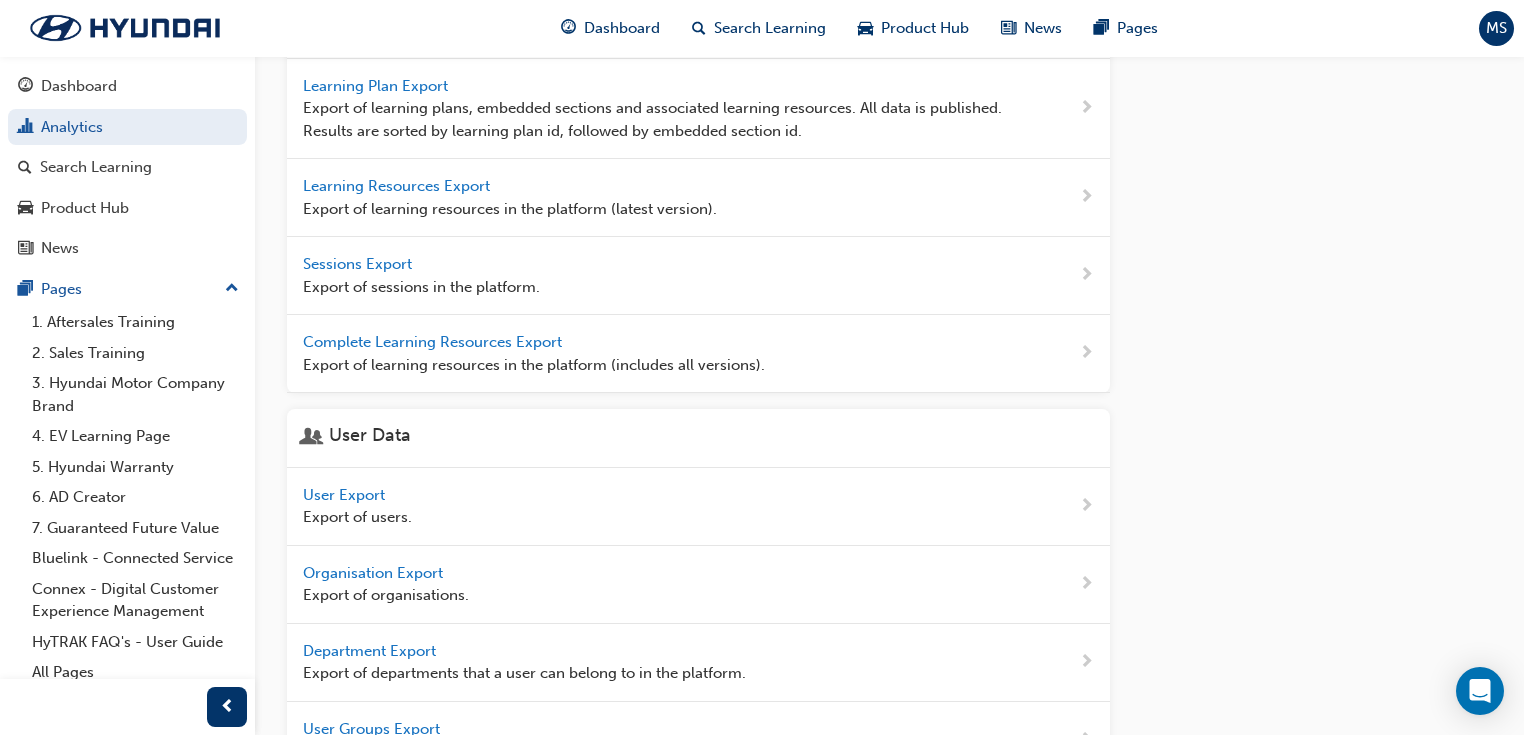 scroll, scrollTop: 837, scrollLeft: 0, axis: vertical 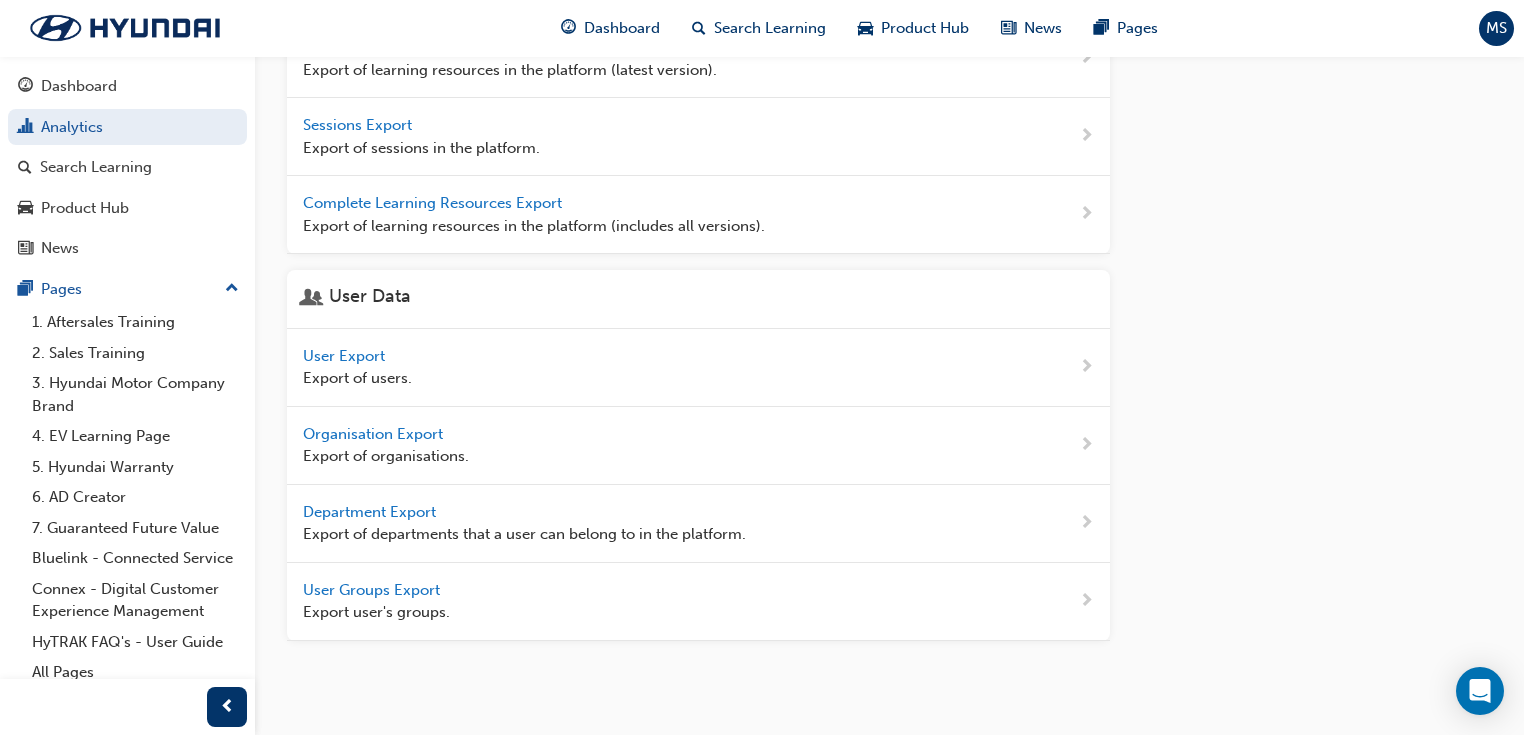 click on "User Groups Export" at bounding box center [373, 590] 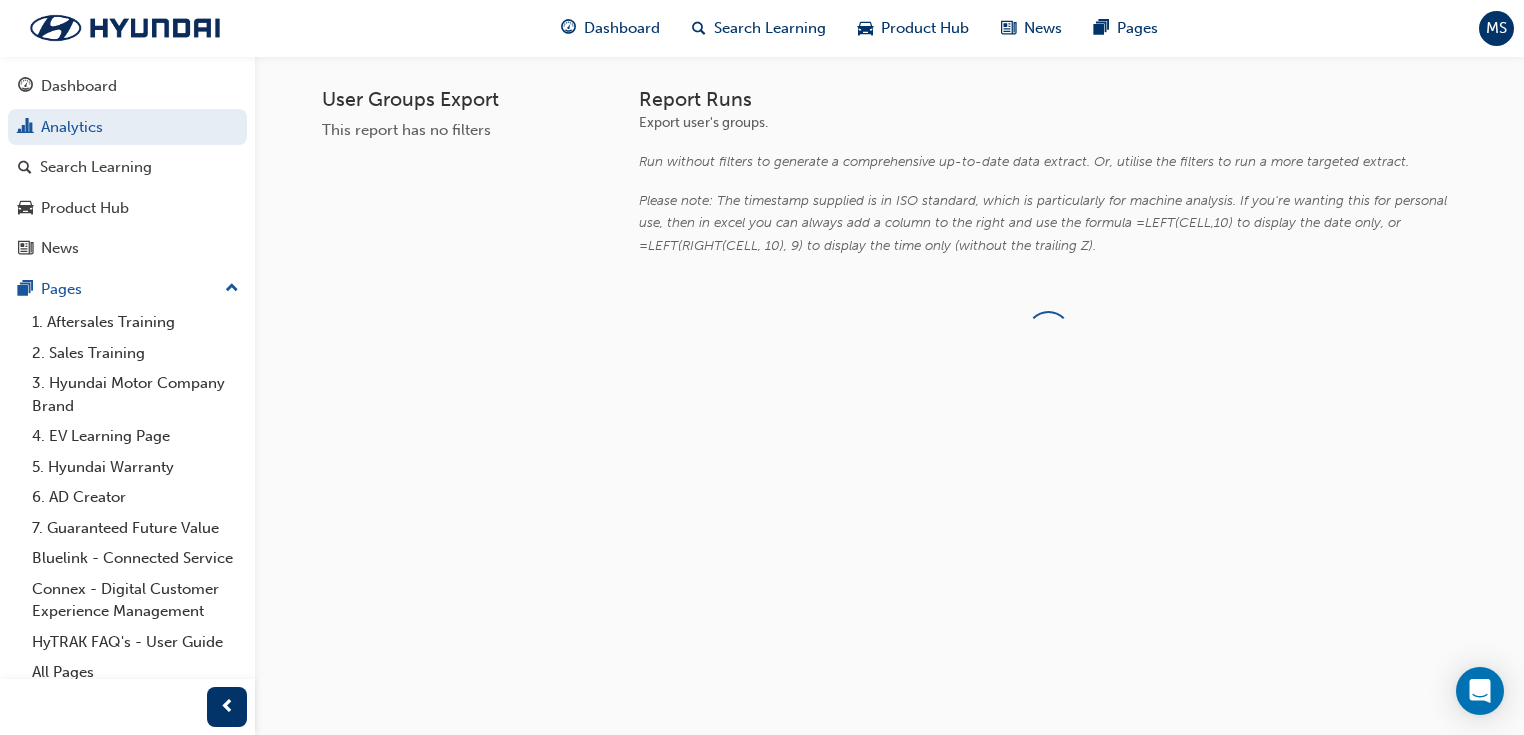 scroll, scrollTop: 0, scrollLeft: 0, axis: both 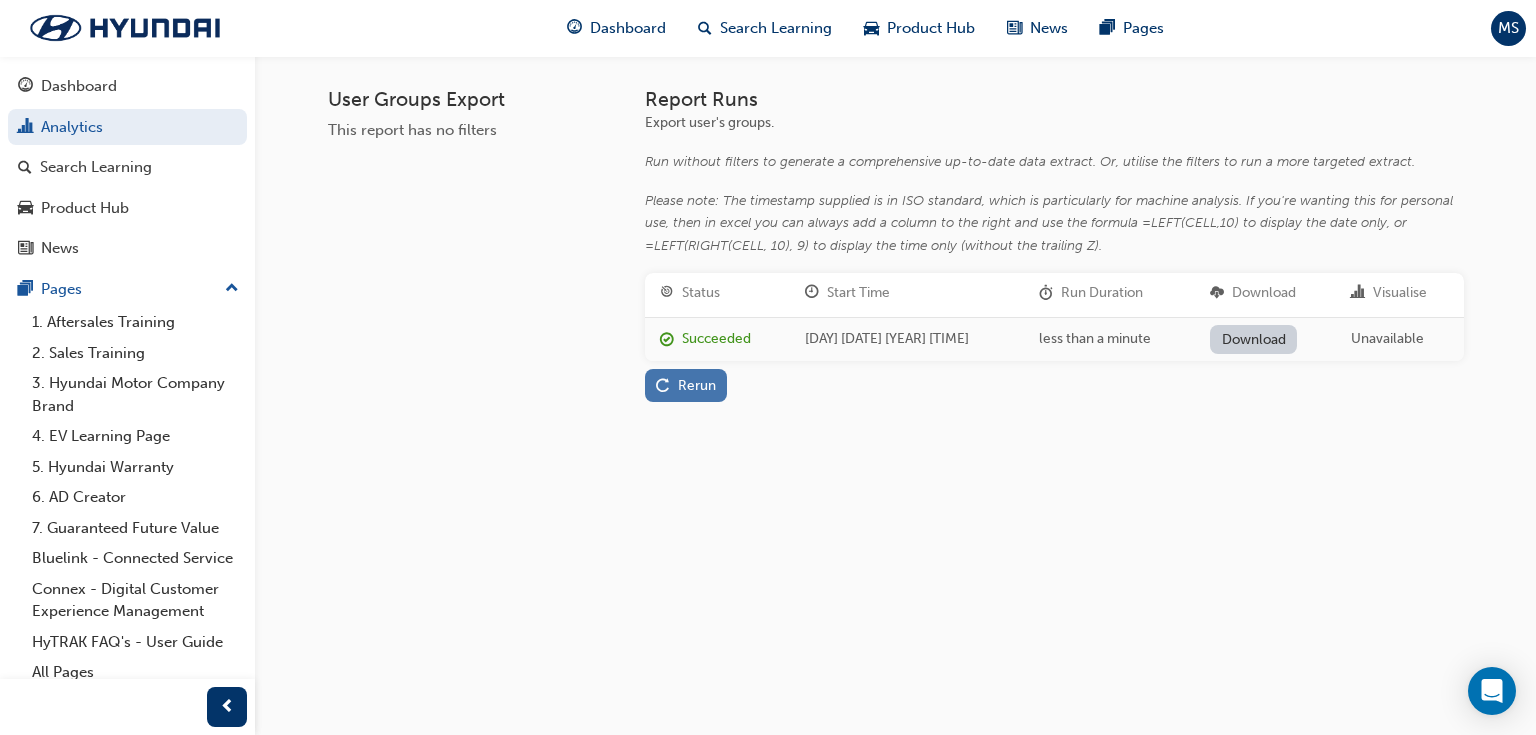 click on "Rerun" at bounding box center [697, 385] 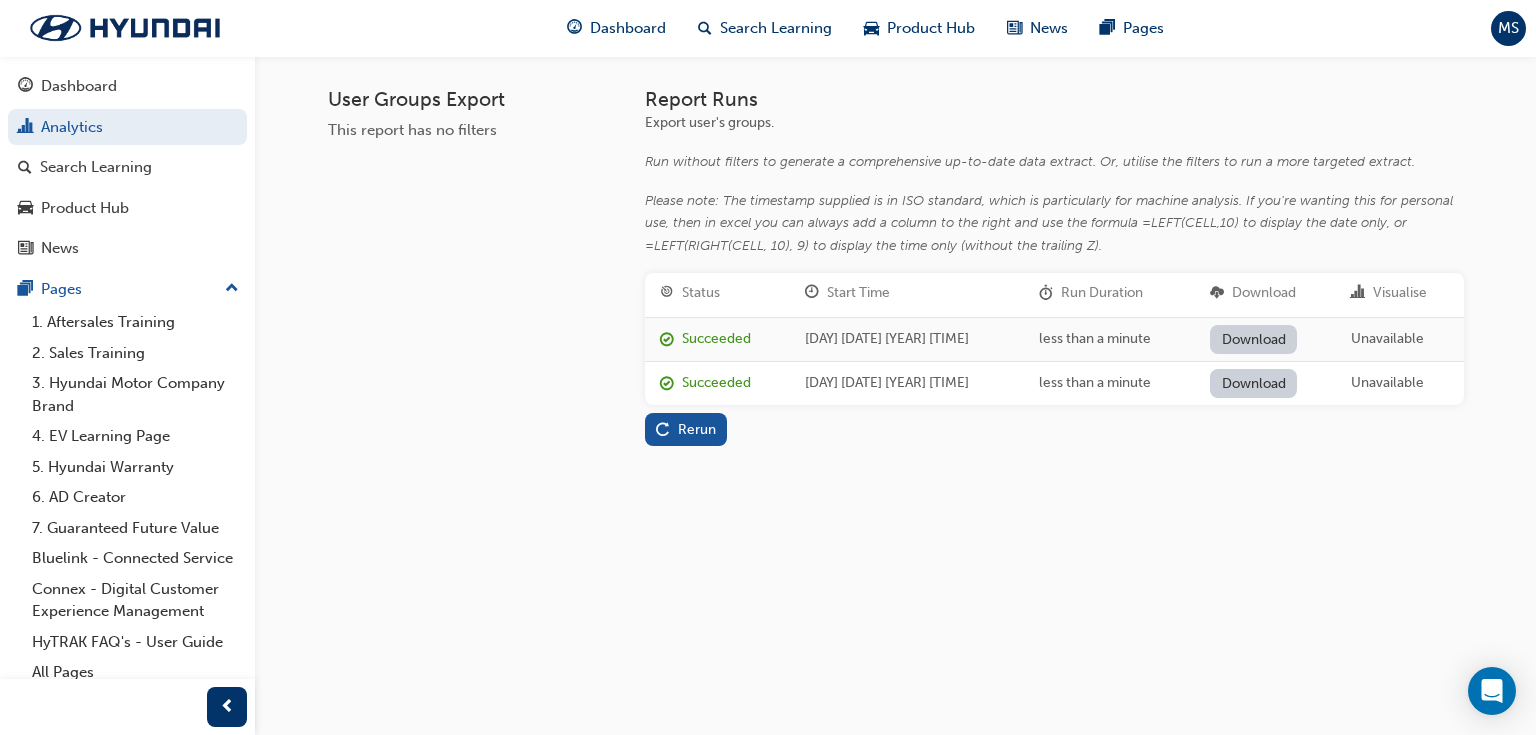 click on "Download" at bounding box center [1253, 339] 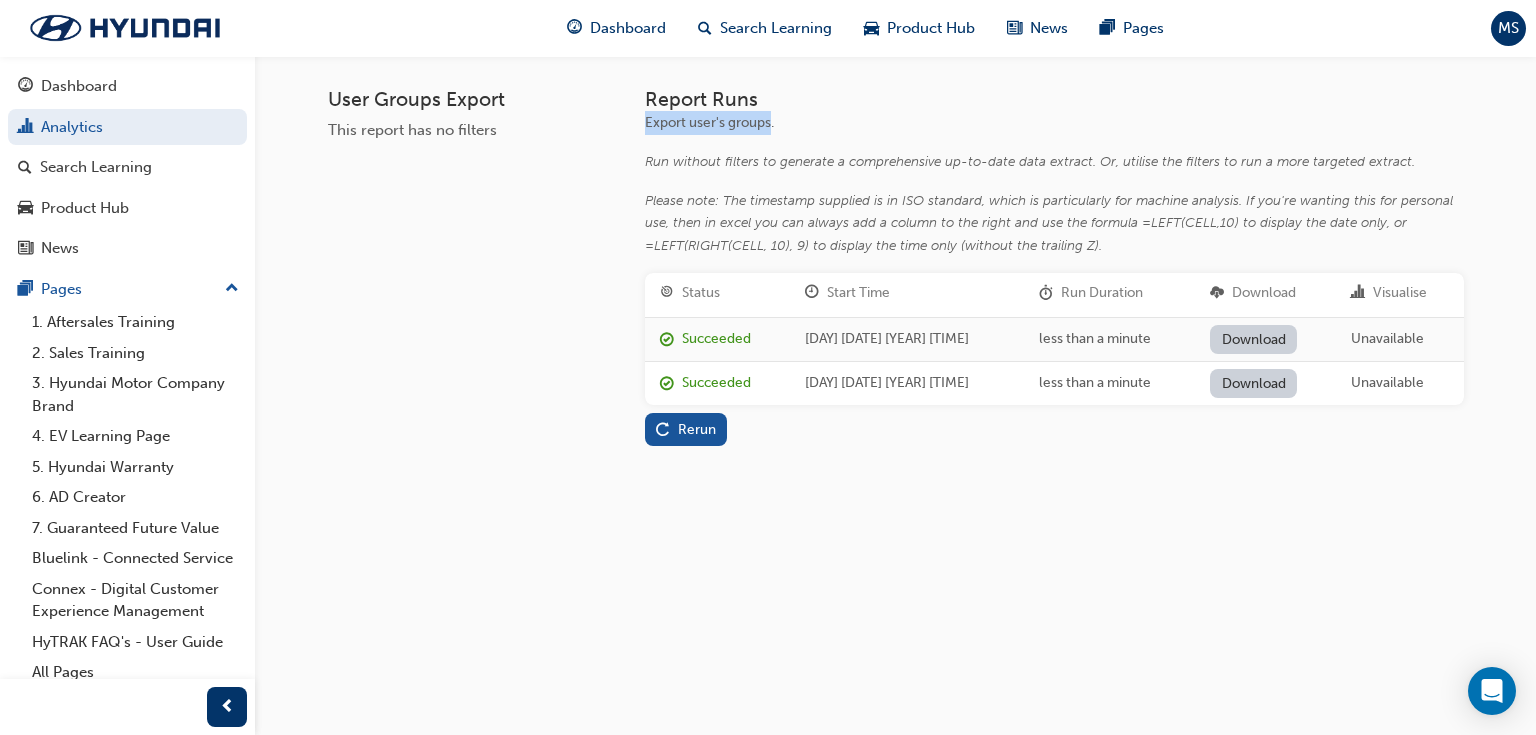 drag, startPoint x: 648, startPoint y: 122, endPoint x: 771, endPoint y: 126, distance: 123.065025 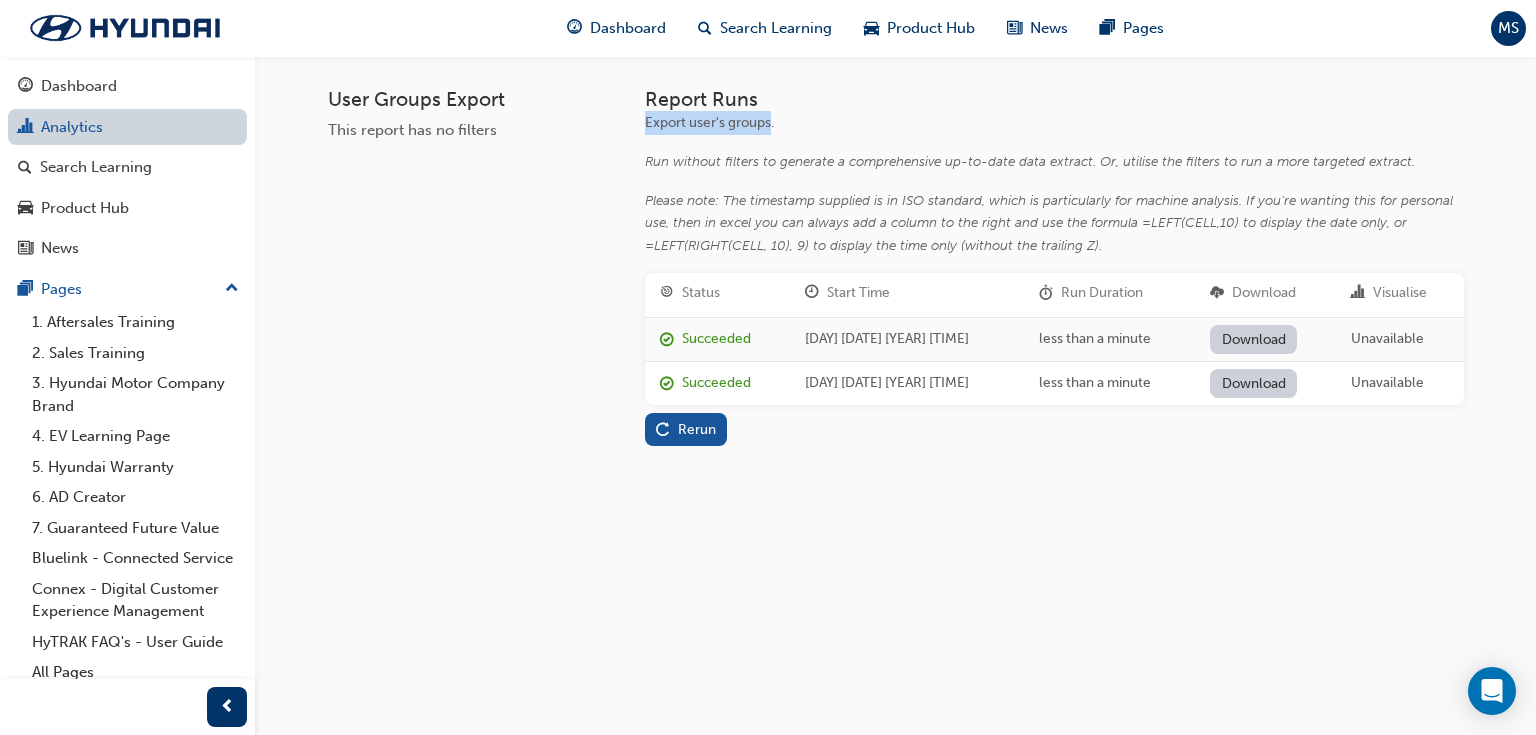 click on "Analytics" at bounding box center [127, 127] 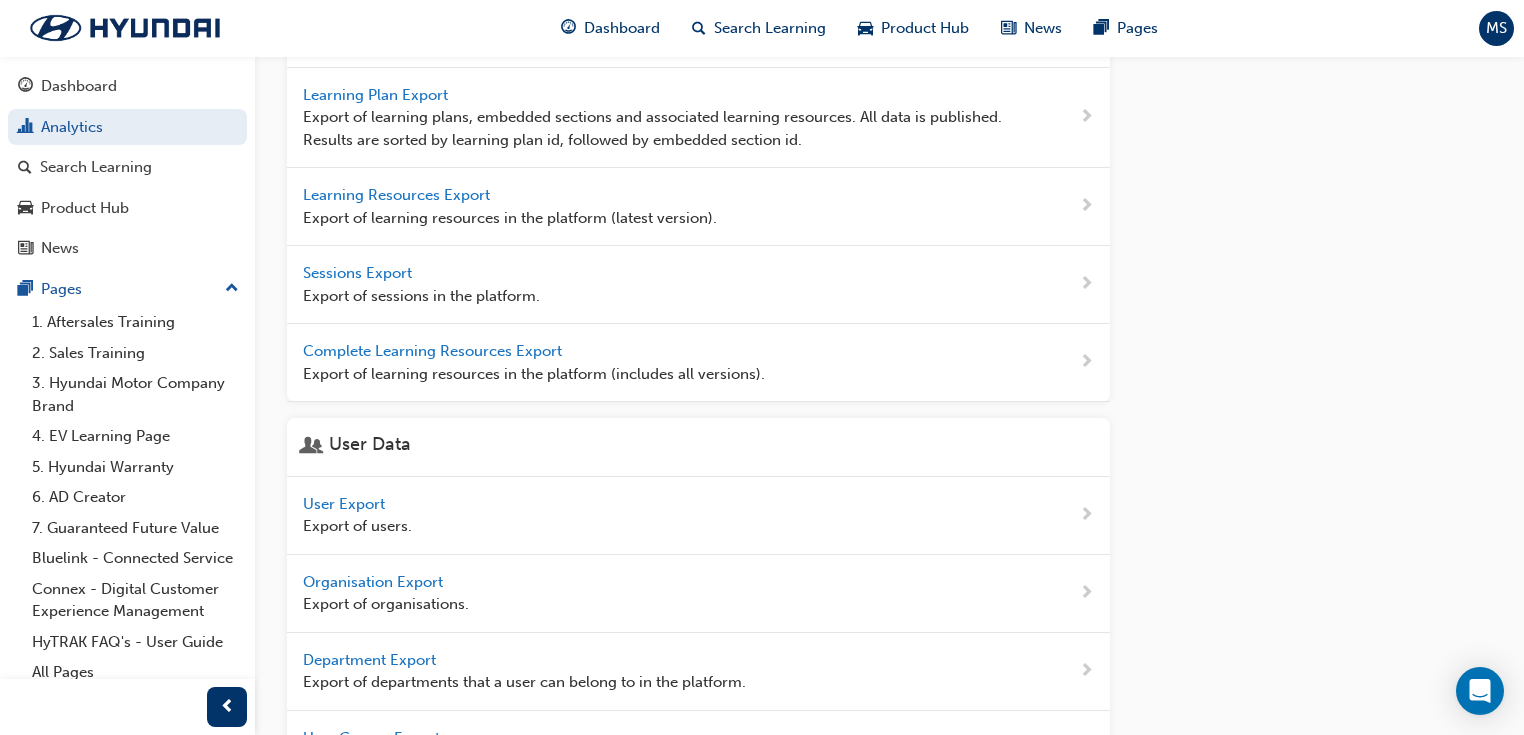 scroll, scrollTop: 837, scrollLeft: 0, axis: vertical 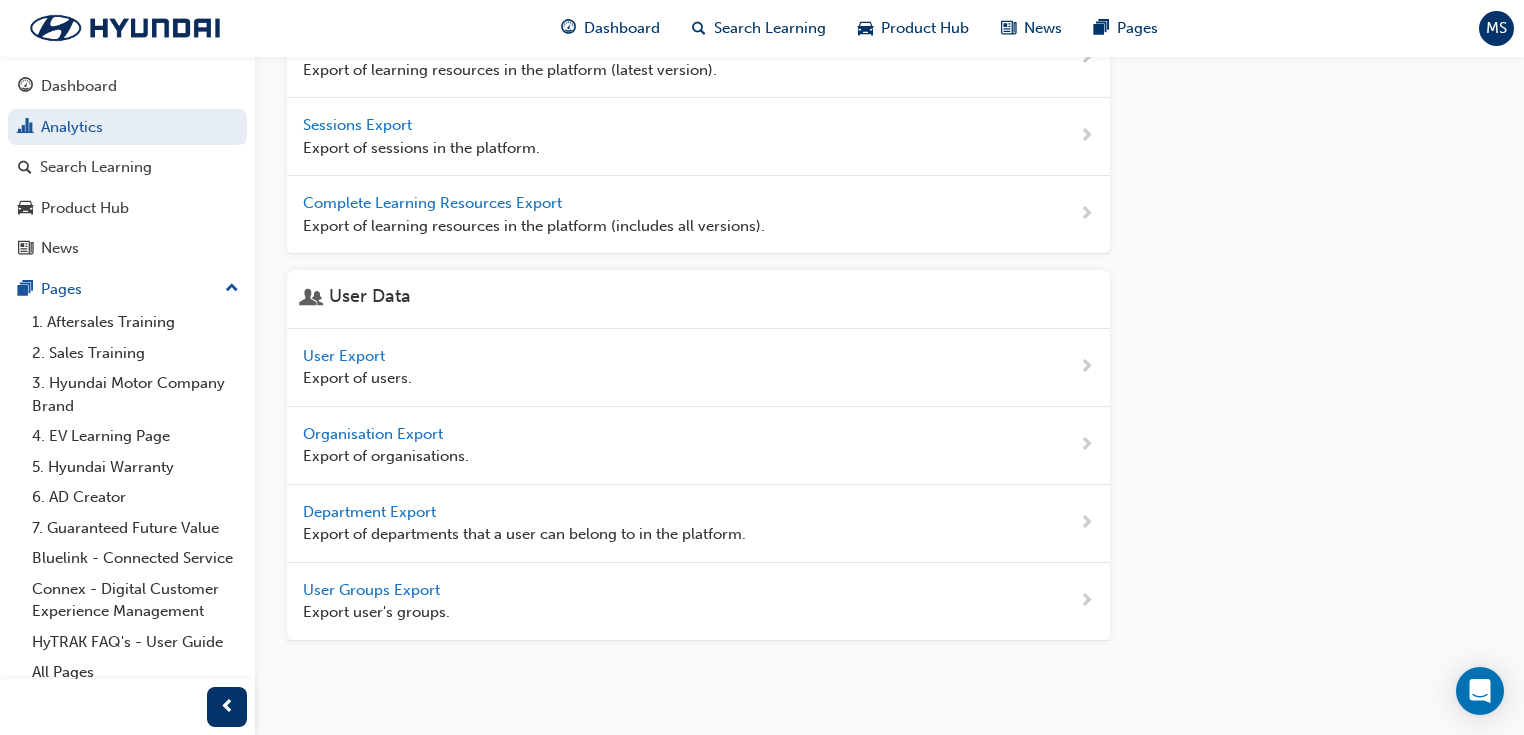 click on "Department Export" at bounding box center [371, 512] 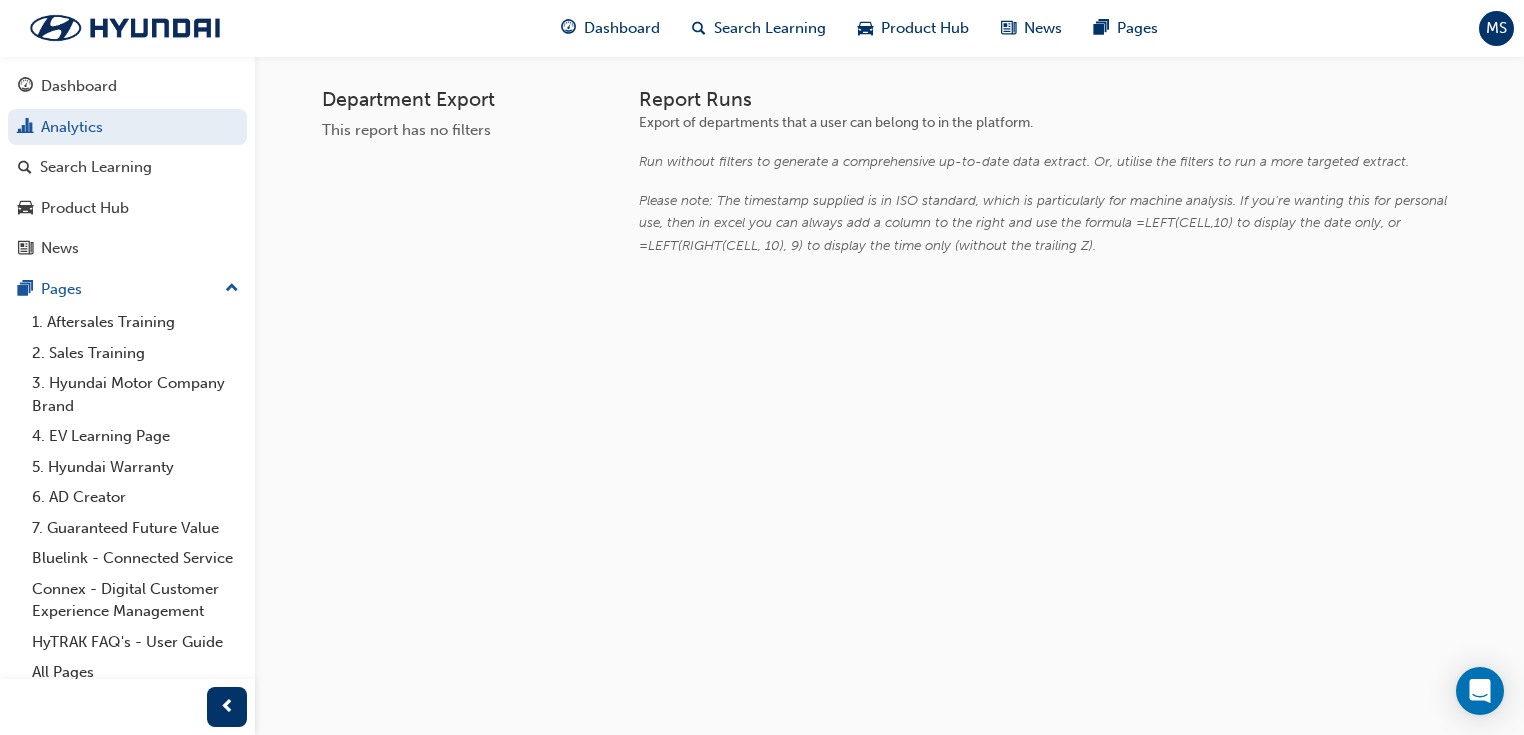 scroll, scrollTop: 0, scrollLeft: 0, axis: both 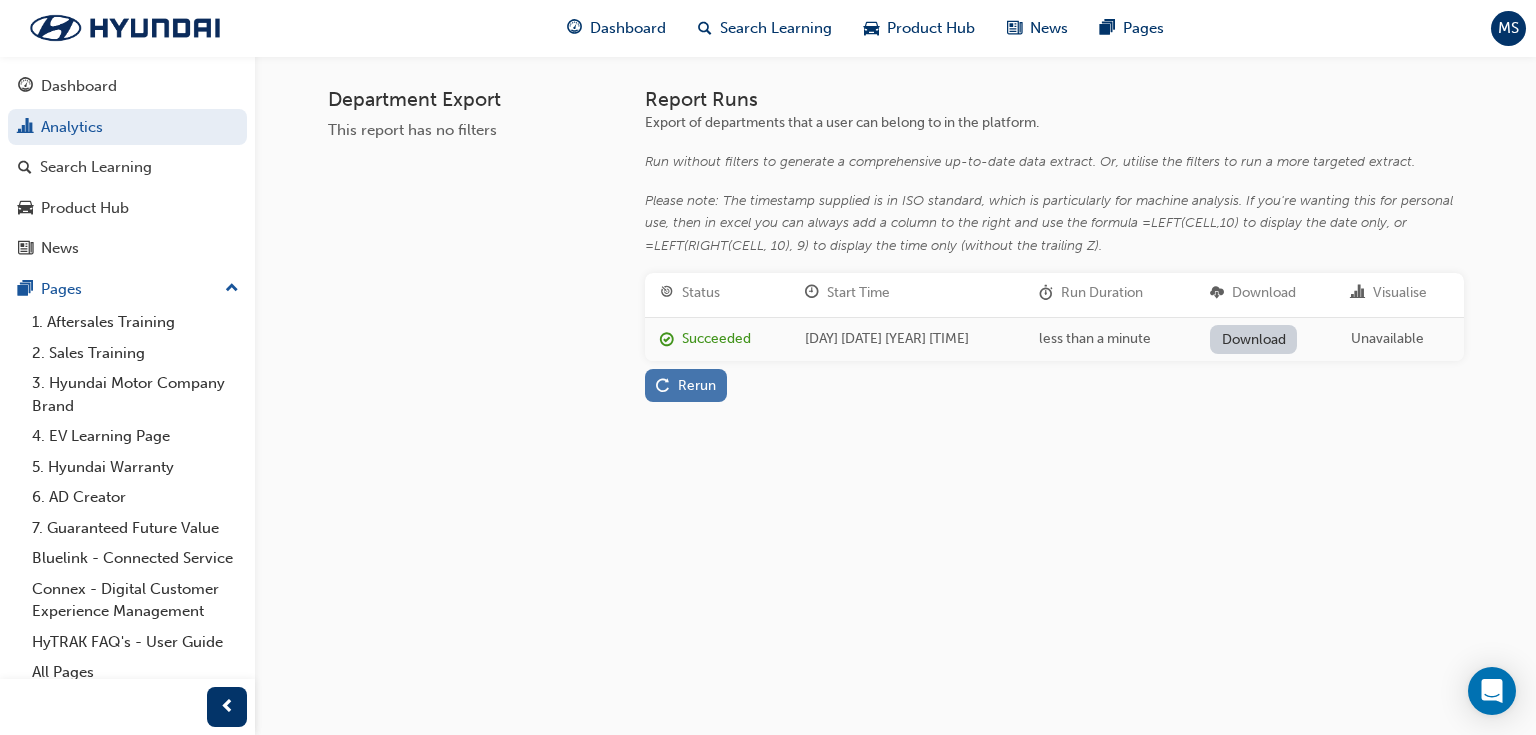 click on "Rerun" at bounding box center (697, 385) 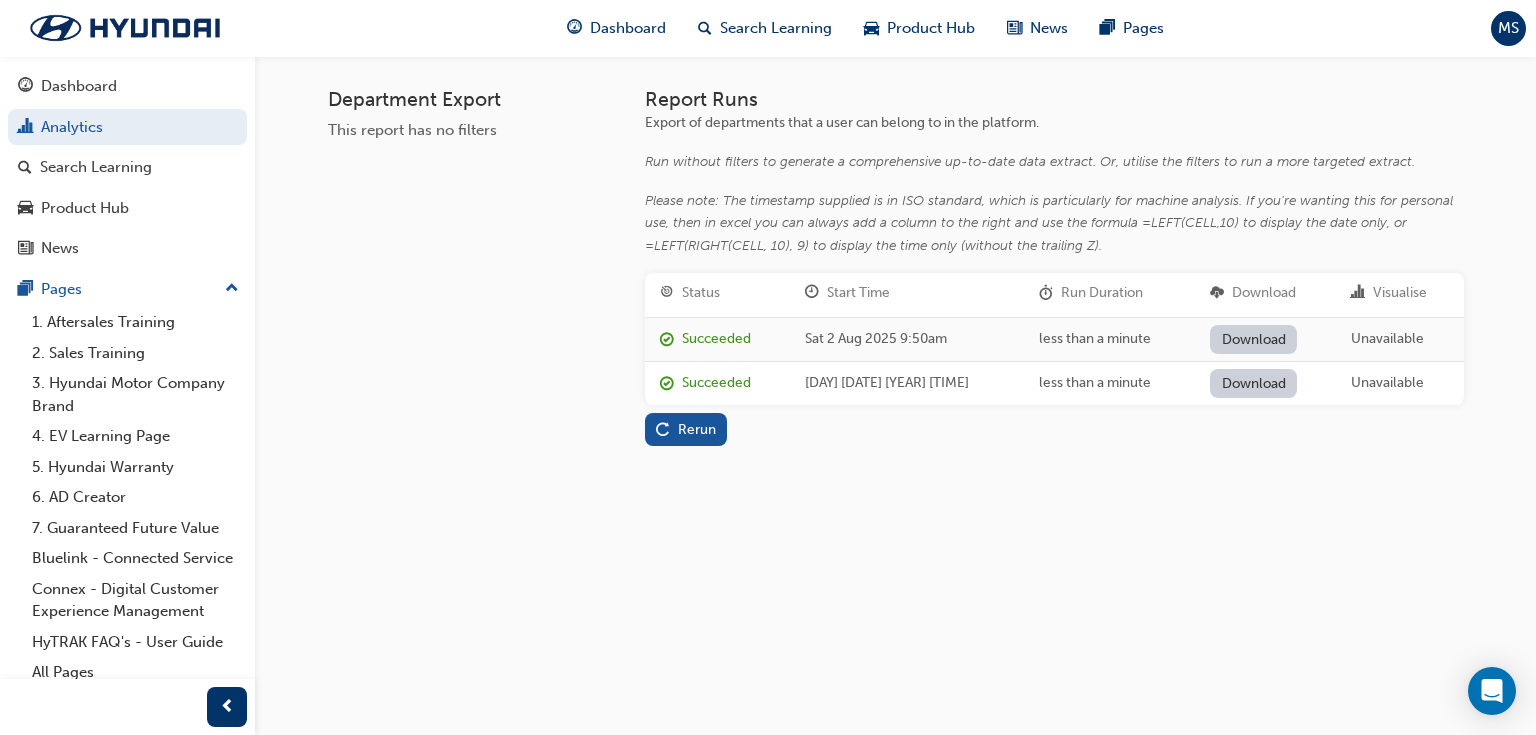 click on "Download" at bounding box center [1253, 339] 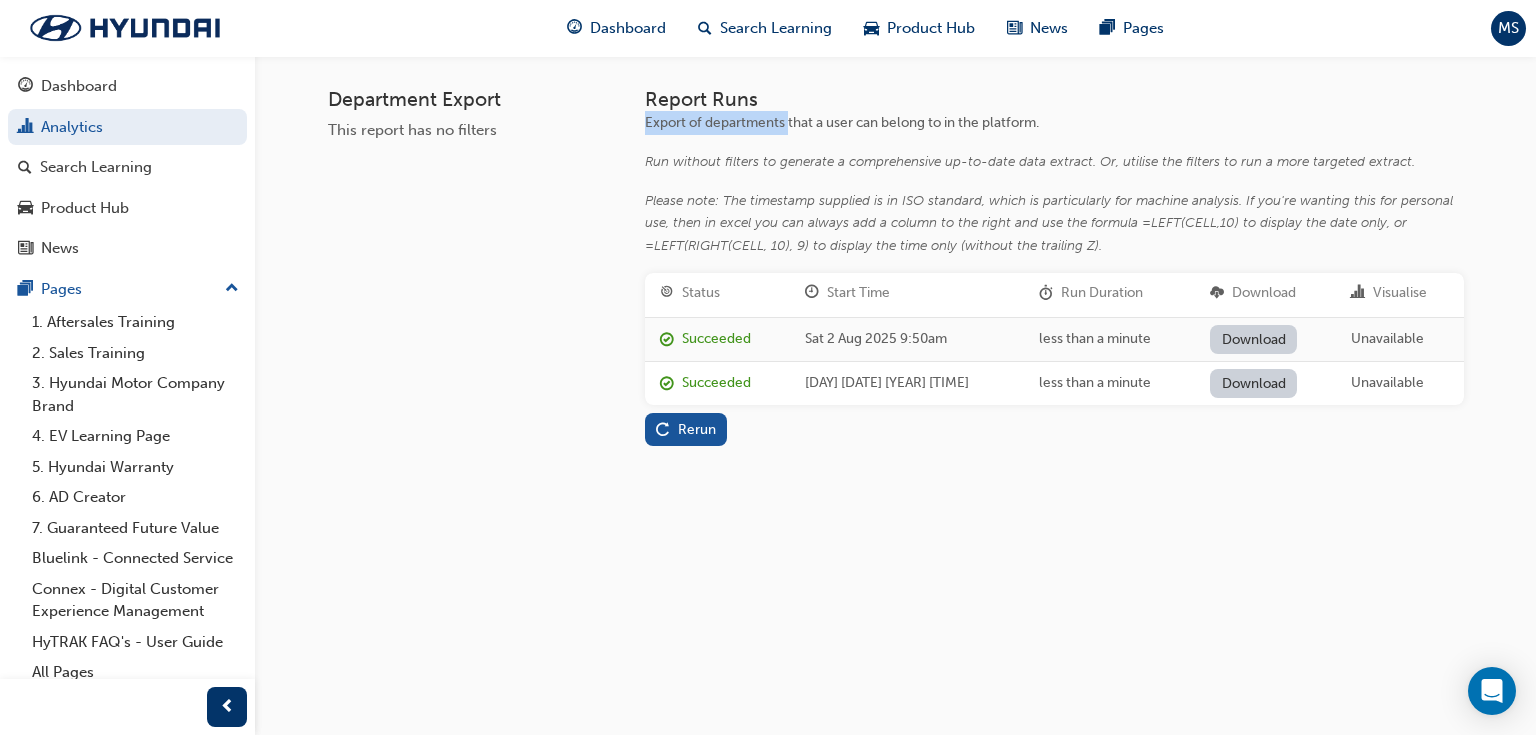 drag, startPoint x: 647, startPoint y: 122, endPoint x: 789, endPoint y: 122, distance: 142 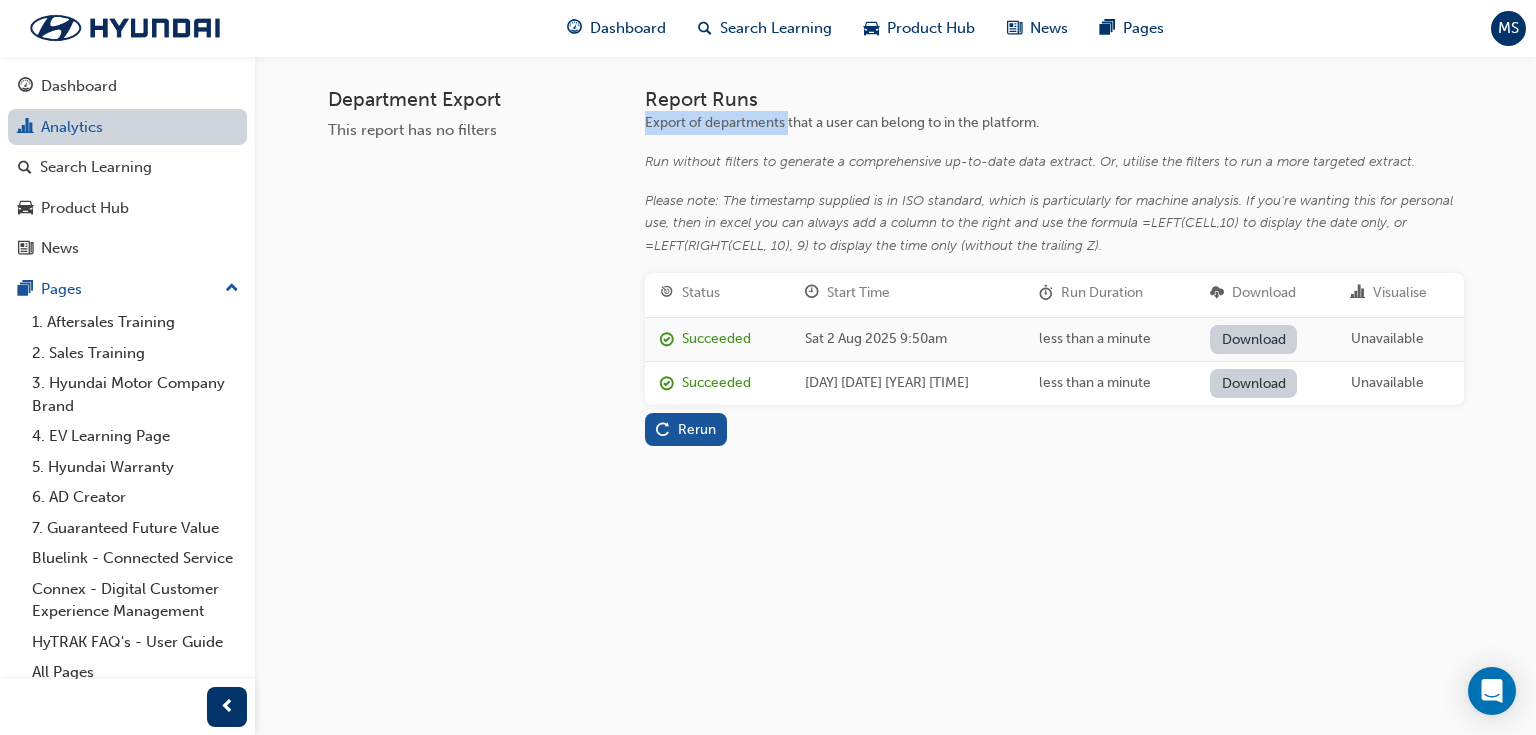 click on "Analytics" at bounding box center (127, 127) 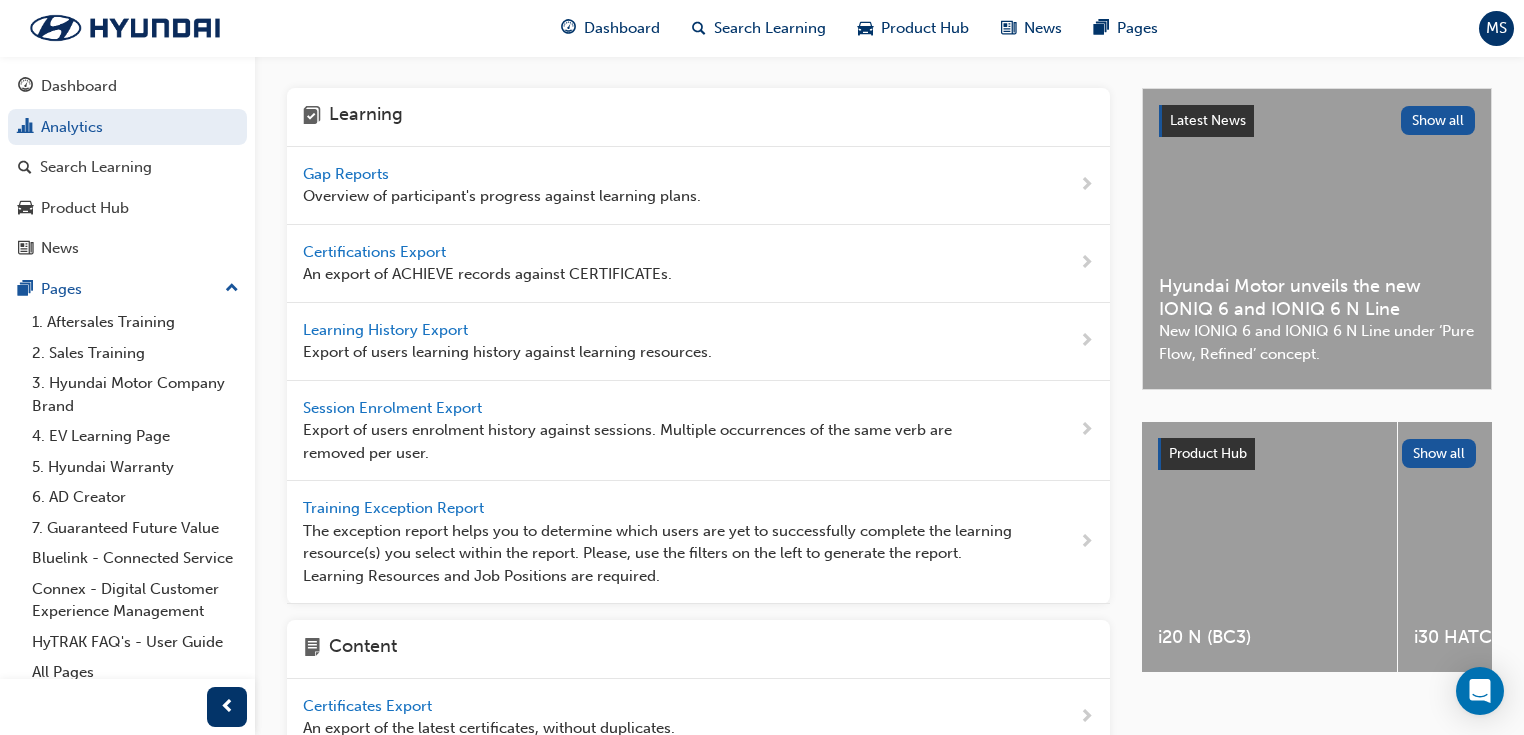 click on "Gap Reports" at bounding box center (348, 174) 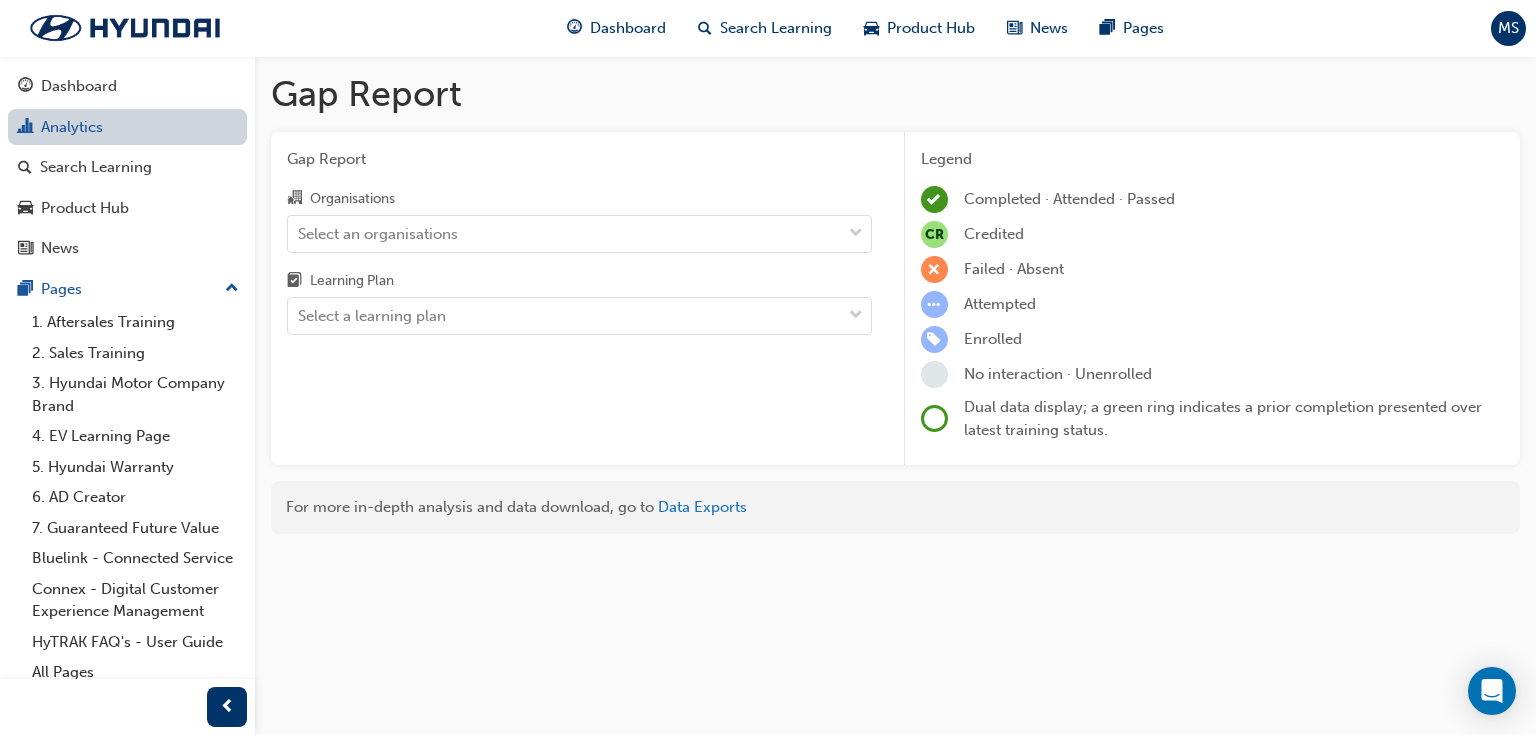 click on "Analytics" at bounding box center [127, 127] 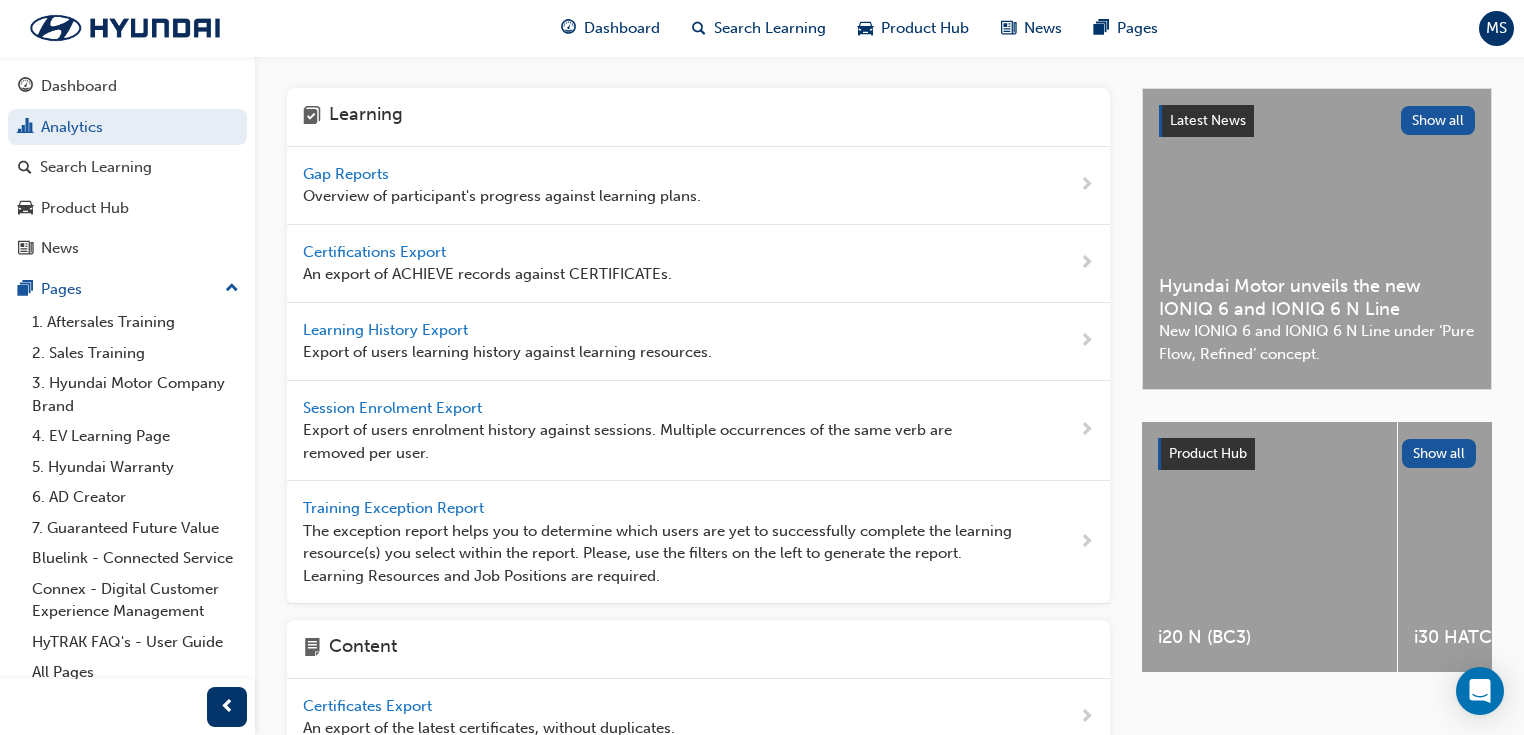 click on "Certifications Export" at bounding box center [376, 252] 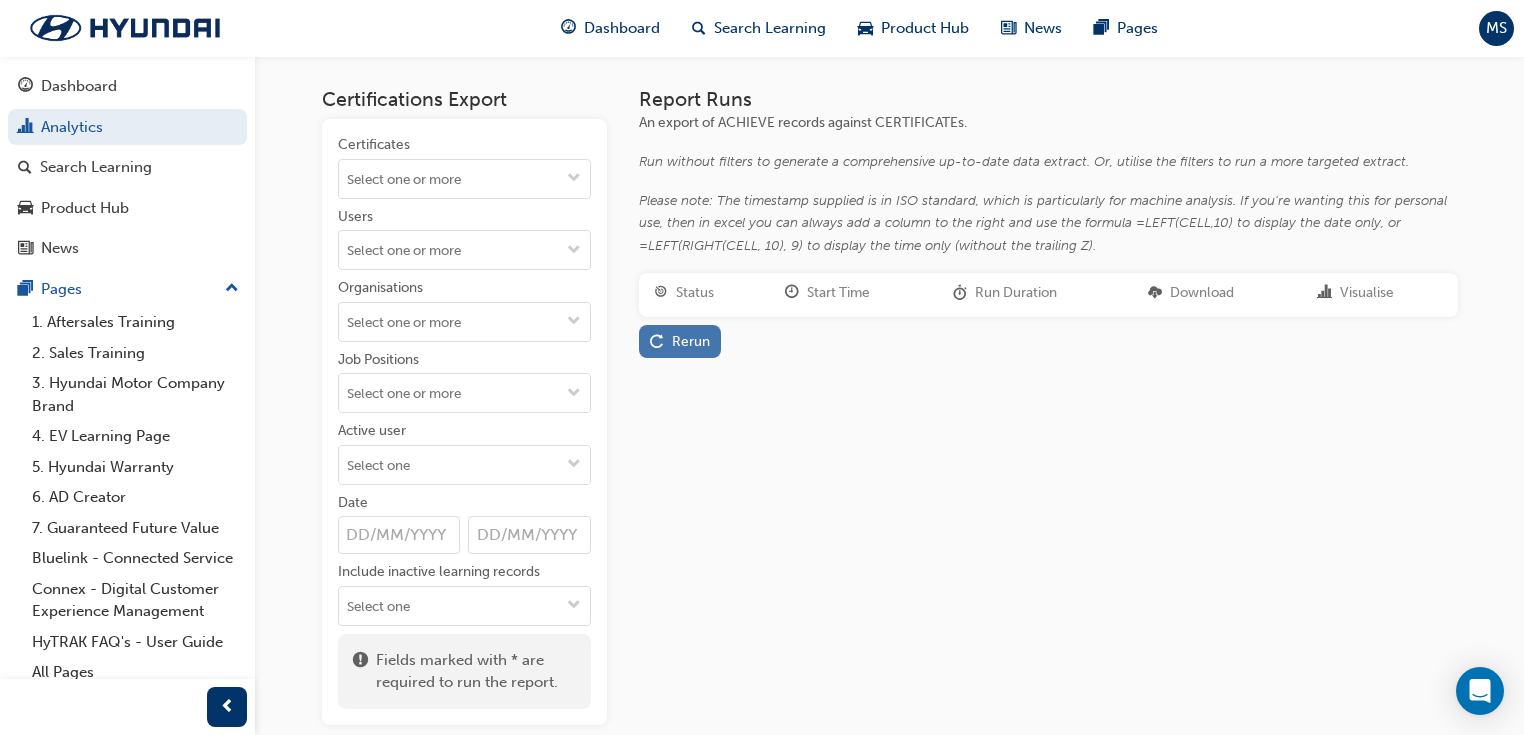 click on "Rerun" at bounding box center (691, 341) 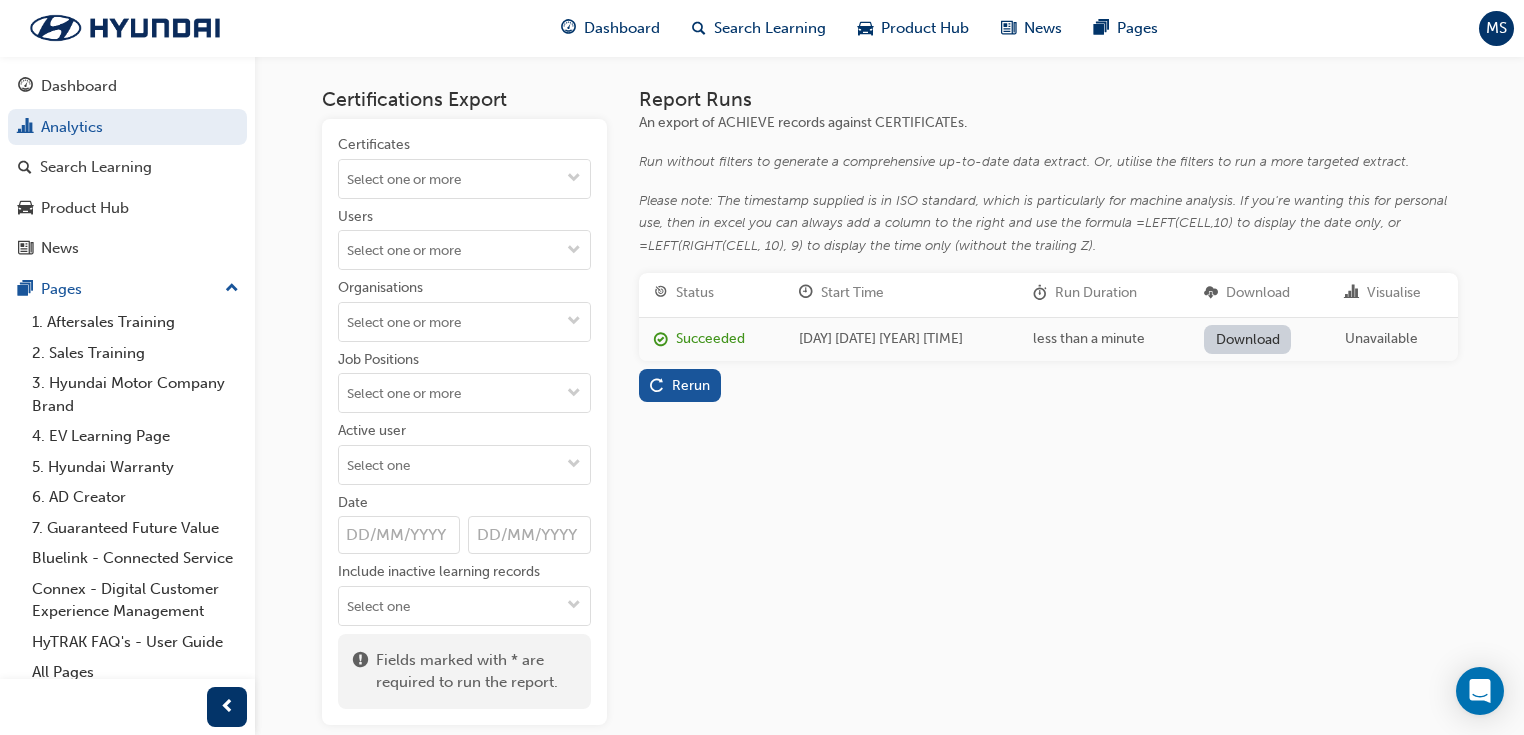 click on "Download" at bounding box center [1247, 339] 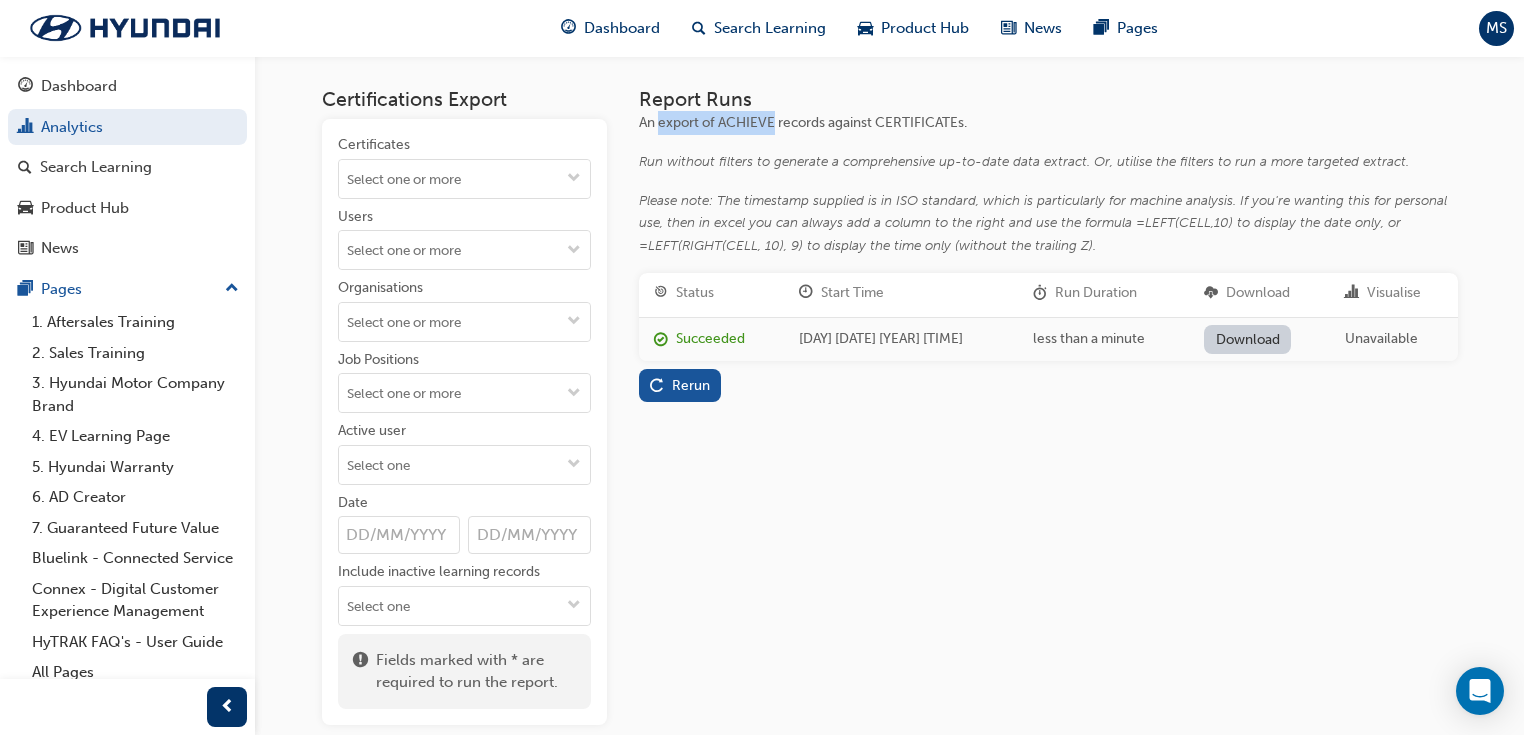 drag, startPoint x: 660, startPoint y: 120, endPoint x: 775, endPoint y: 124, distance: 115.06954 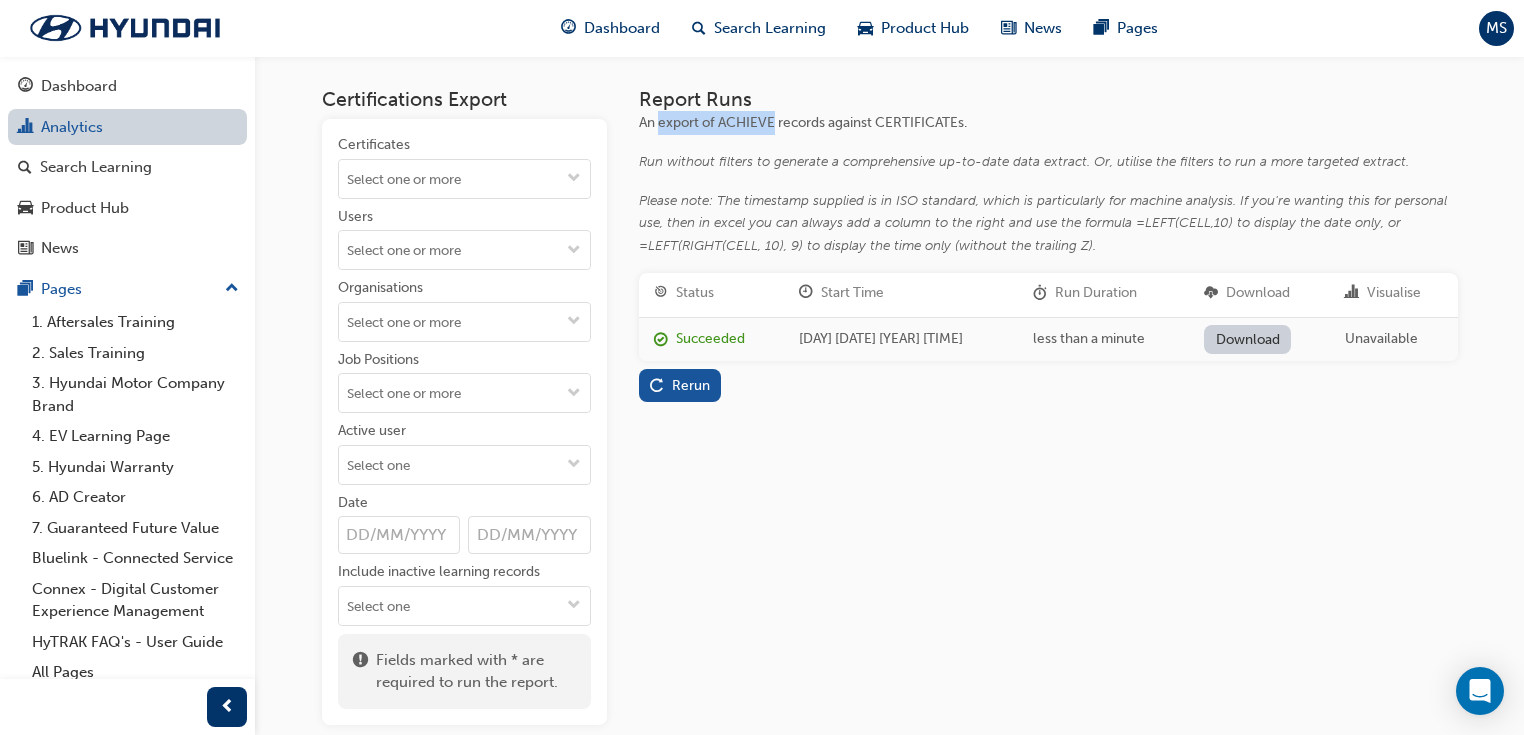click on "Analytics" at bounding box center [127, 127] 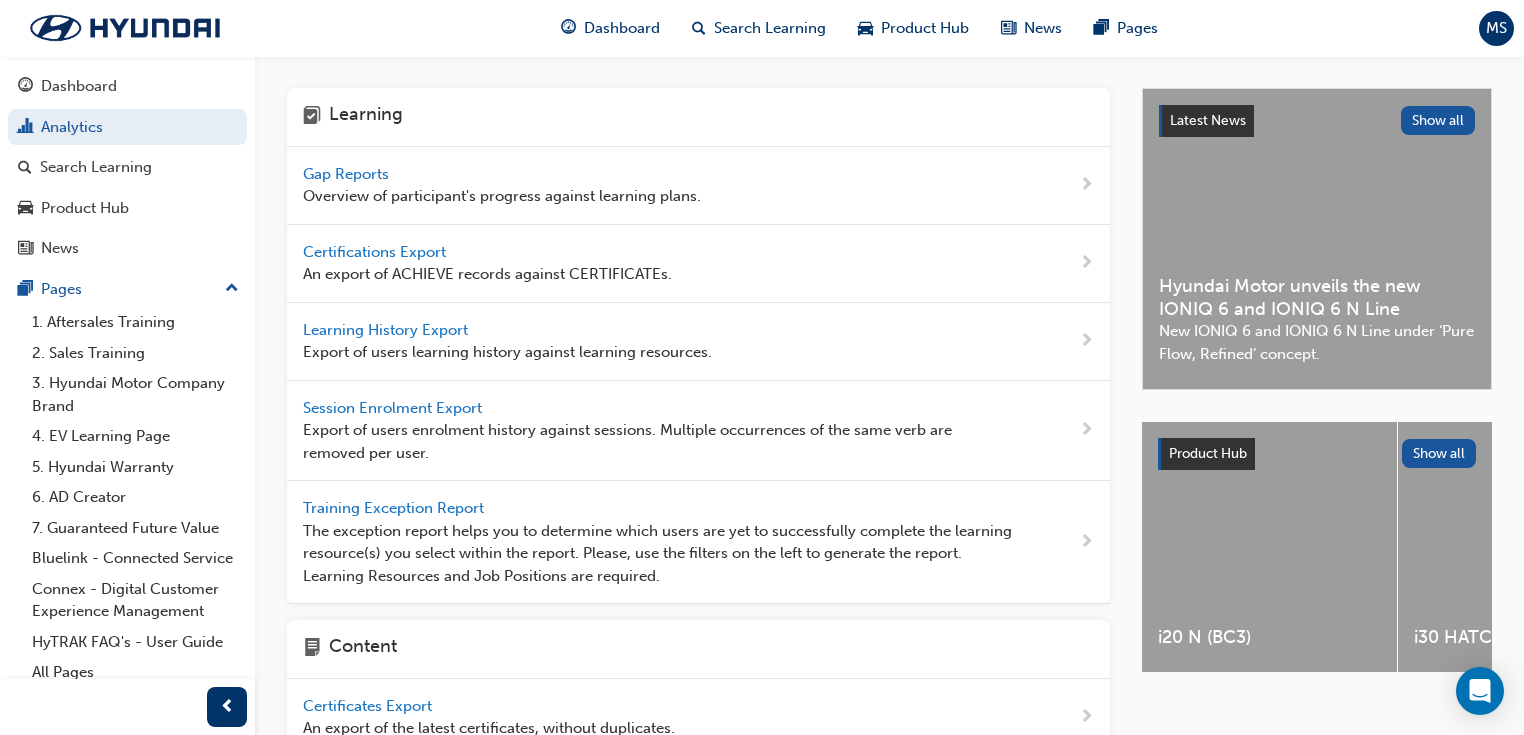 click on "Training Exception Report" at bounding box center (395, 508) 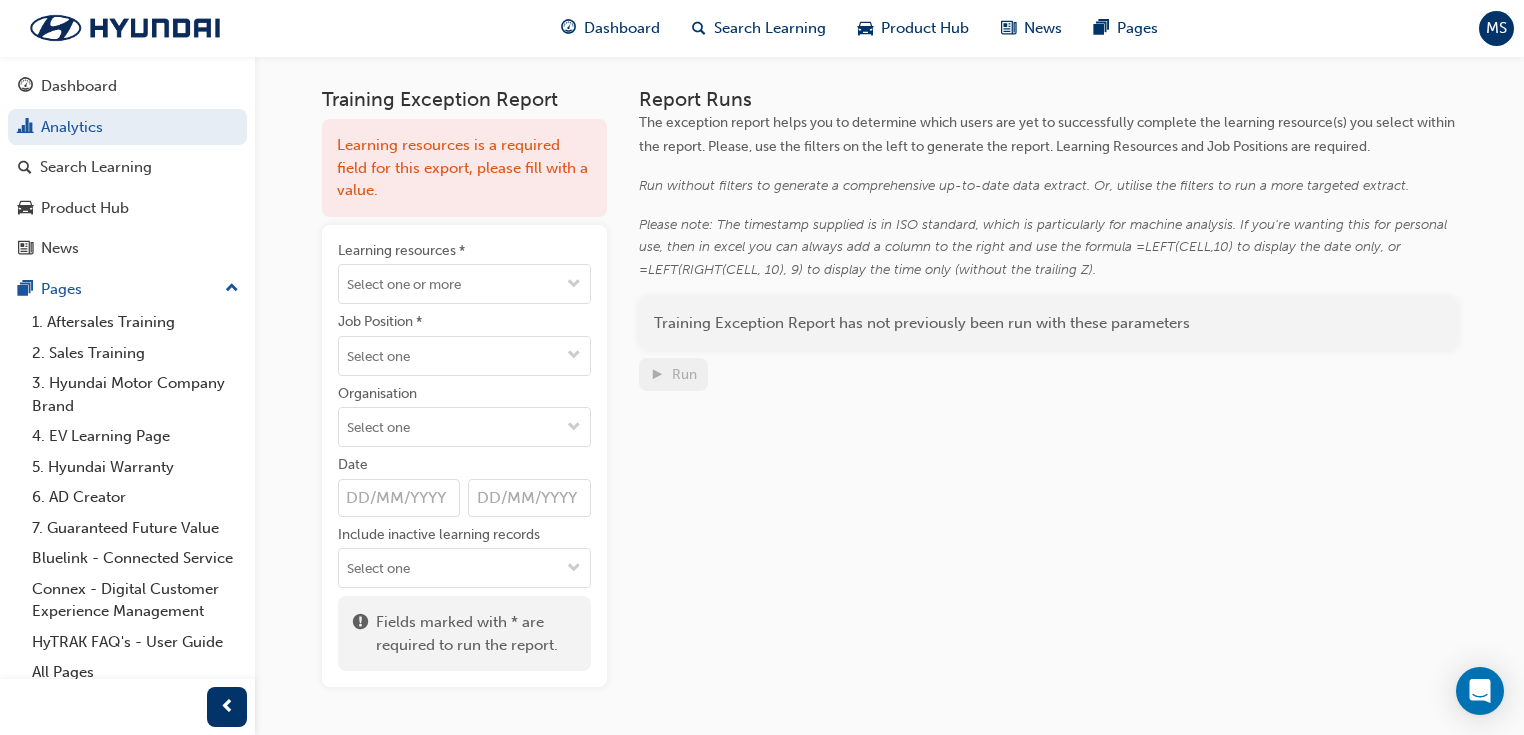 scroll, scrollTop: 64, scrollLeft: 0, axis: vertical 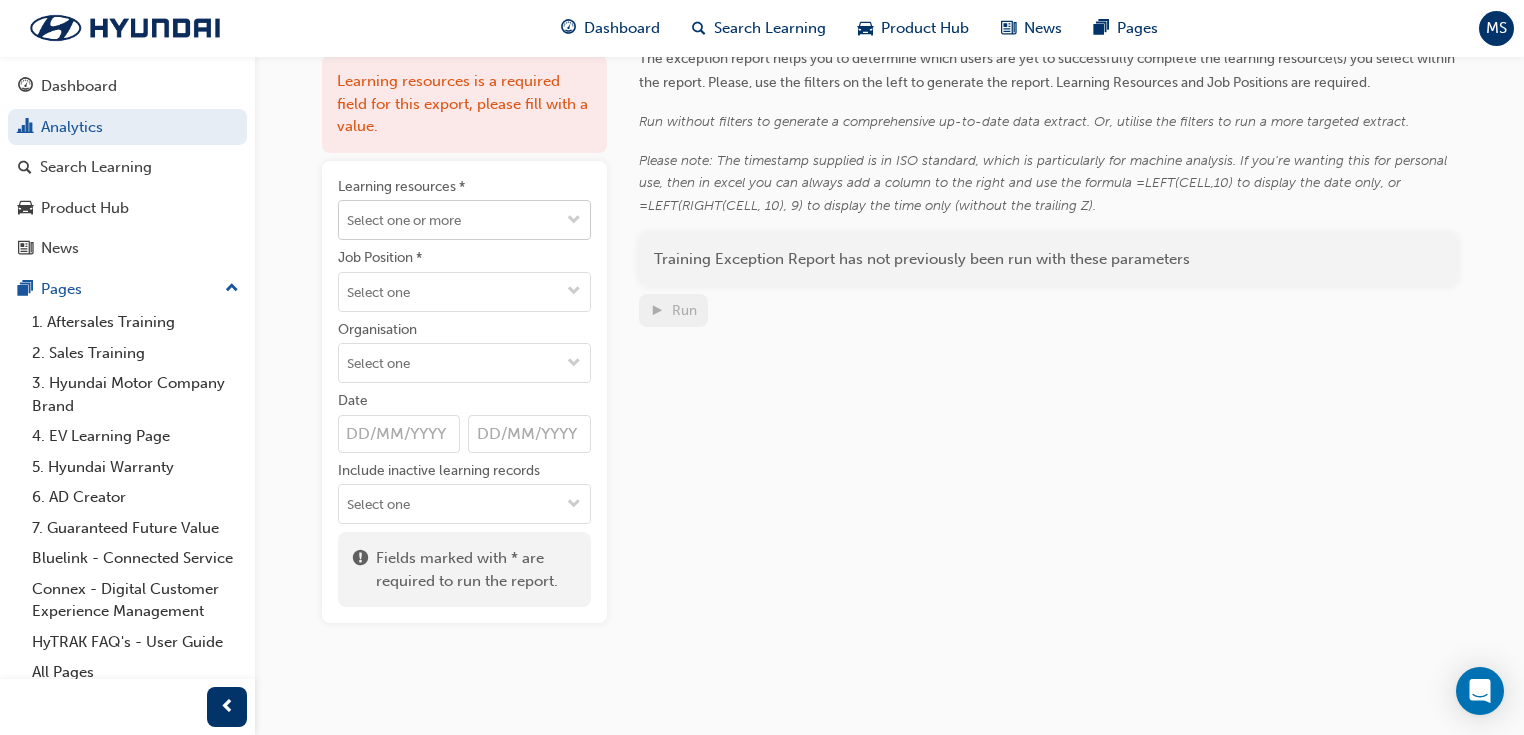 click at bounding box center (574, 221) 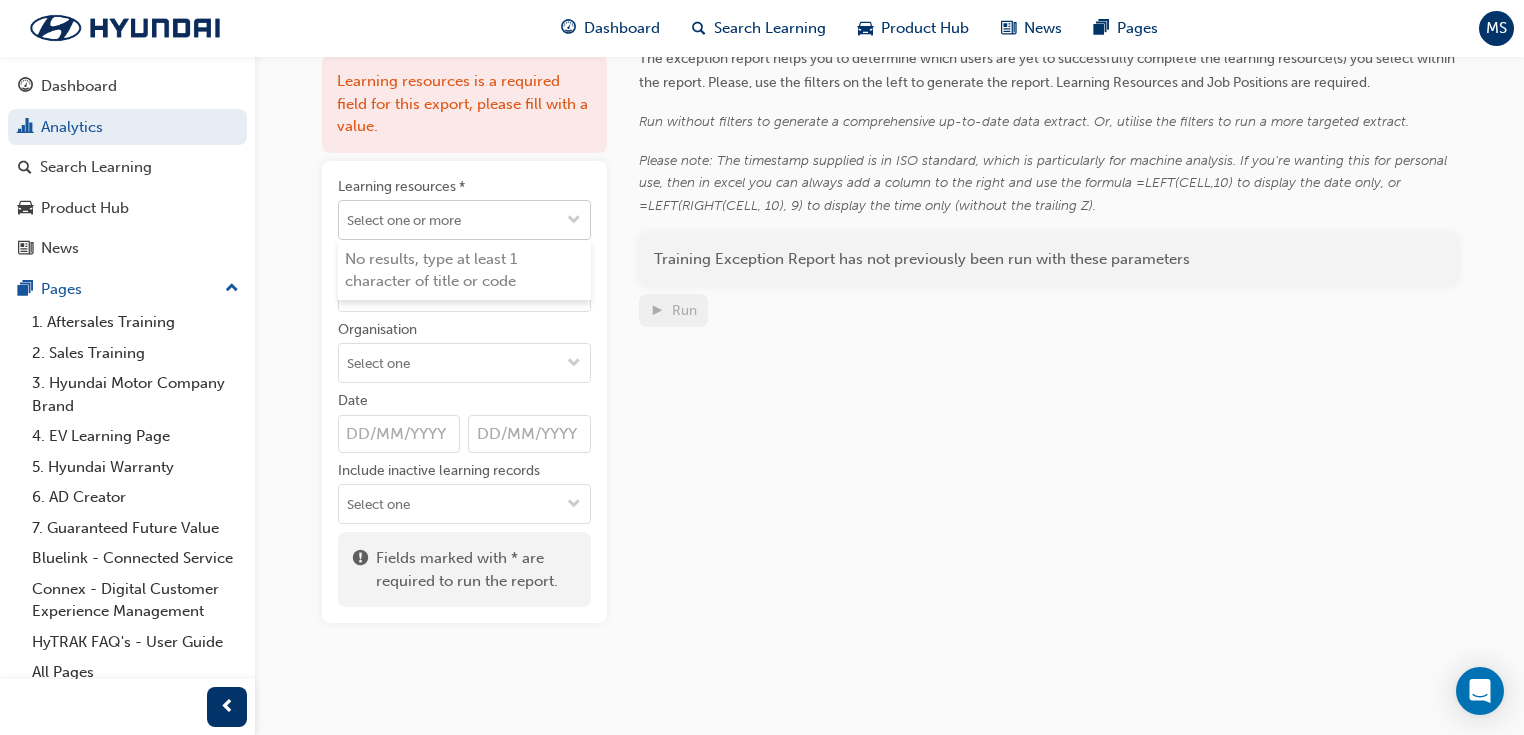 click at bounding box center [574, 221] 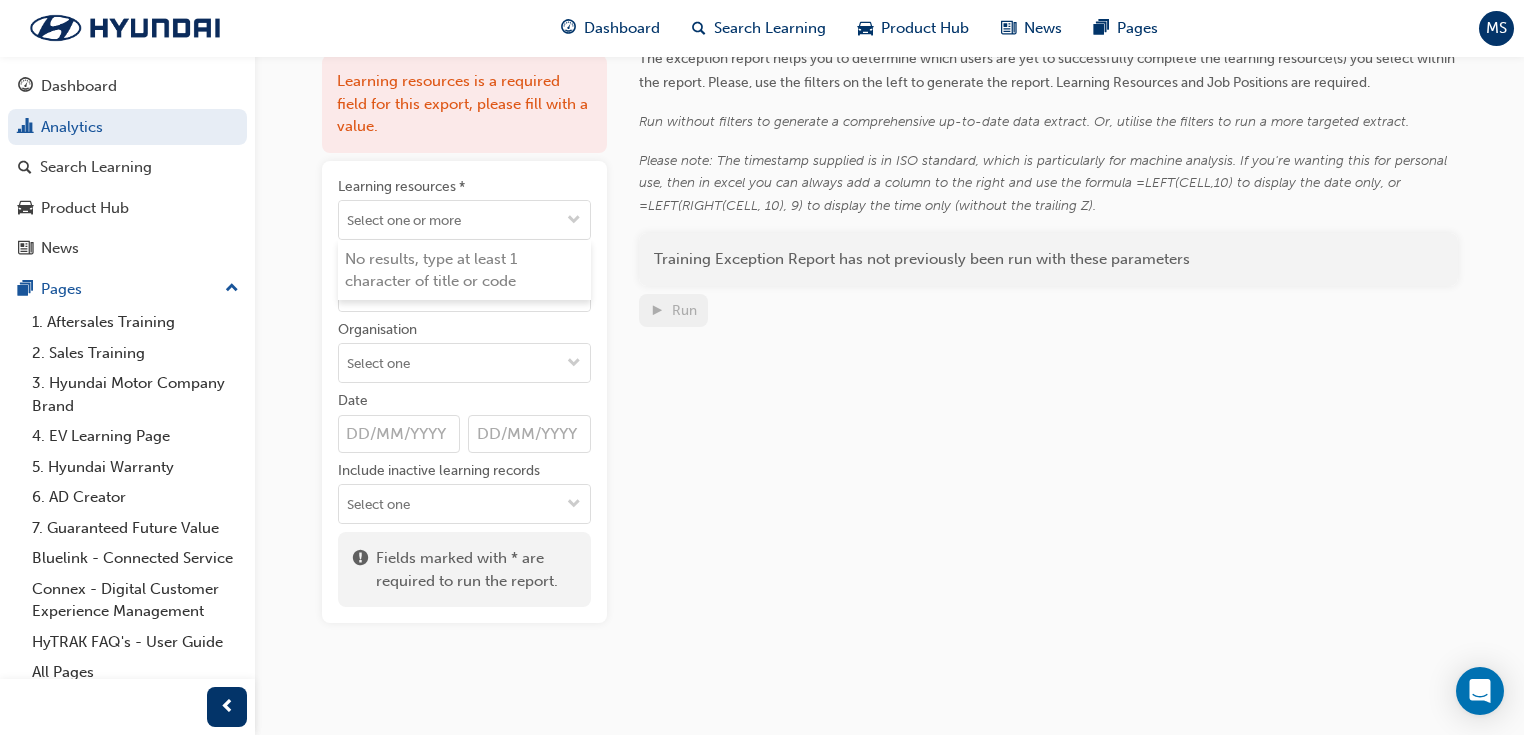 click on "Report Runs The exception report helps you to determine which users are yet to successfully complete the learning resource(s) you select within the report. Please, use the filters on the left to generate the report. Learning Resources and Job Positions are required. Run without filters to generate a comprehensive up-to-date data extract. Or, utilise the filters to run a more targeted extract. Please note: The timestamp supplied is in ISO standard, which is particularly for machine analysis. If you're wanting this for personal use, then in excel you can always add a column to the right and use the formula =LEFT(CELL,10) to display the date only, or =LEFT(RIGHT(CELL, 10), 9) to display the time only (without the trailing Z). Training Exception Report has not previously been run with these parameters Run" at bounding box center [1048, 323] 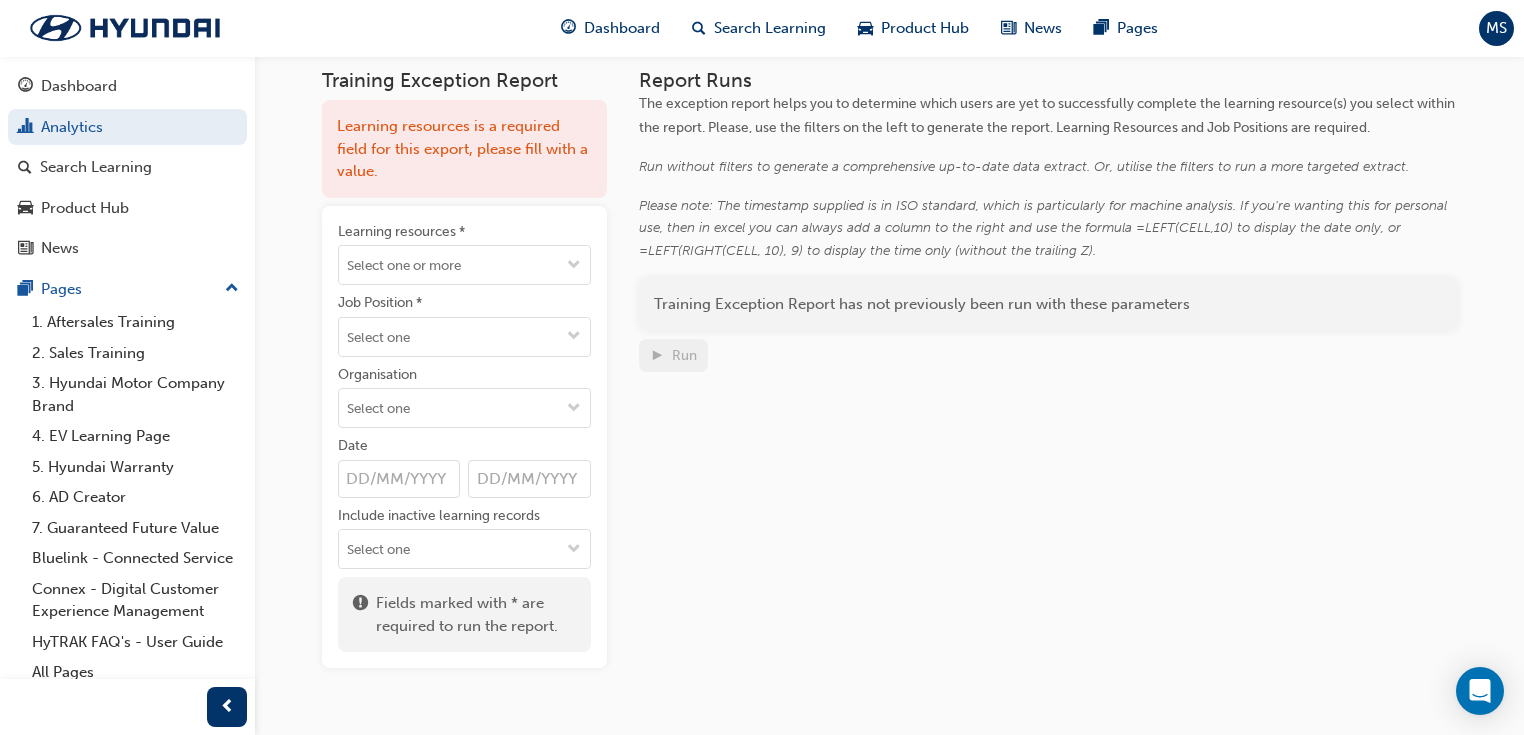 scroll, scrollTop: 0, scrollLeft: 0, axis: both 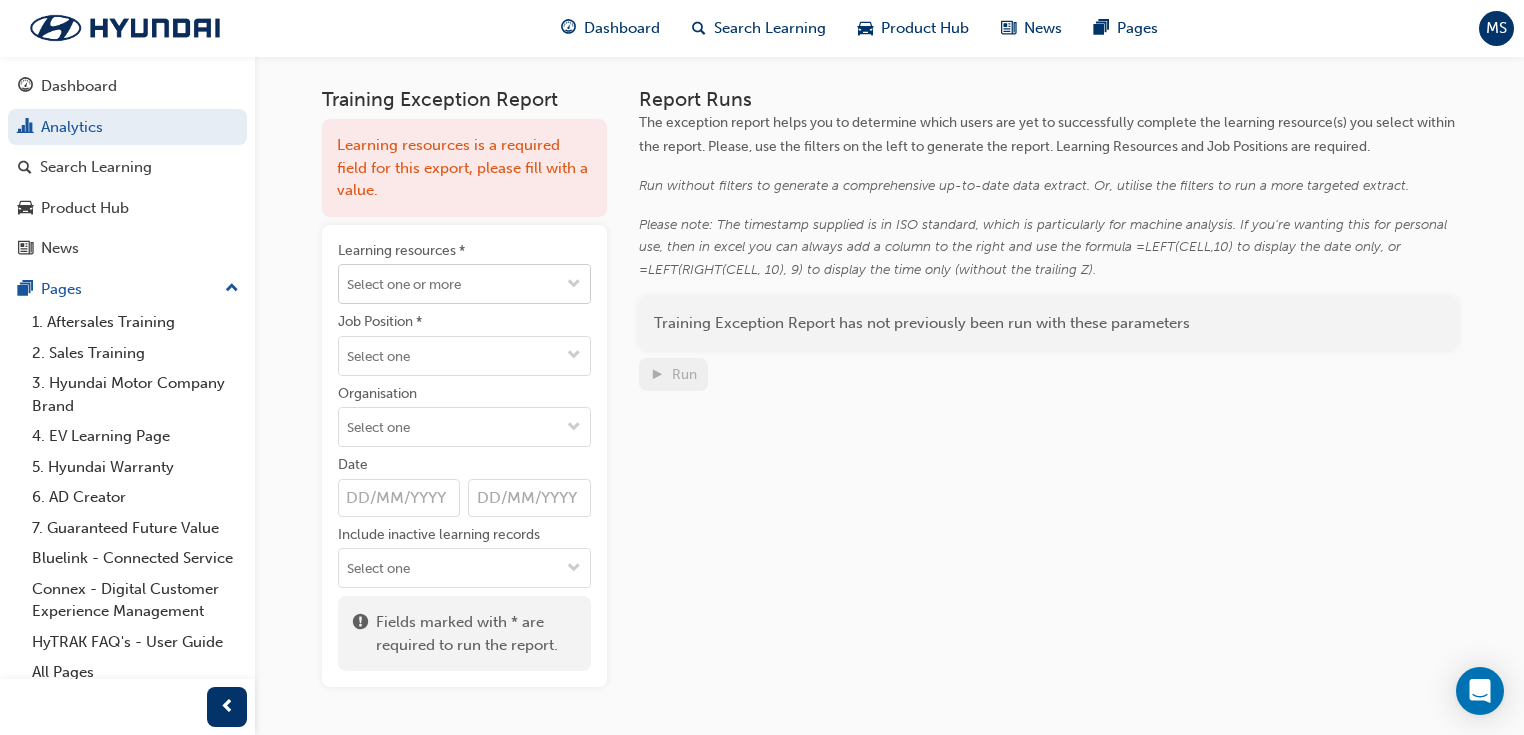 click at bounding box center (574, 285) 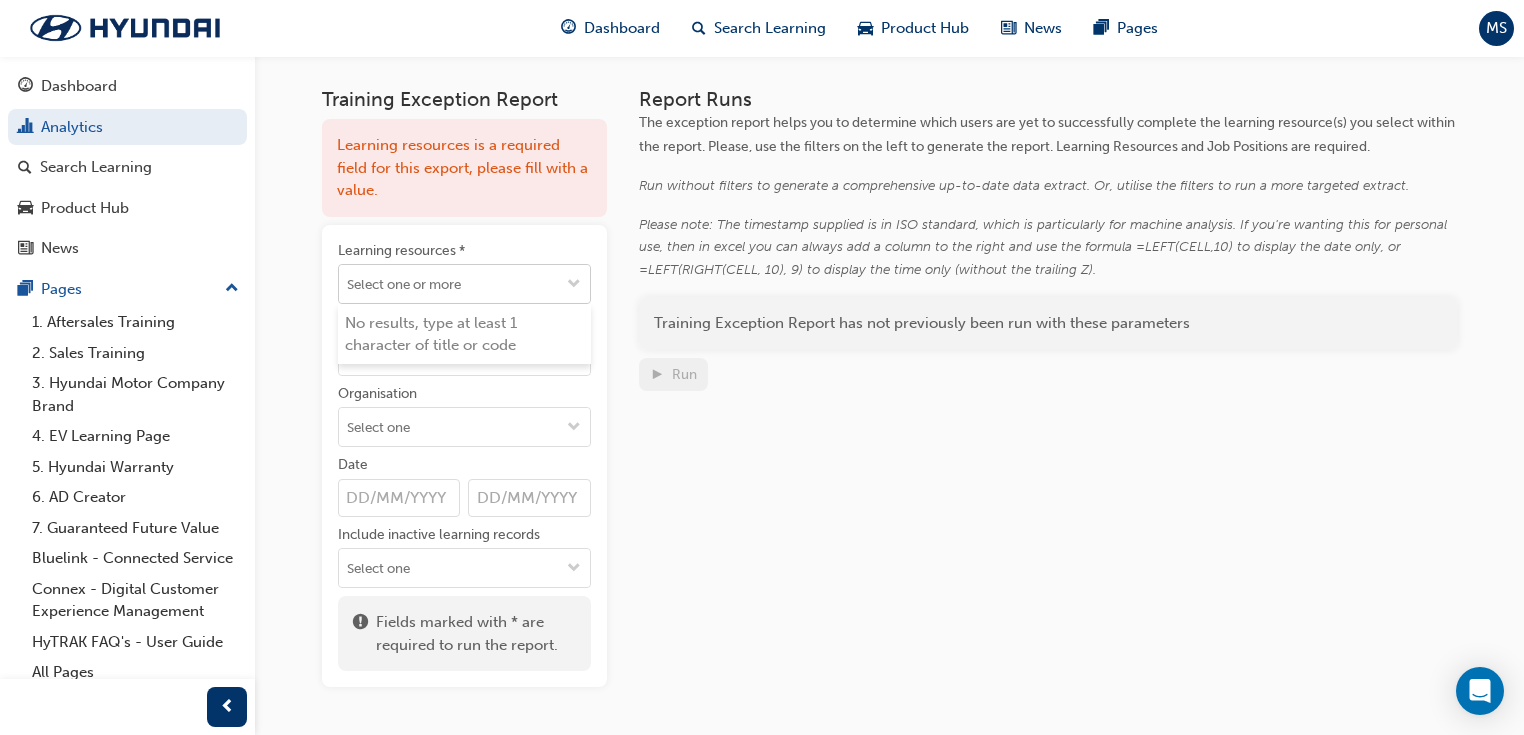 click at bounding box center (574, 285) 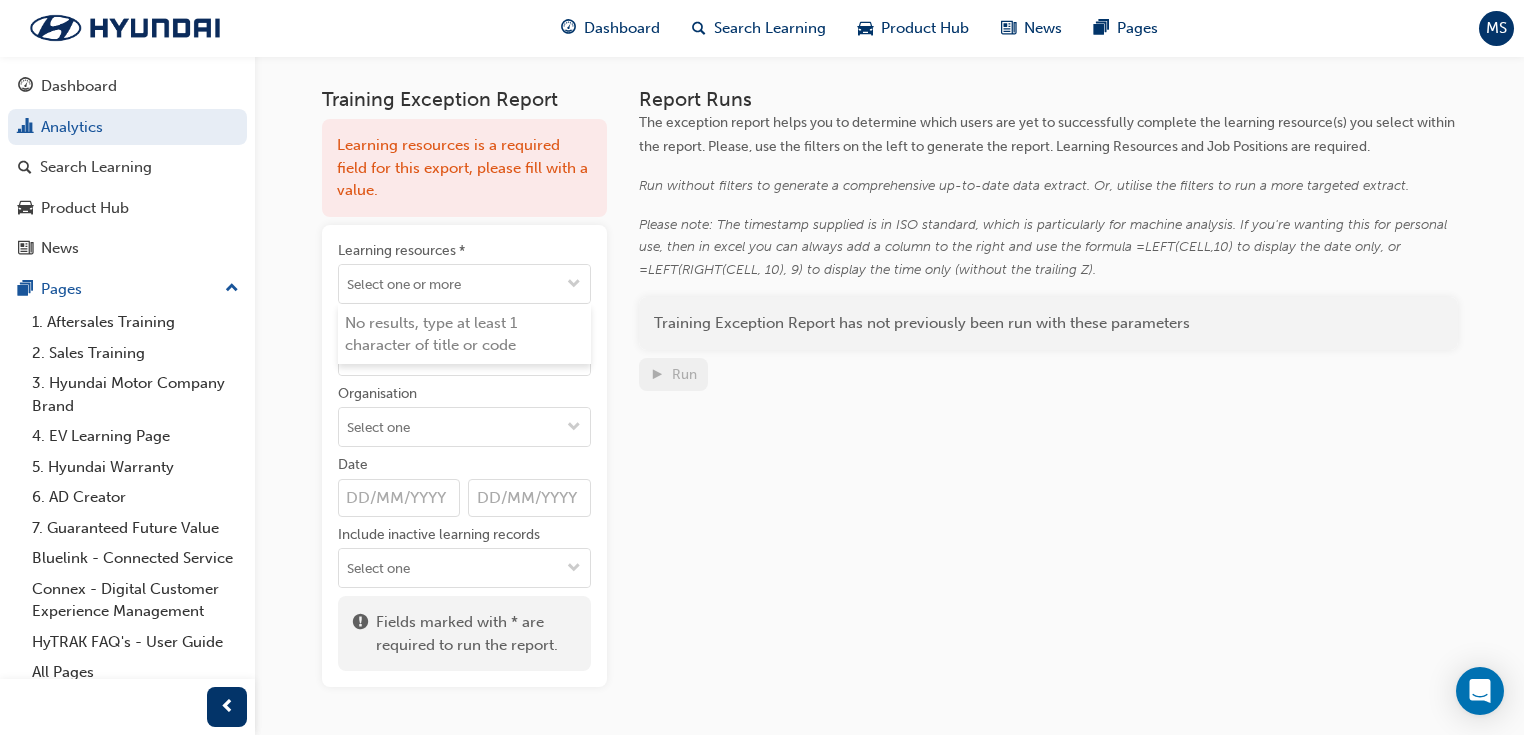 click on "Report Runs The exception report helps you to determine which users are yet to successfully complete the learning resource(s) you select within the report. Please, use the filters on the left to generate the report. Learning Resources and Job Positions are required. Run without filters to generate a comprehensive up-to-date data extract. Or, utilise the filters to run a more targeted extract. Please note: The timestamp supplied is in ISO standard, which is particularly for machine analysis. If you're wanting this for personal use, then in excel you can always add a column to the right and use the formula =LEFT(CELL,10) to display the date only, or =LEFT(RIGHT(CELL, 10), 9) to display the time only (without the trailing Z). Training Exception Report has not previously been run with these parameters Run" at bounding box center (1048, 387) 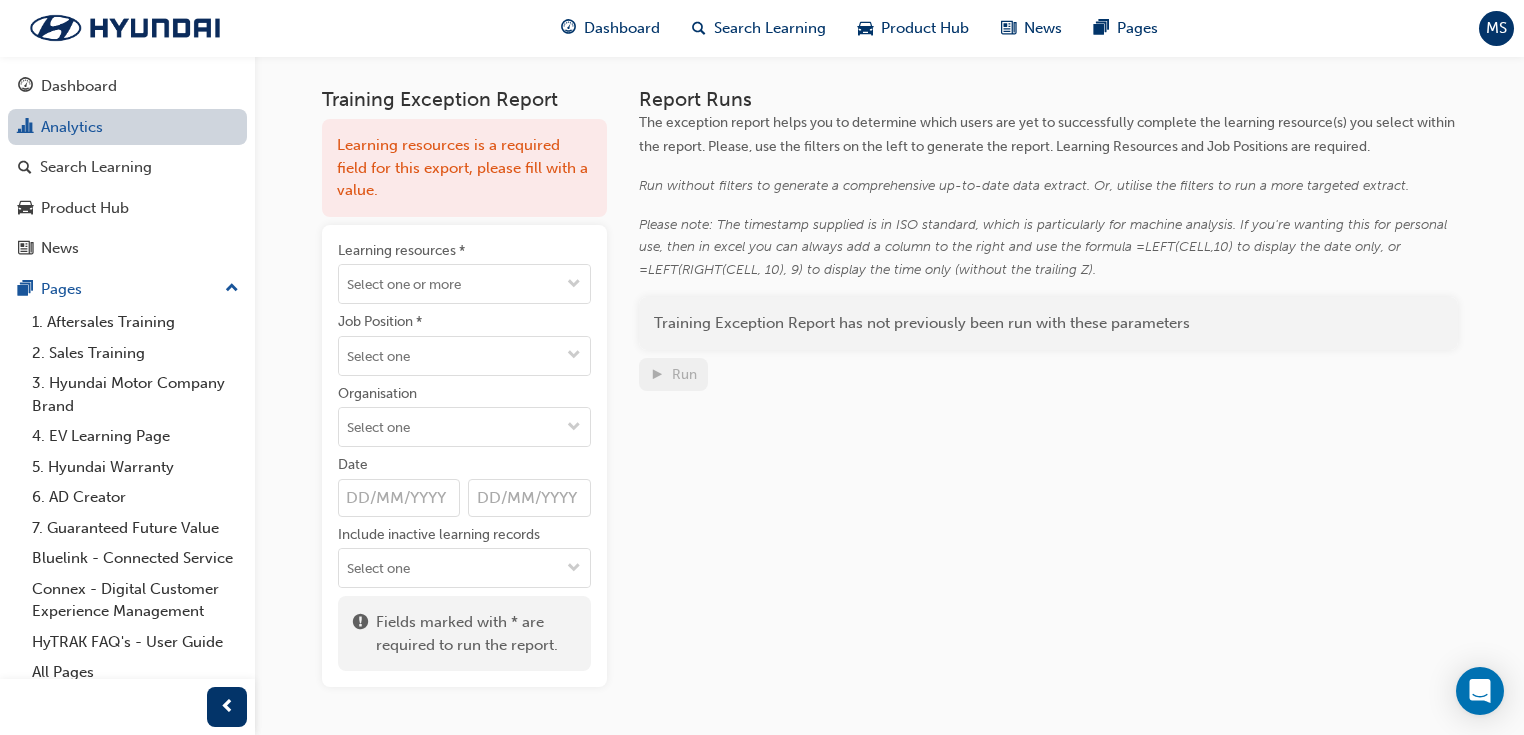 click on "Analytics" at bounding box center (127, 127) 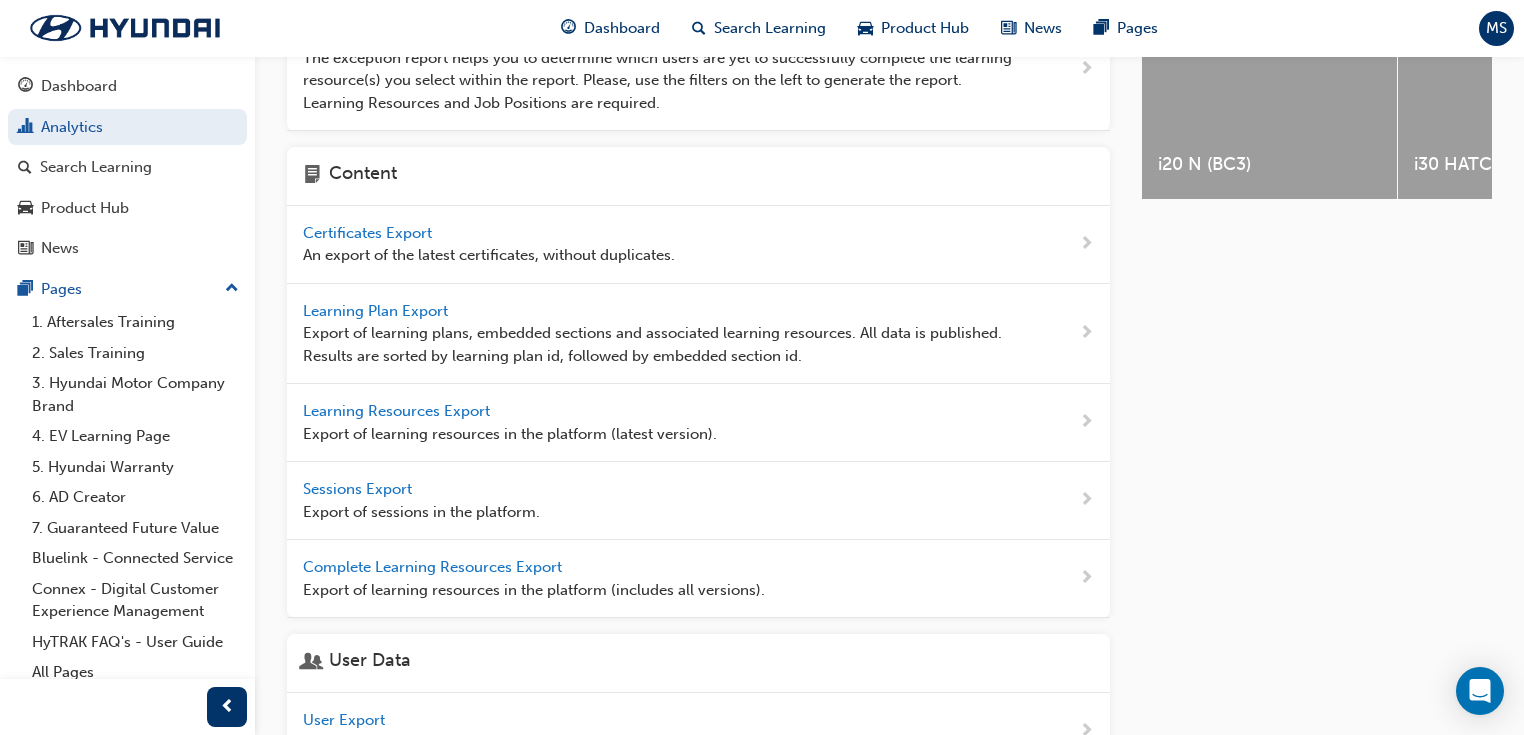 scroll, scrollTop: 480, scrollLeft: 0, axis: vertical 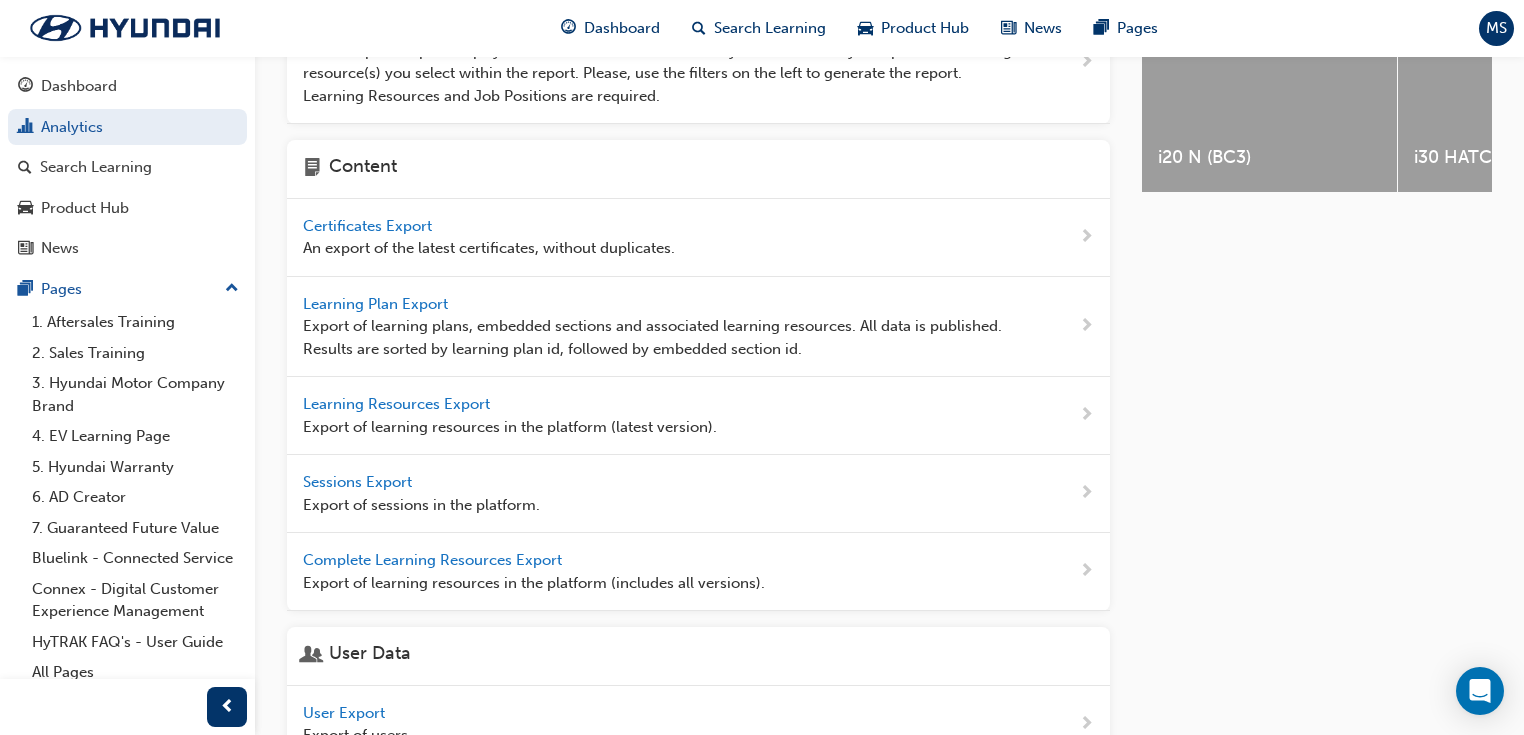 click on "Certificates Export" at bounding box center (369, 226) 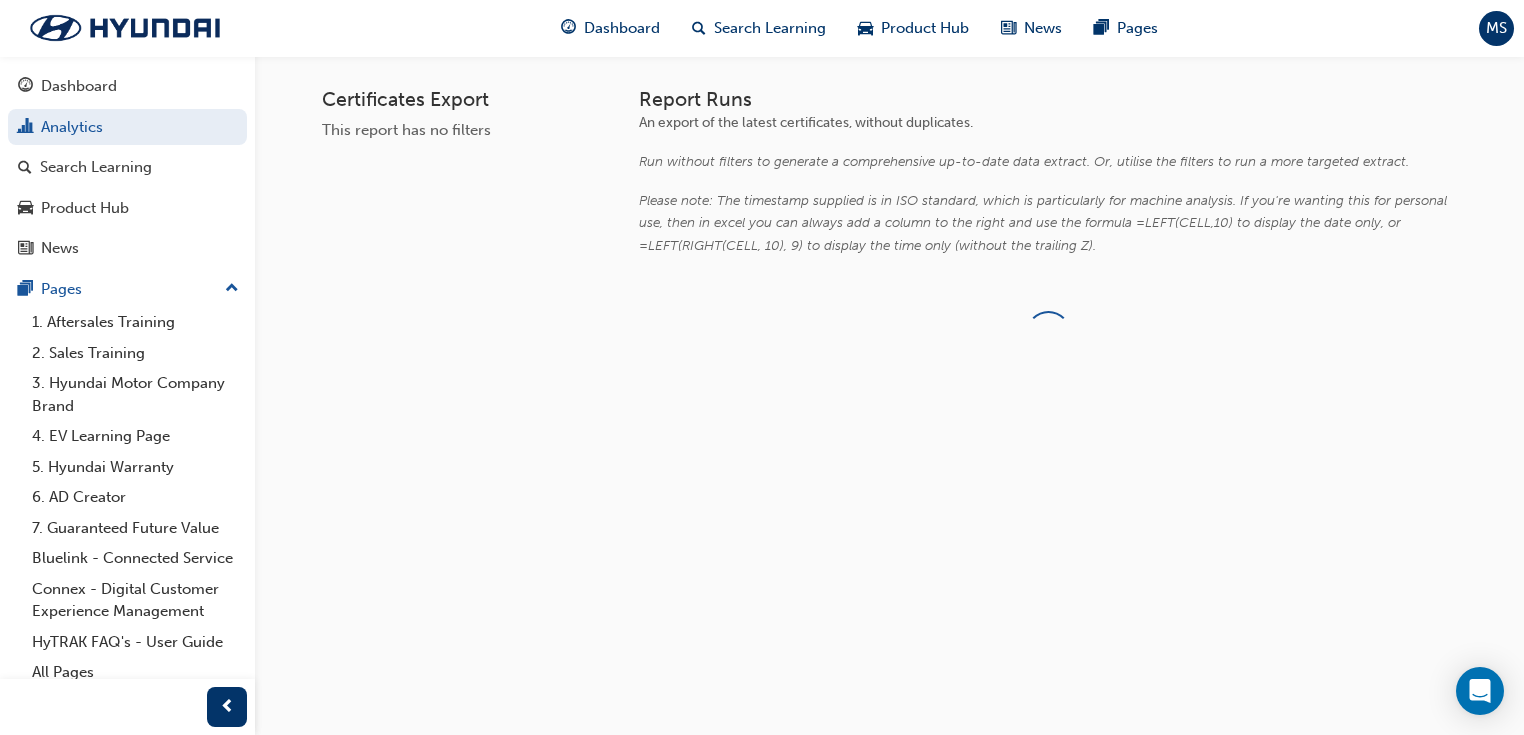scroll, scrollTop: 0, scrollLeft: 0, axis: both 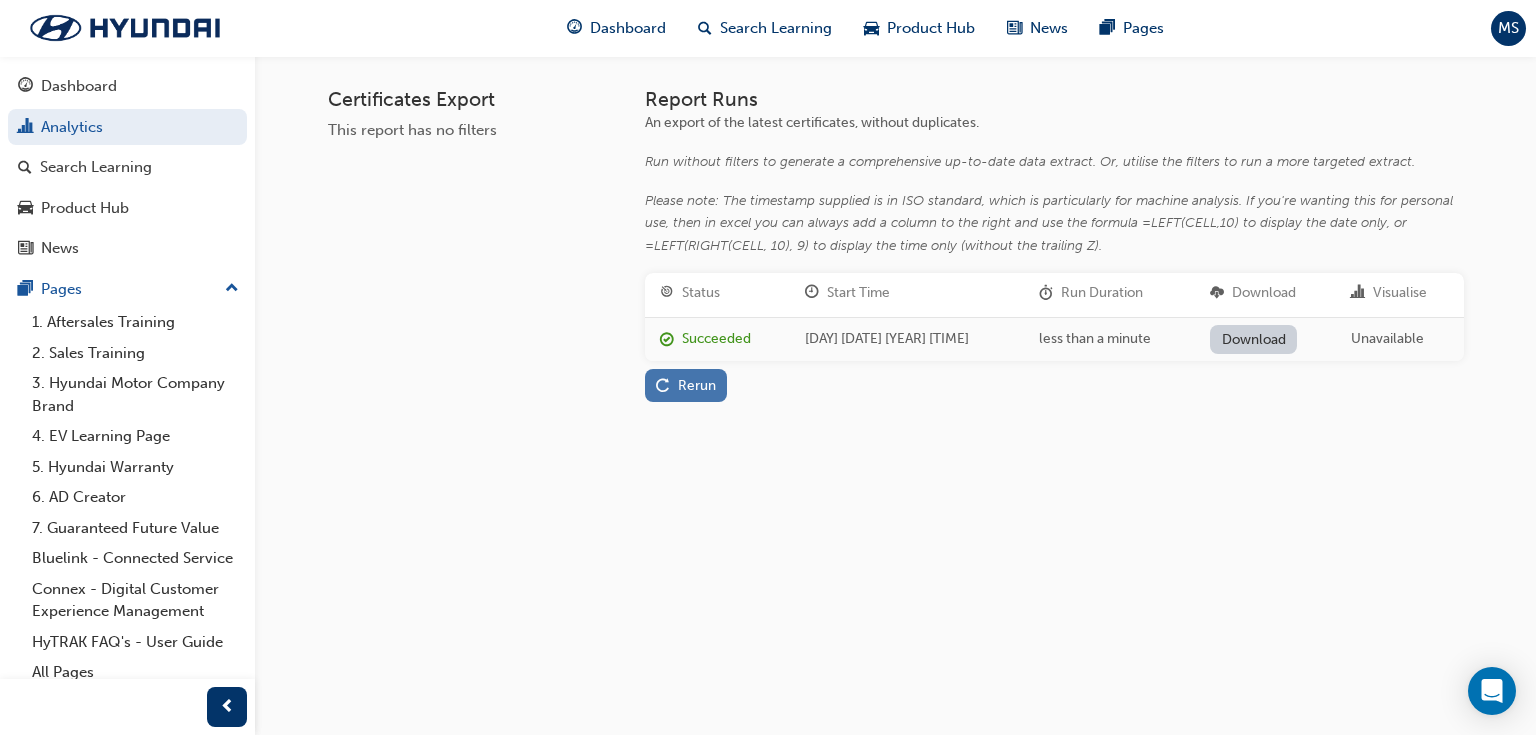 click on "Rerun" at bounding box center [697, 385] 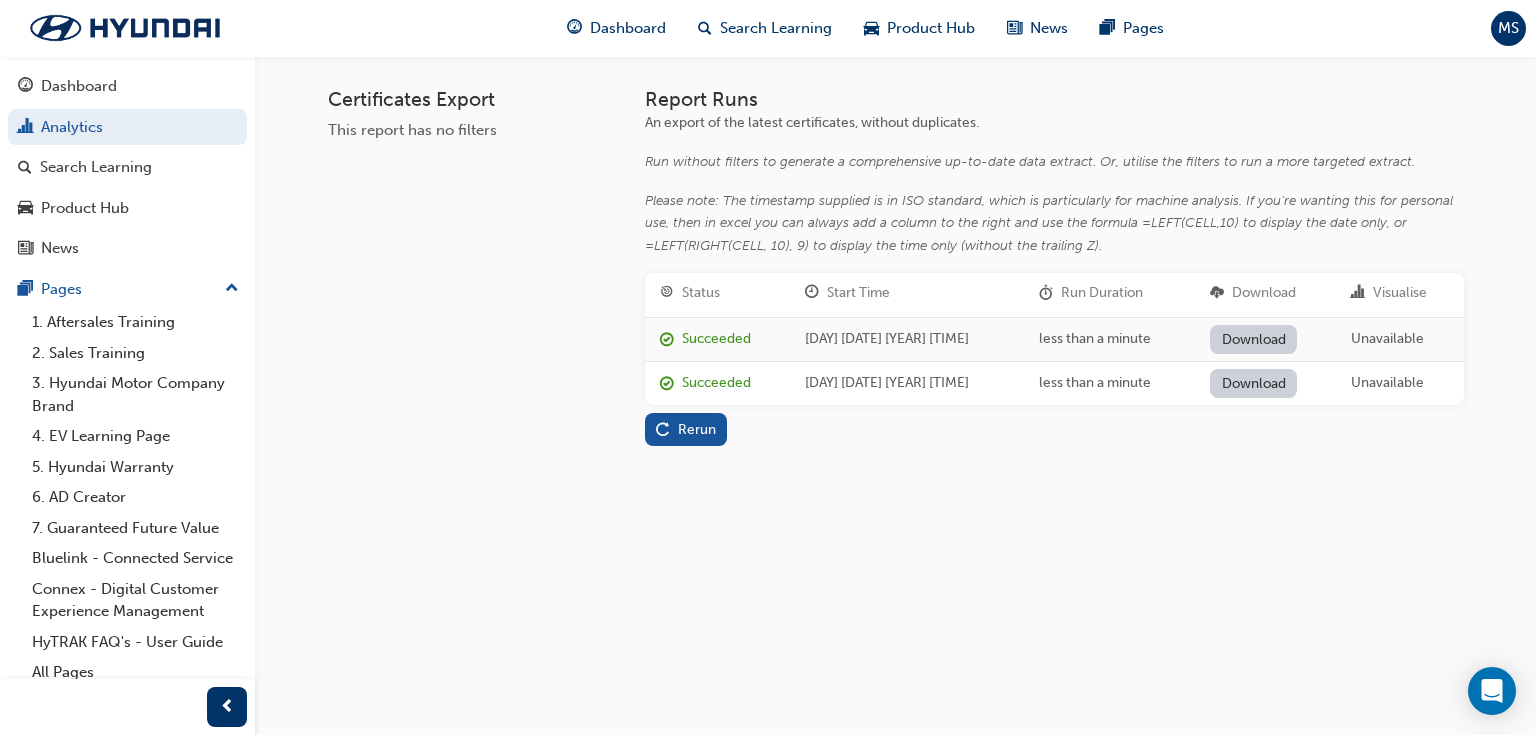 click on "Download" at bounding box center (1253, 339) 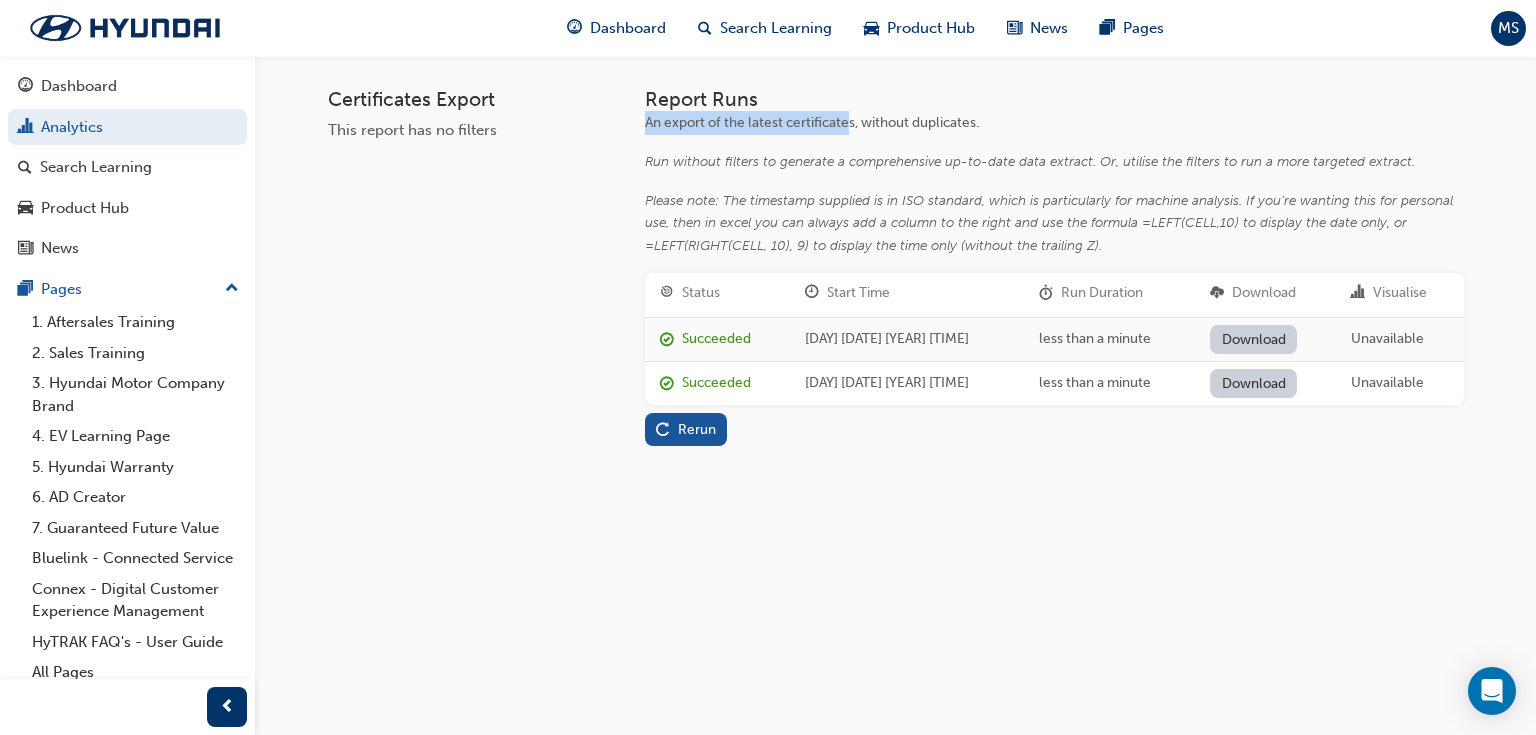 drag, startPoint x: 648, startPoint y: 124, endPoint x: 851, endPoint y: 124, distance: 203 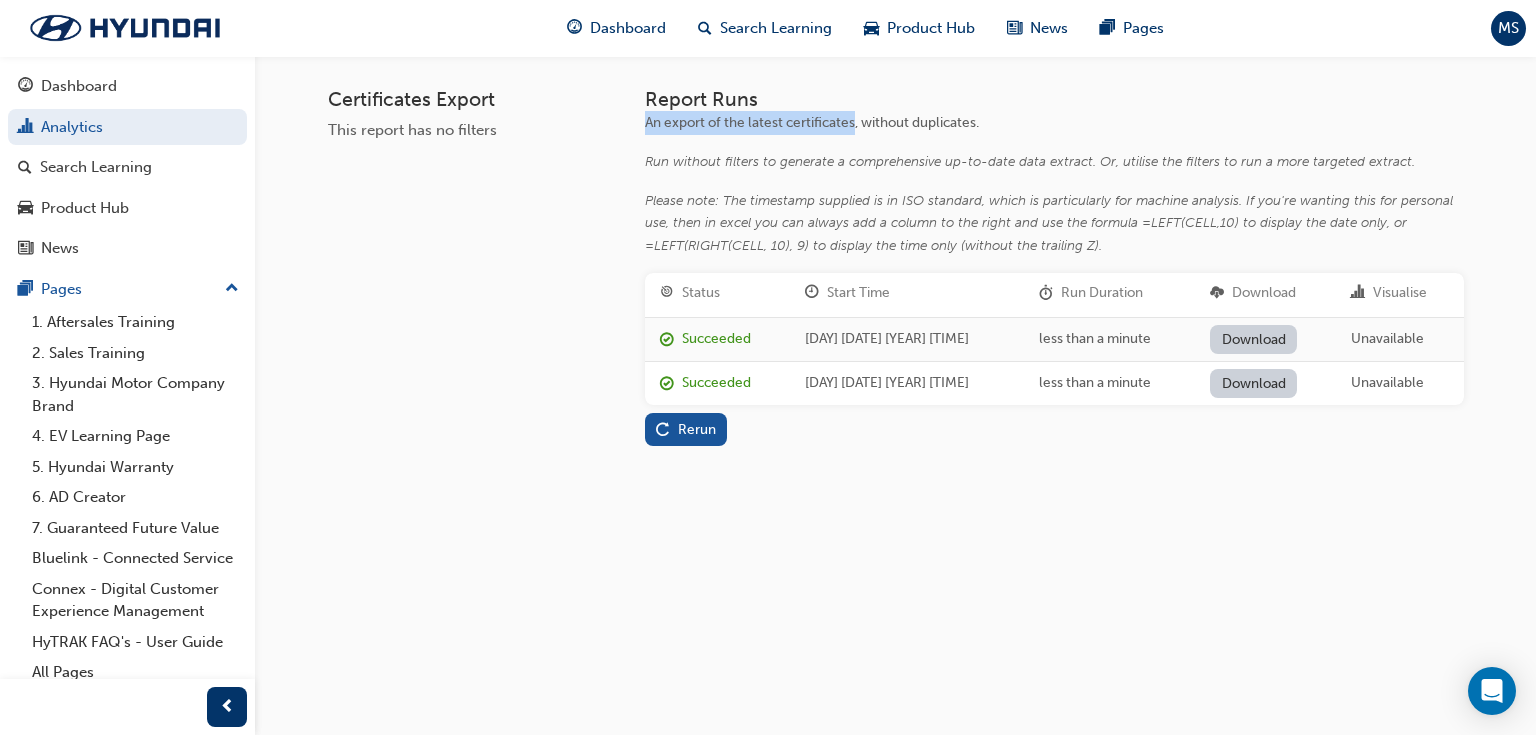 copy on "An export of the latest certificates" 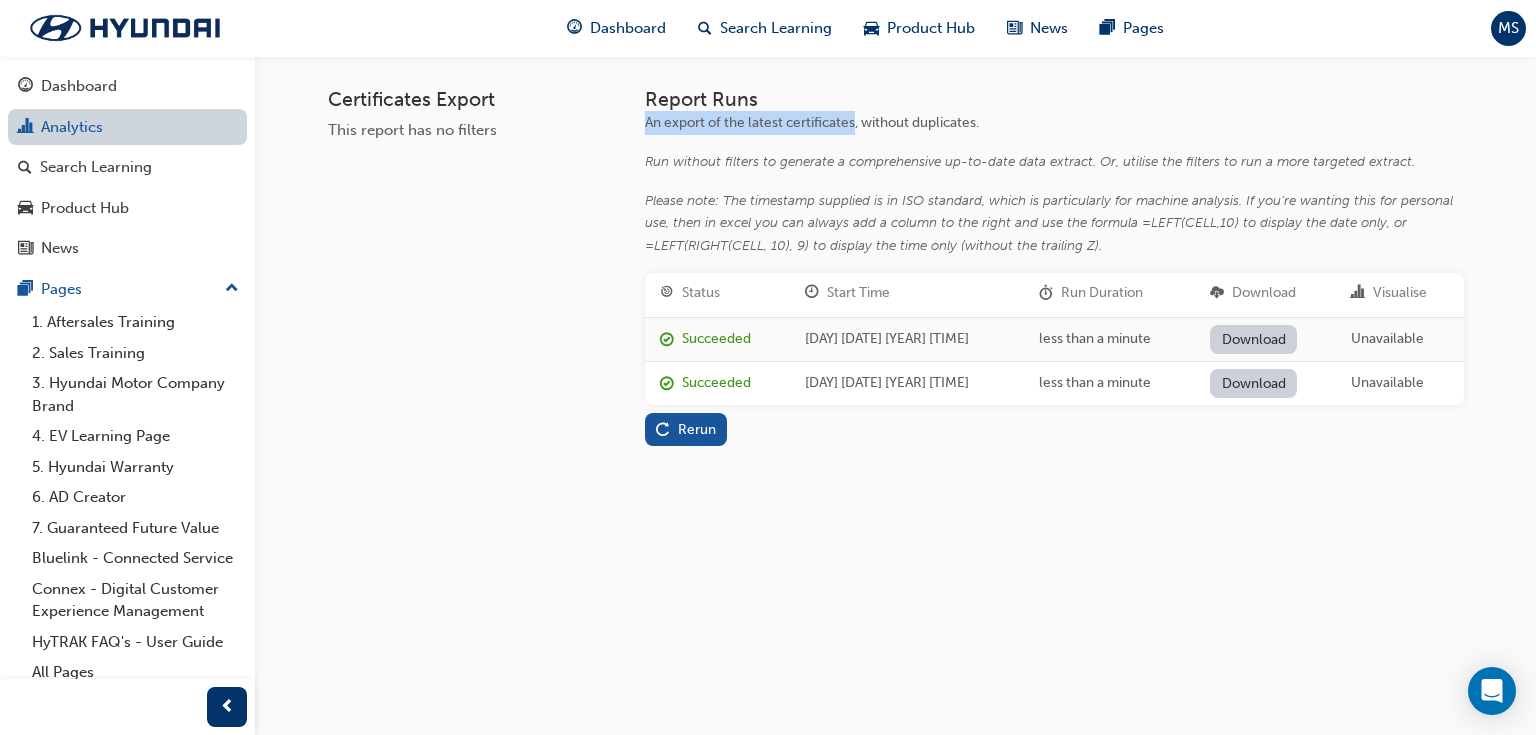 click on "Analytics" at bounding box center [127, 127] 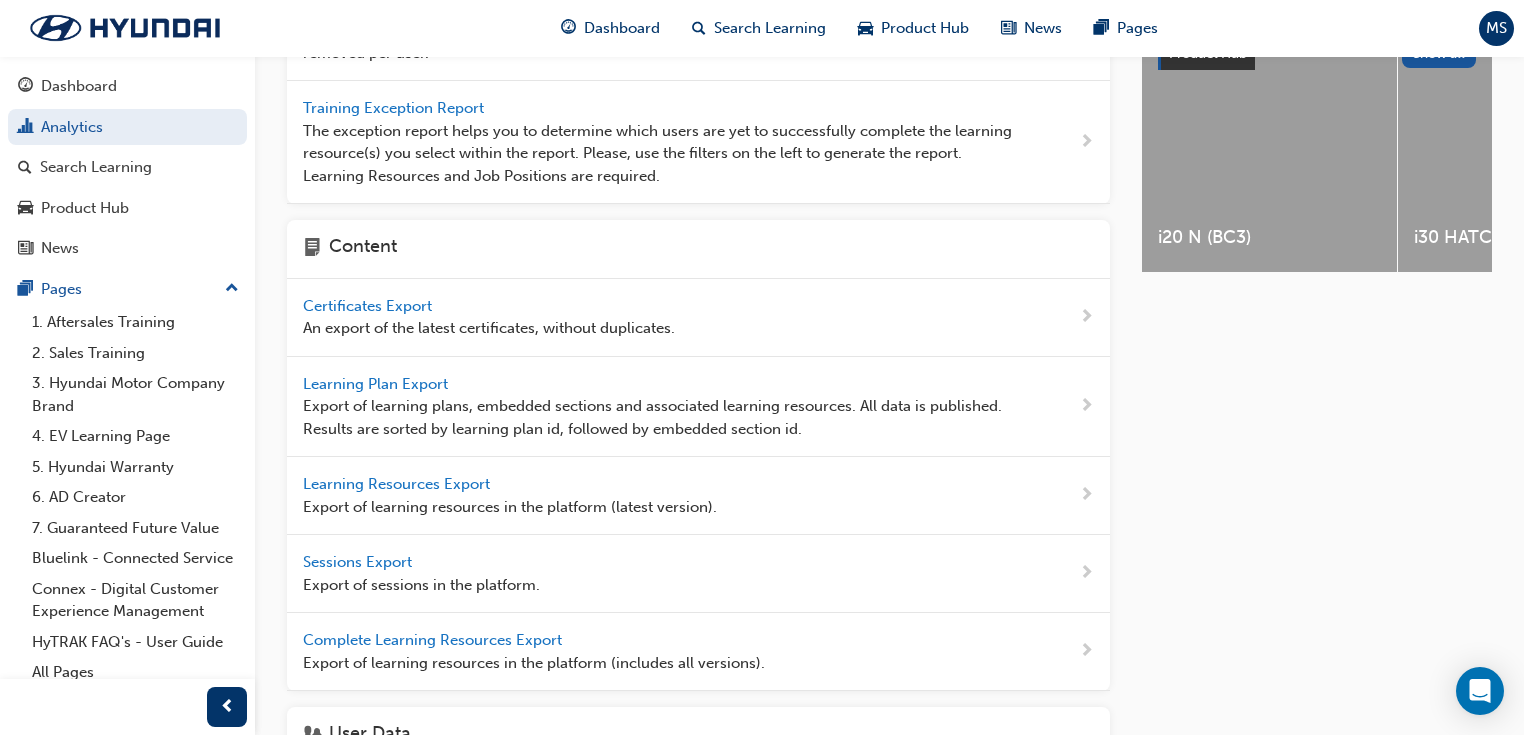 scroll, scrollTop: 480, scrollLeft: 0, axis: vertical 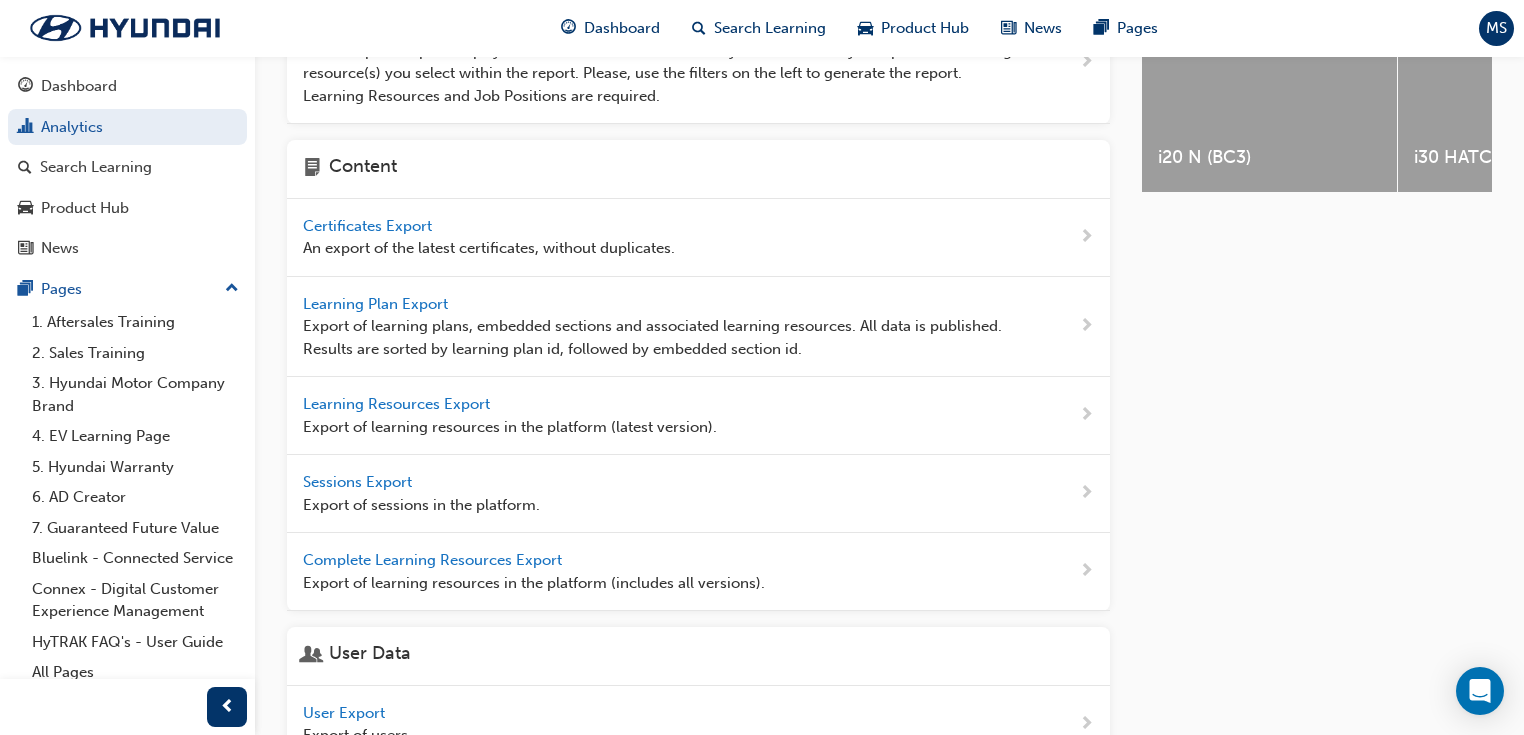 click on "Learning Plan Export" at bounding box center (377, 304) 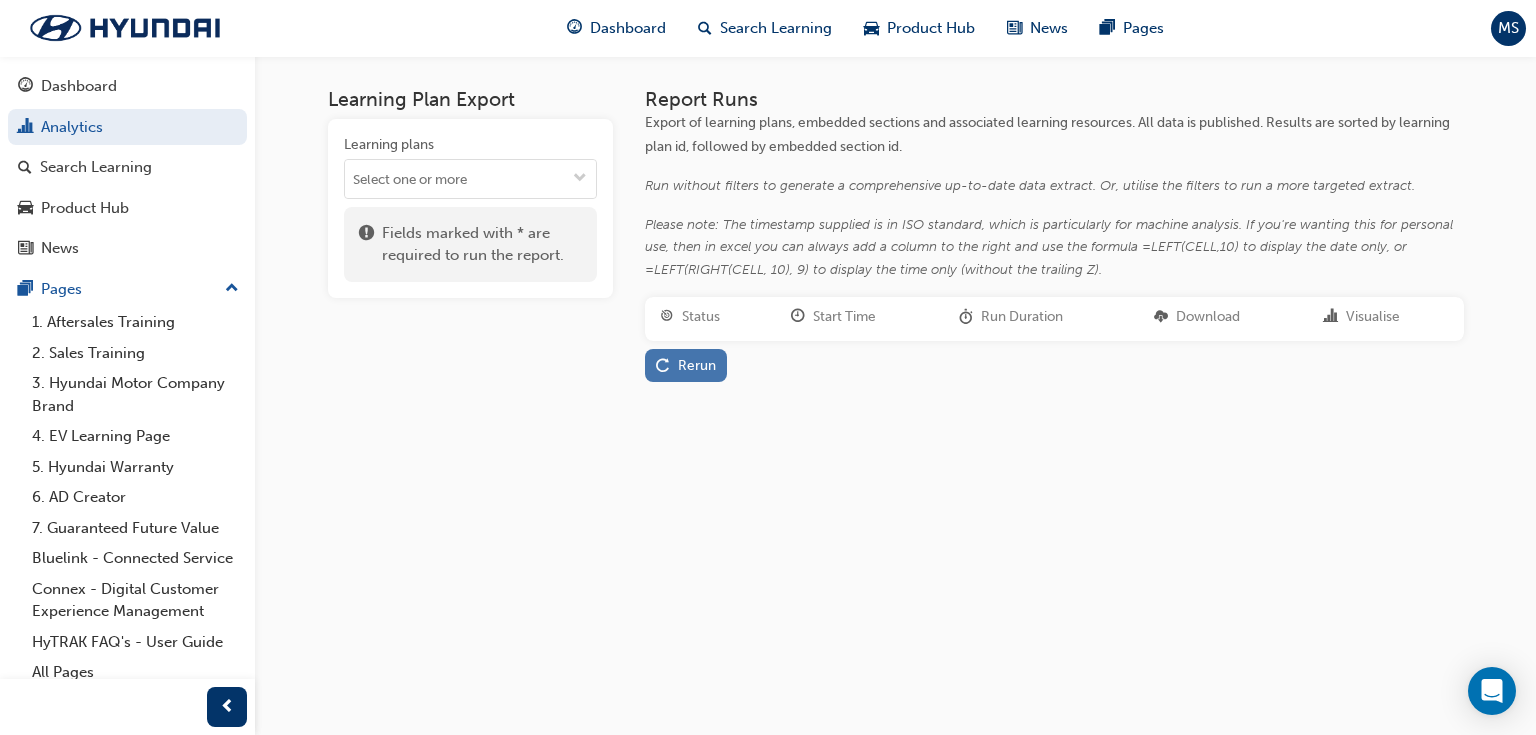 click on "Rerun" at bounding box center (697, 365) 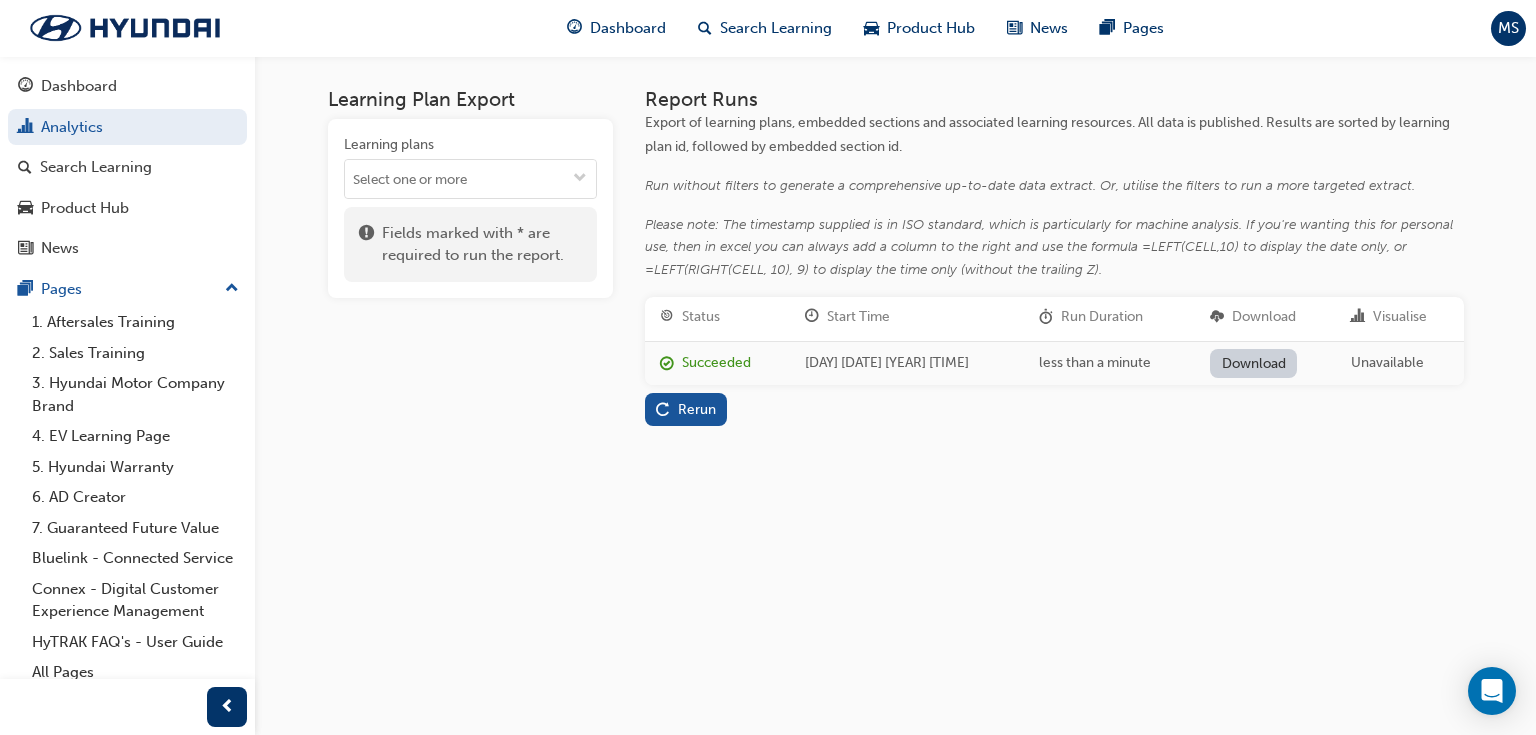 click on "Download" at bounding box center (1253, 363) 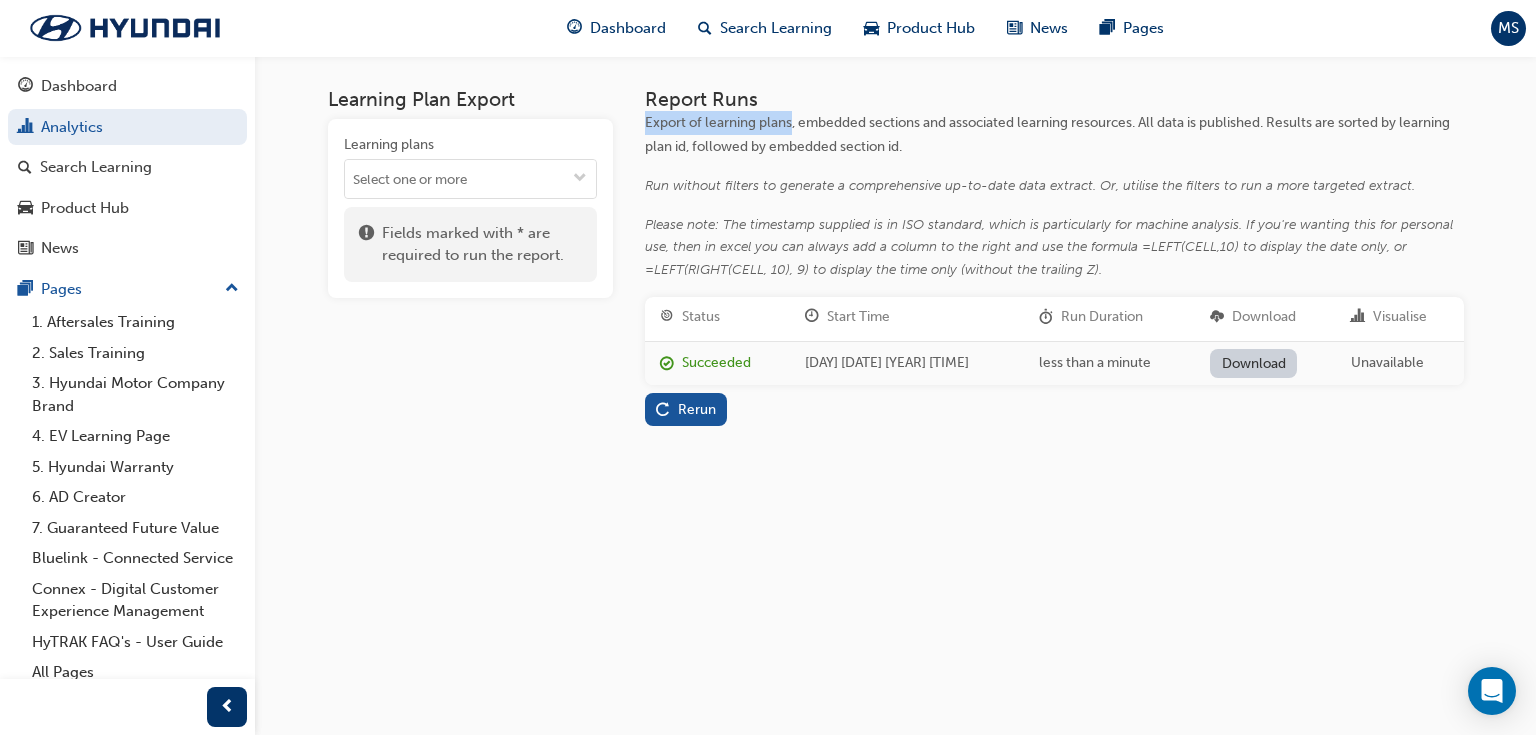 drag, startPoint x: 647, startPoint y: 120, endPoint x: 792, endPoint y: 115, distance: 145.08618 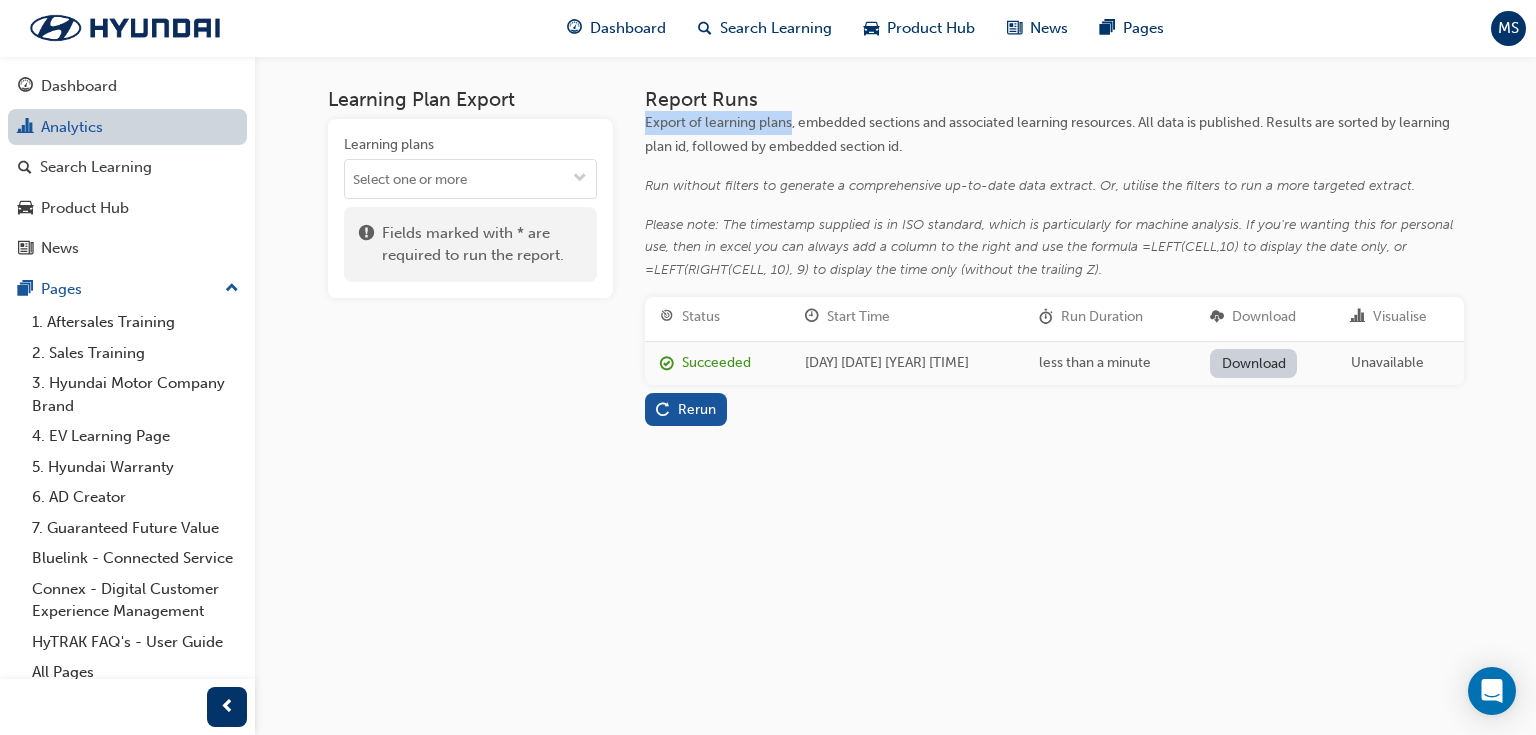 click on "Analytics" at bounding box center (127, 127) 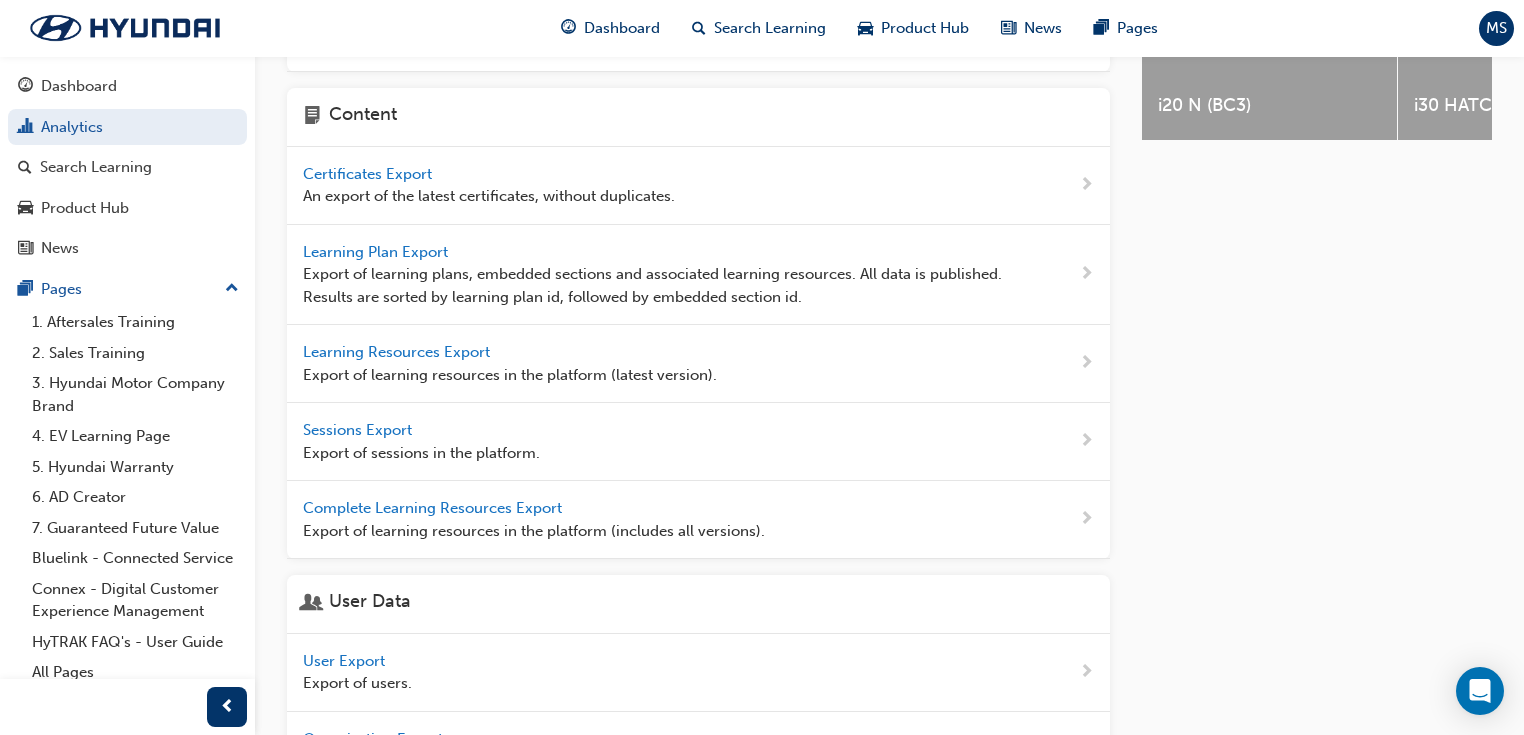 scroll, scrollTop: 560, scrollLeft: 0, axis: vertical 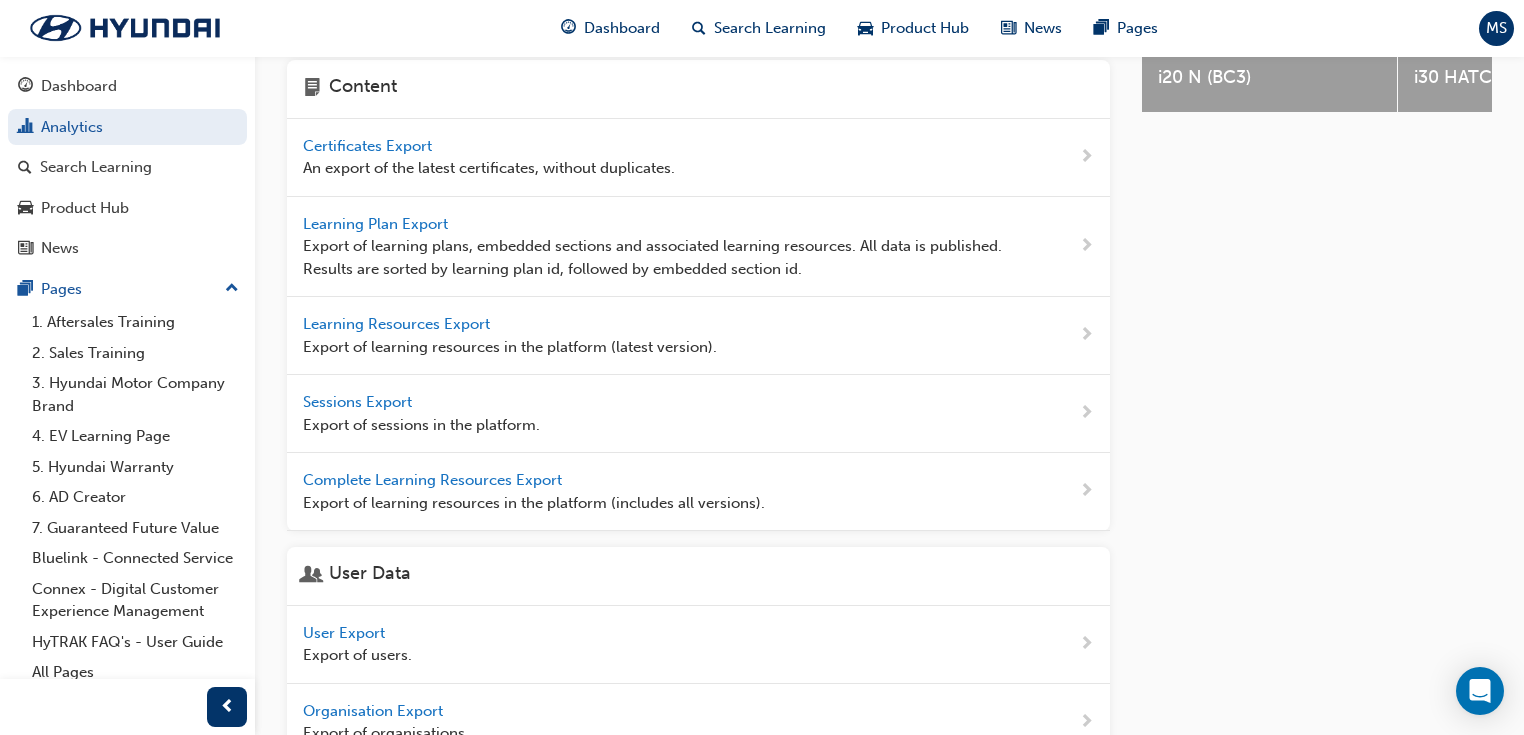 click on "Sessions Export" at bounding box center [359, 402] 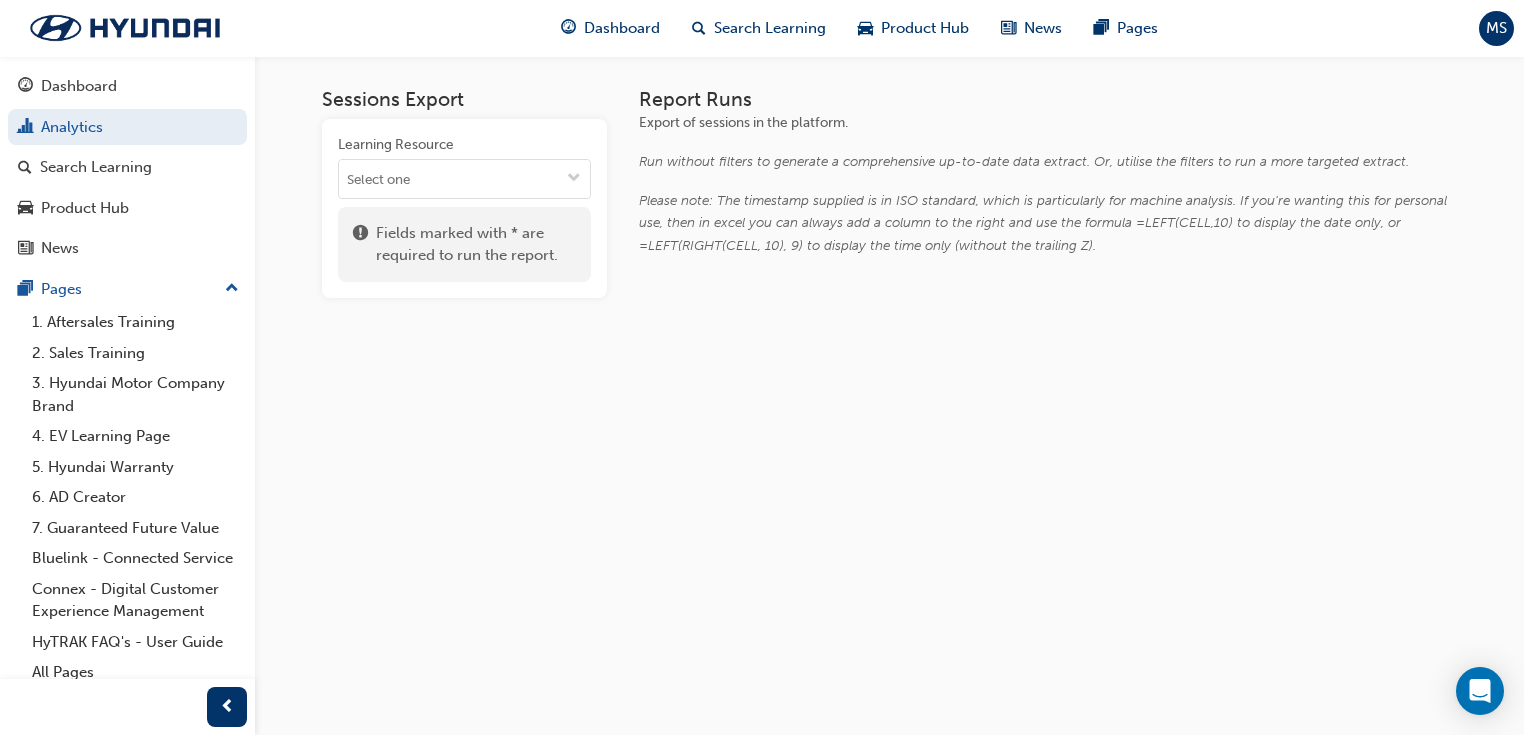 scroll, scrollTop: 0, scrollLeft: 0, axis: both 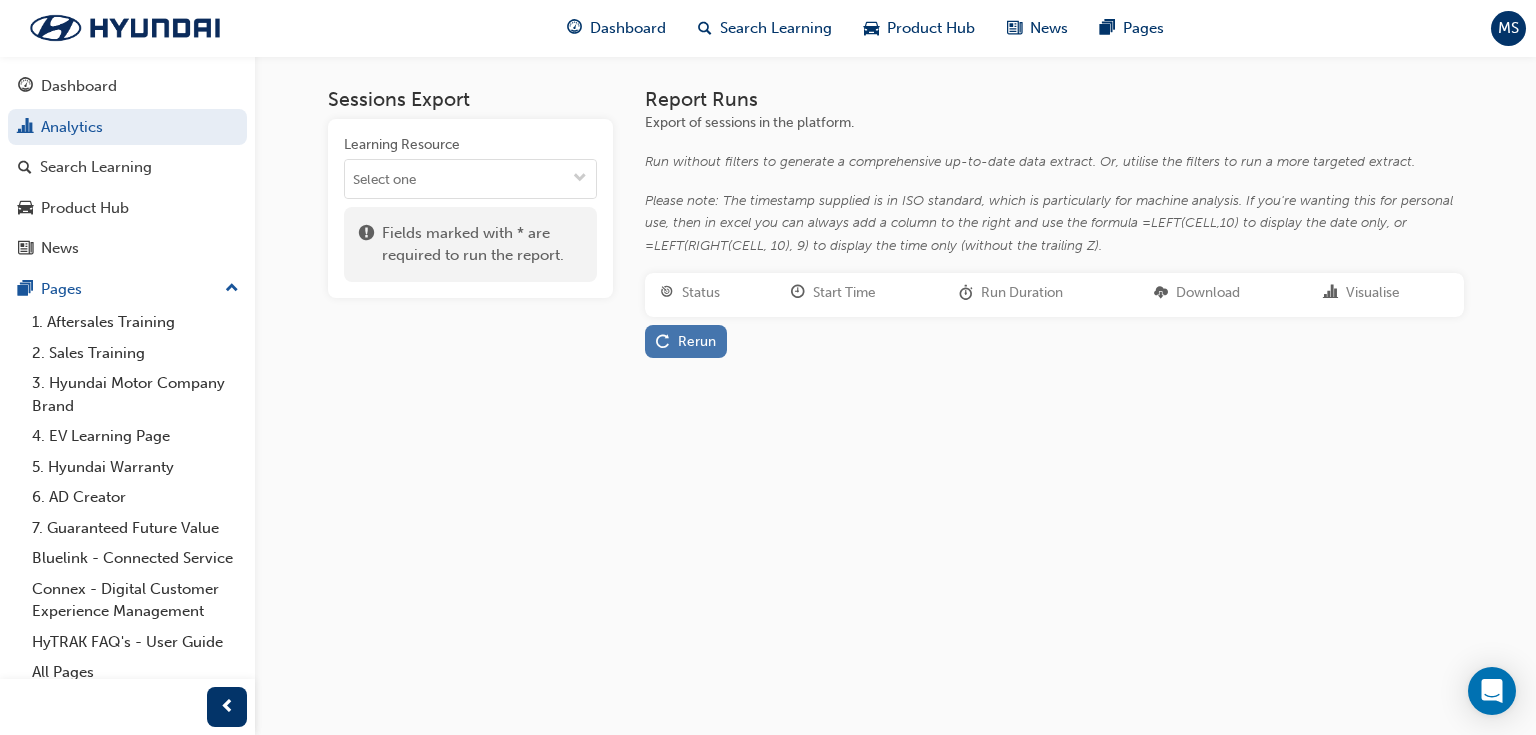 click on "Rerun" at bounding box center [697, 341] 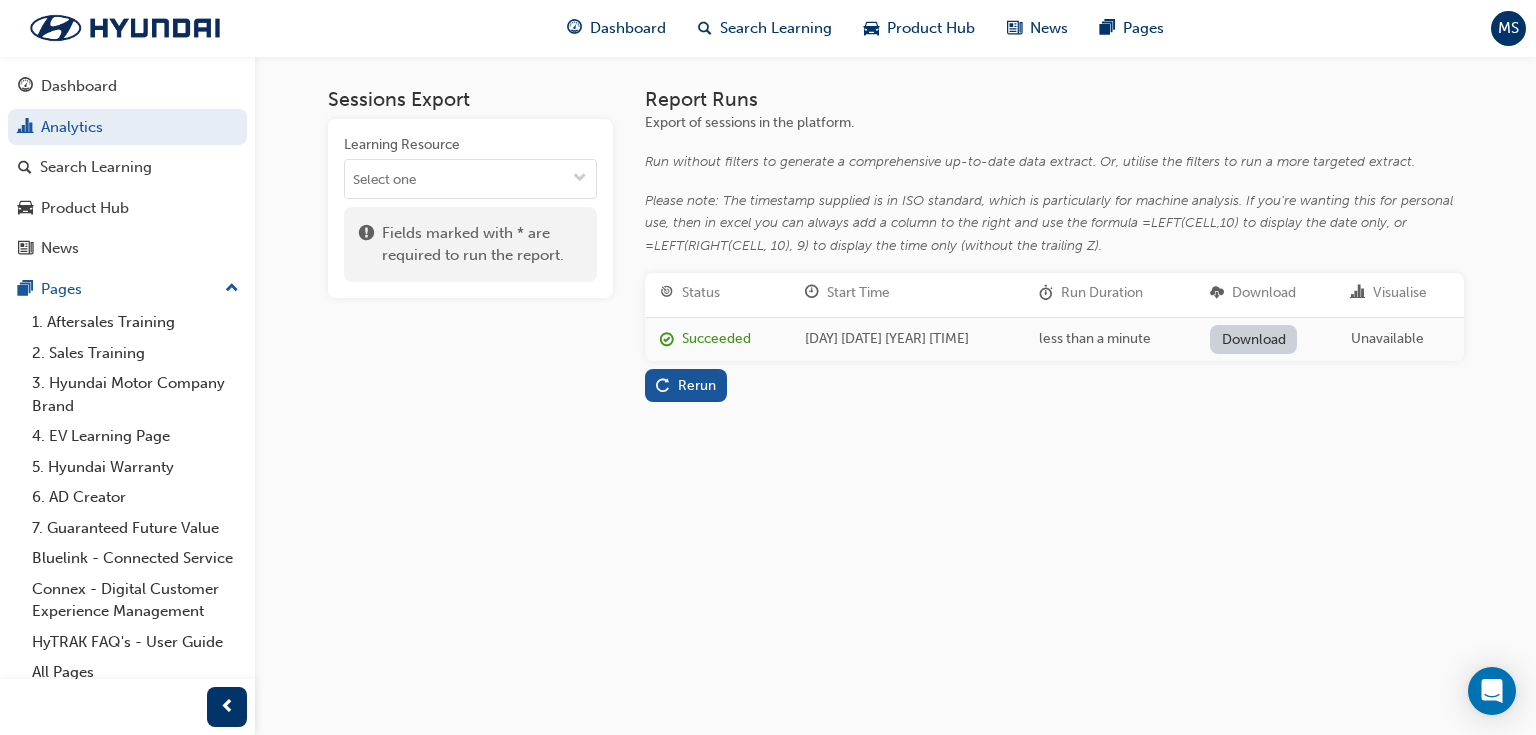 click on "Download" at bounding box center (1253, 339) 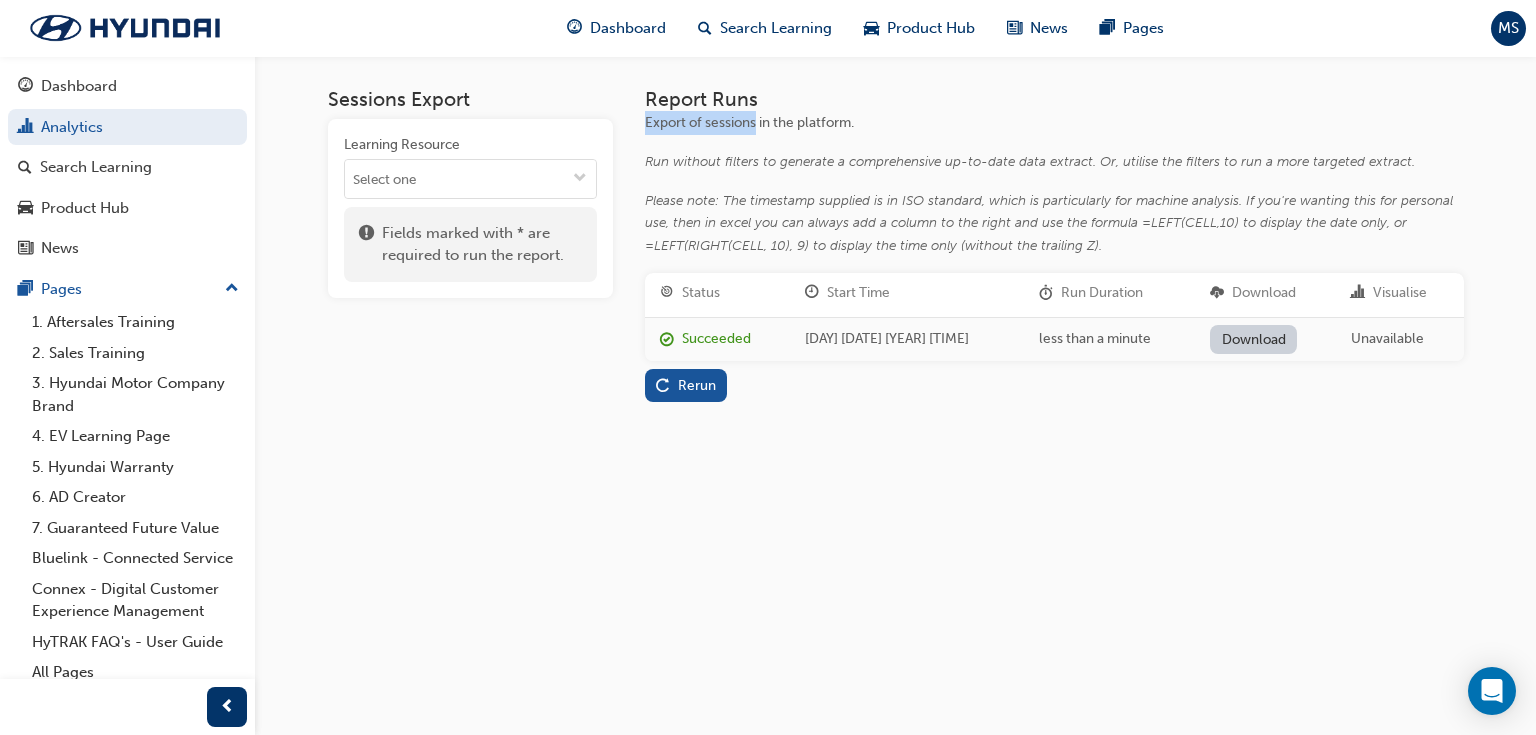 drag, startPoint x: 647, startPoint y: 124, endPoint x: 755, endPoint y: 128, distance: 108.07405 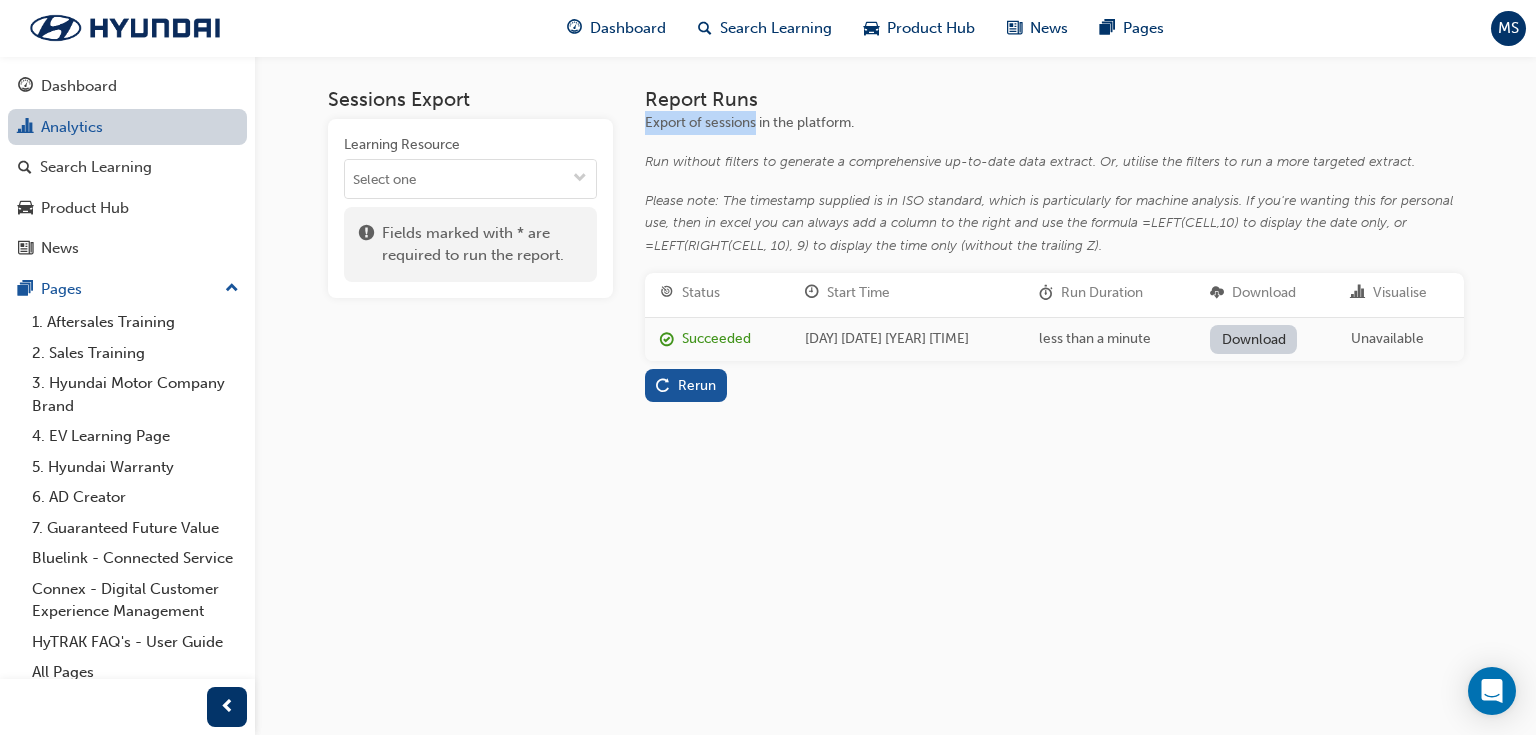 click on "Analytics" at bounding box center [127, 127] 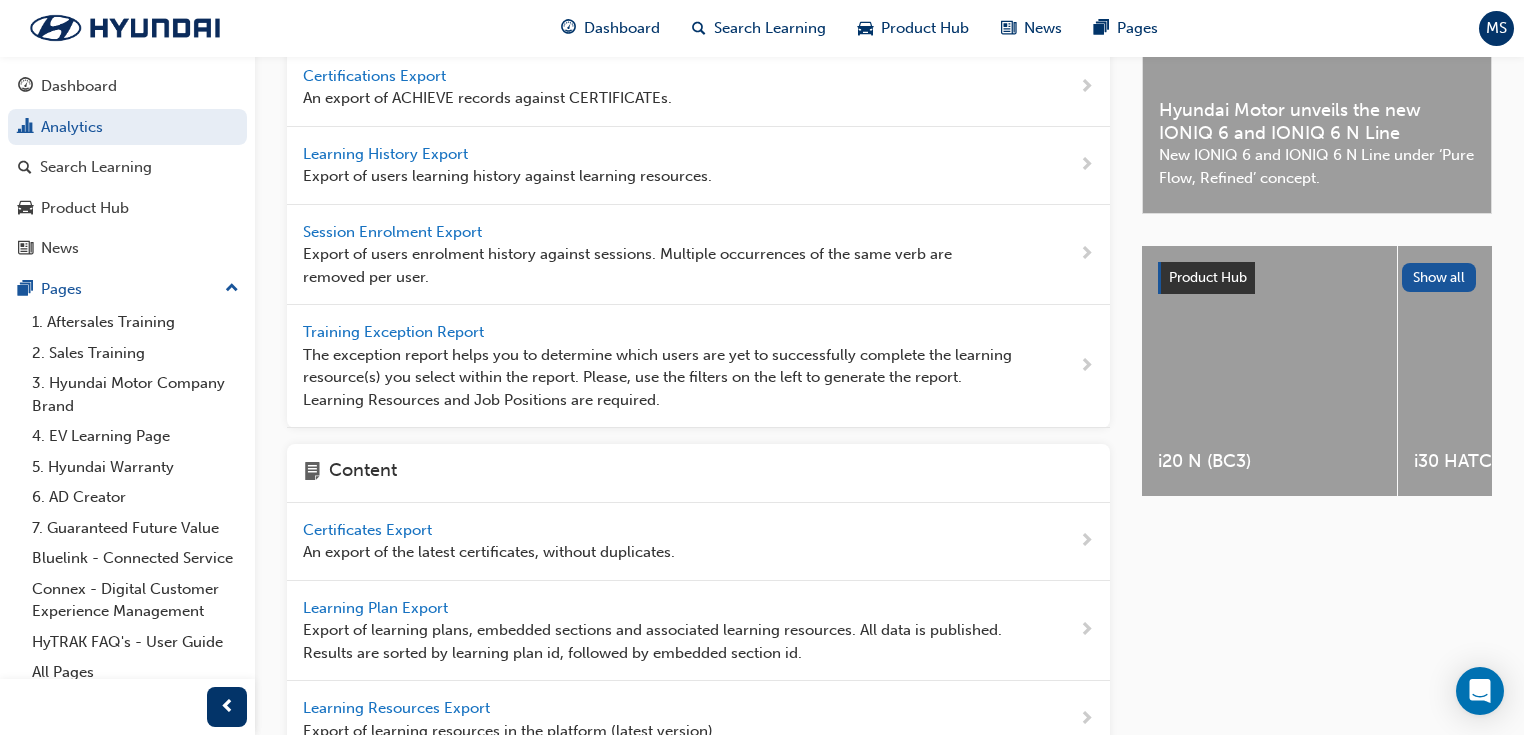 scroll, scrollTop: 0, scrollLeft: 0, axis: both 